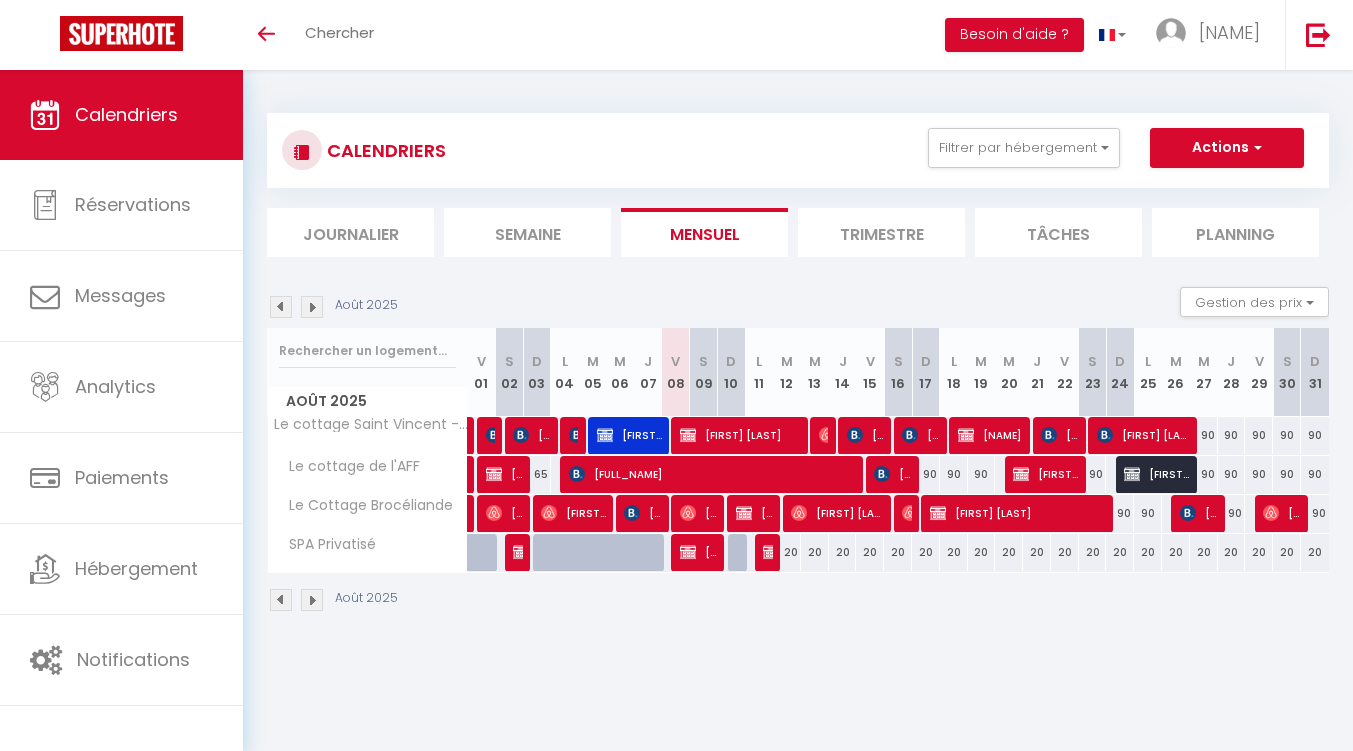 scroll, scrollTop: 0, scrollLeft: 0, axis: both 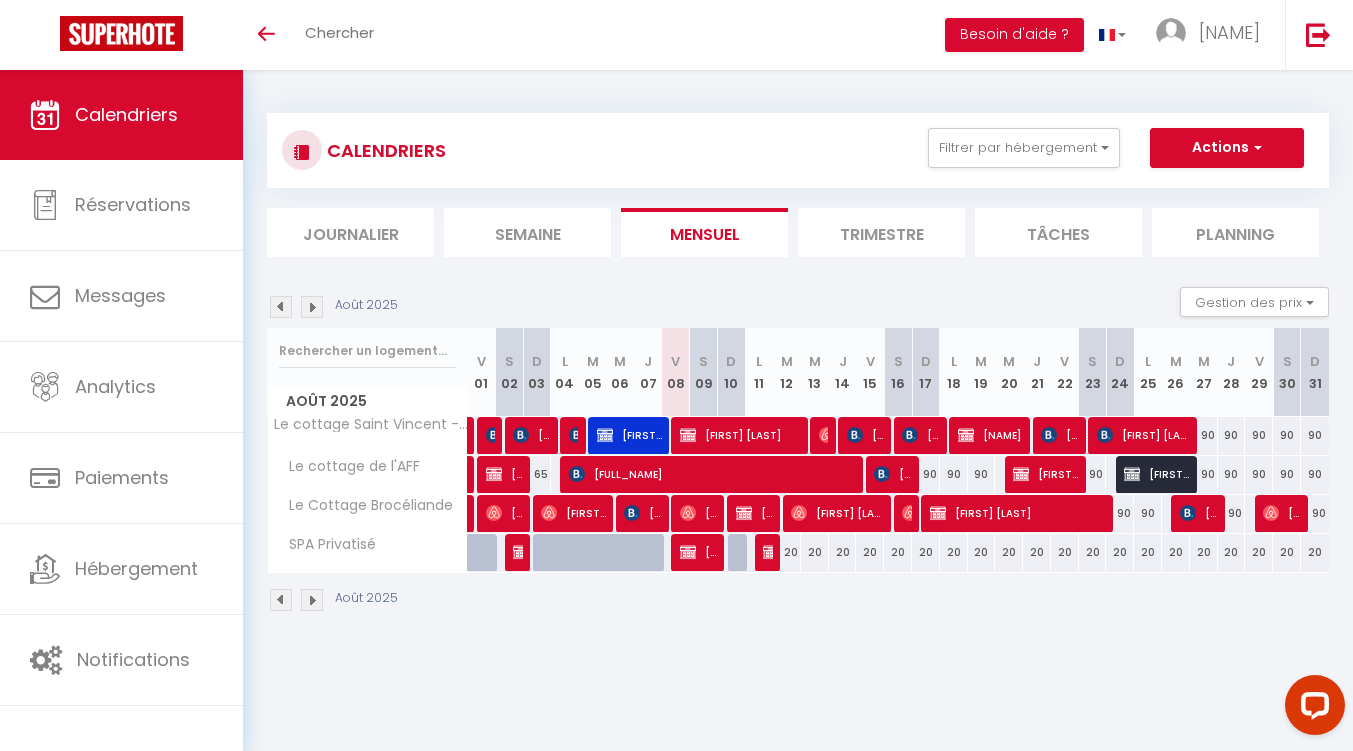 click at bounding box center (742, 553) 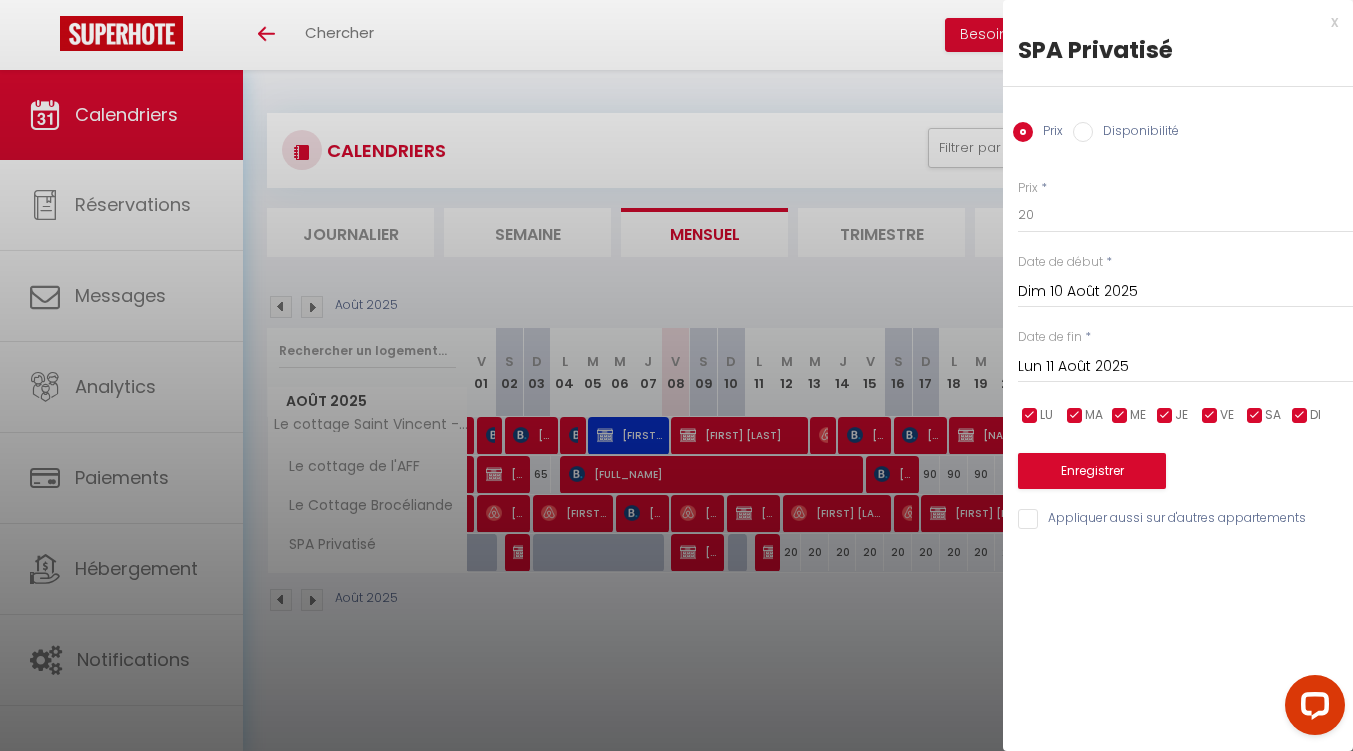 click on "Disponibilité" at bounding box center [1136, 133] 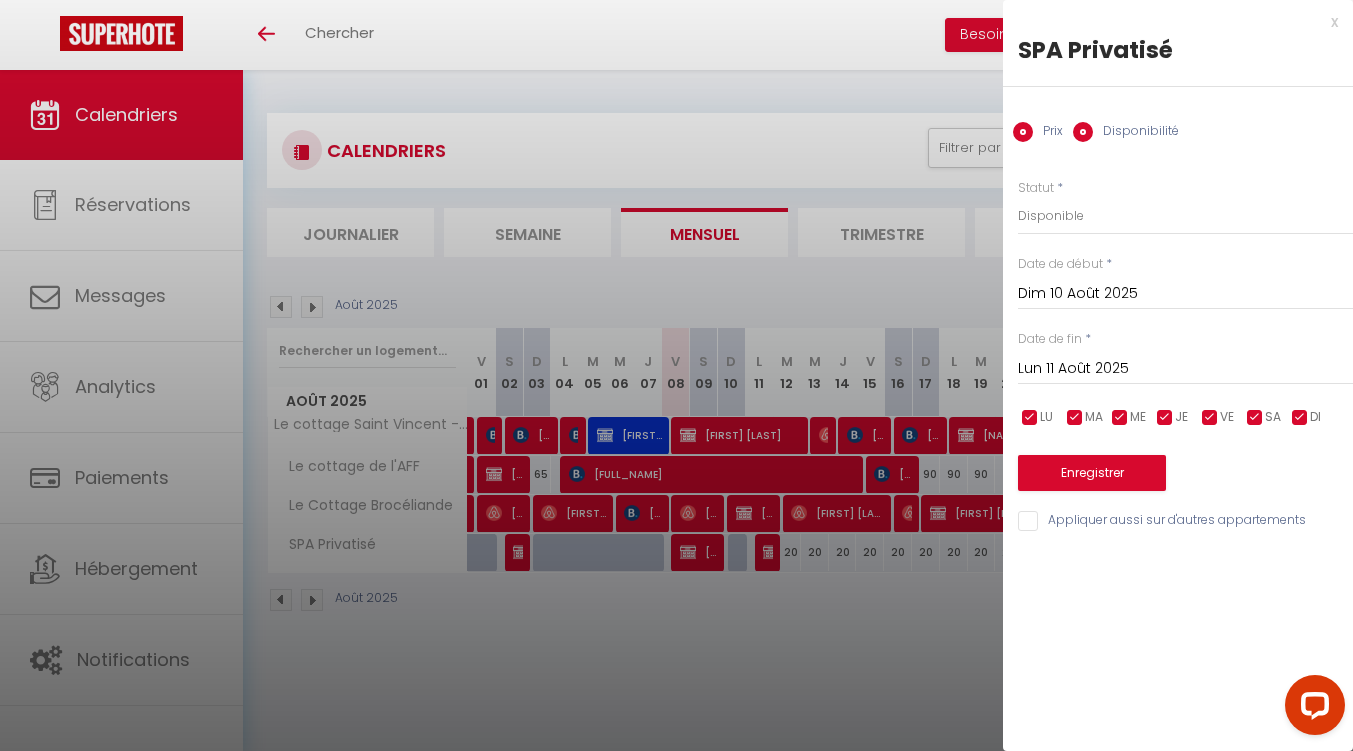 radio on "false" 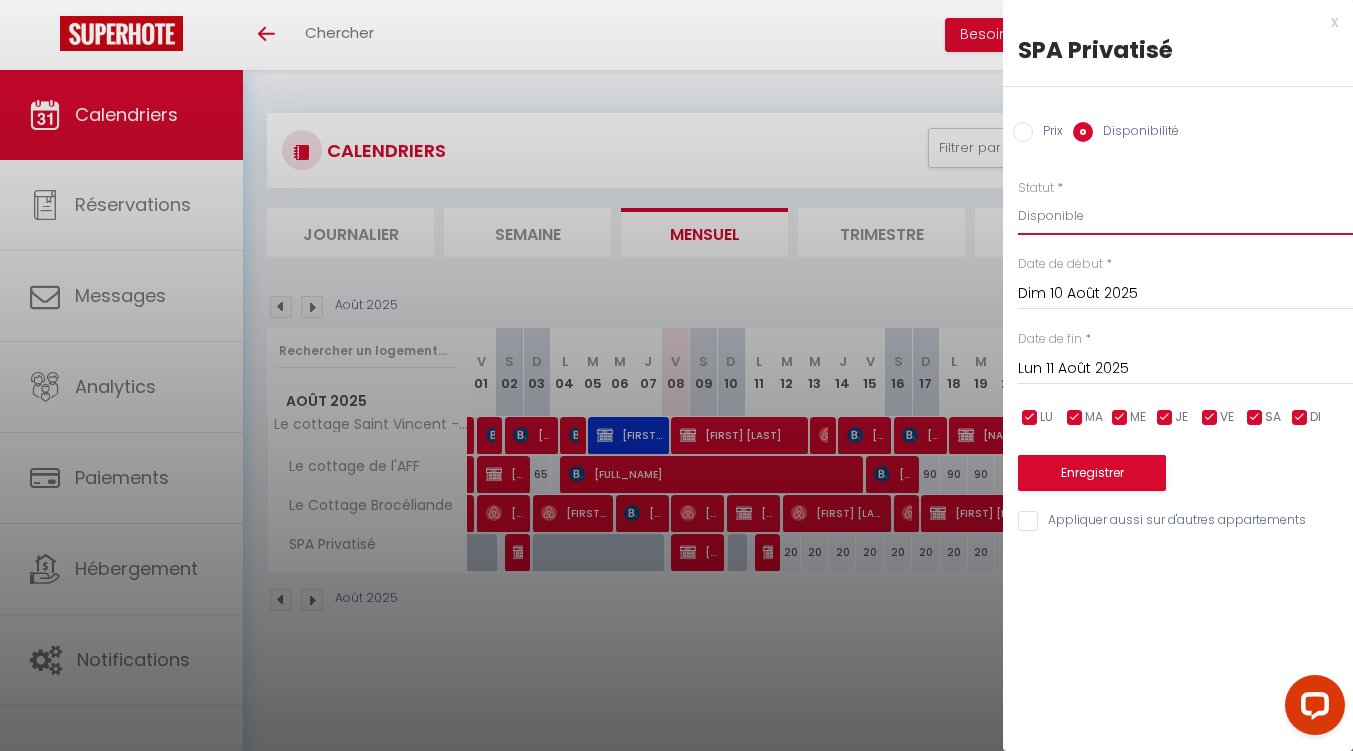 click on "Disponible
Indisponible" at bounding box center [1185, 216] 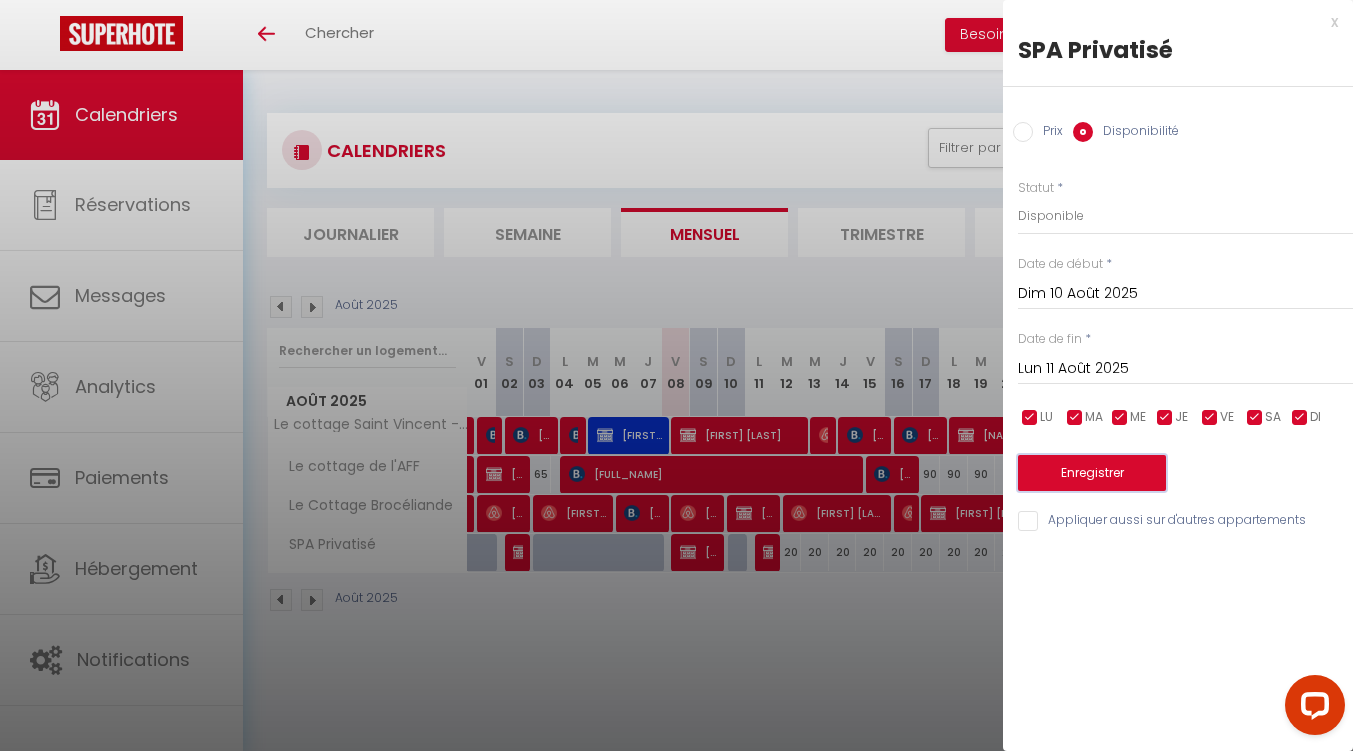 click on "Enregistrer" at bounding box center [1092, 473] 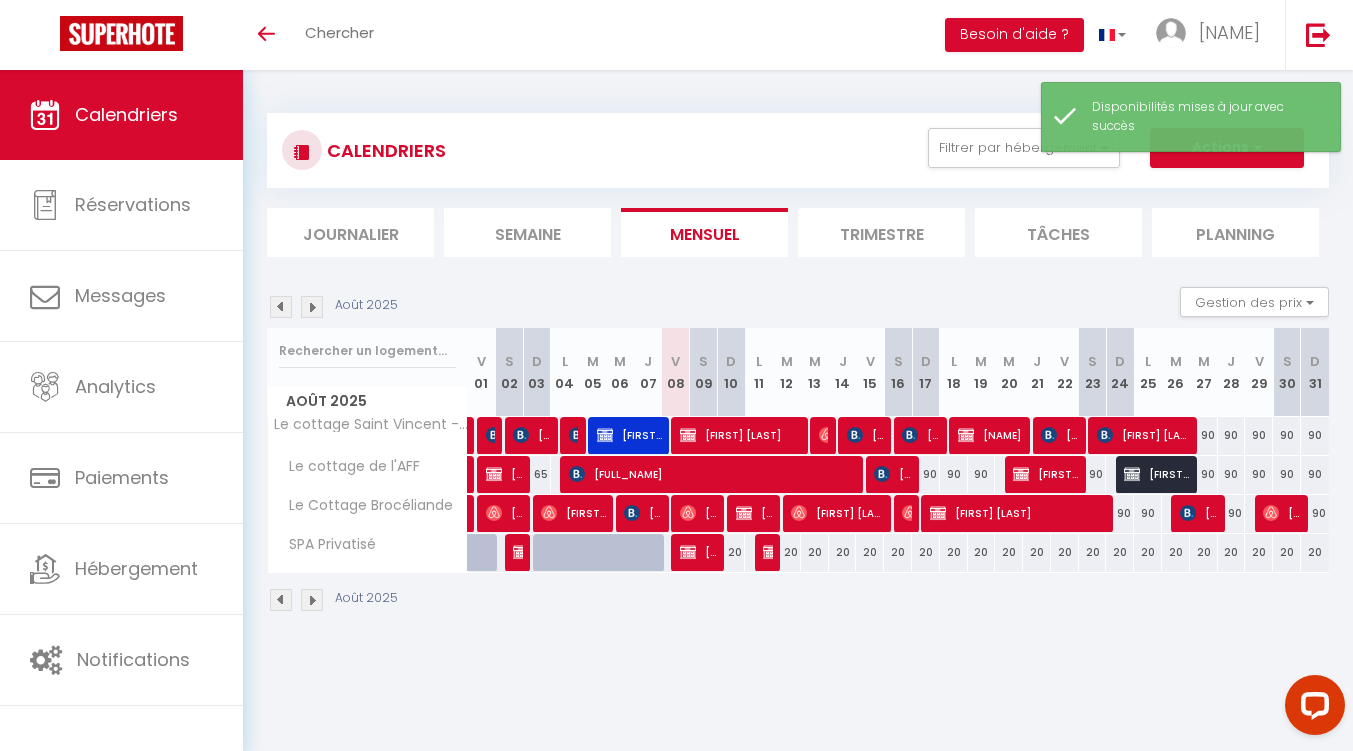 click on "20" at bounding box center [732, 552] 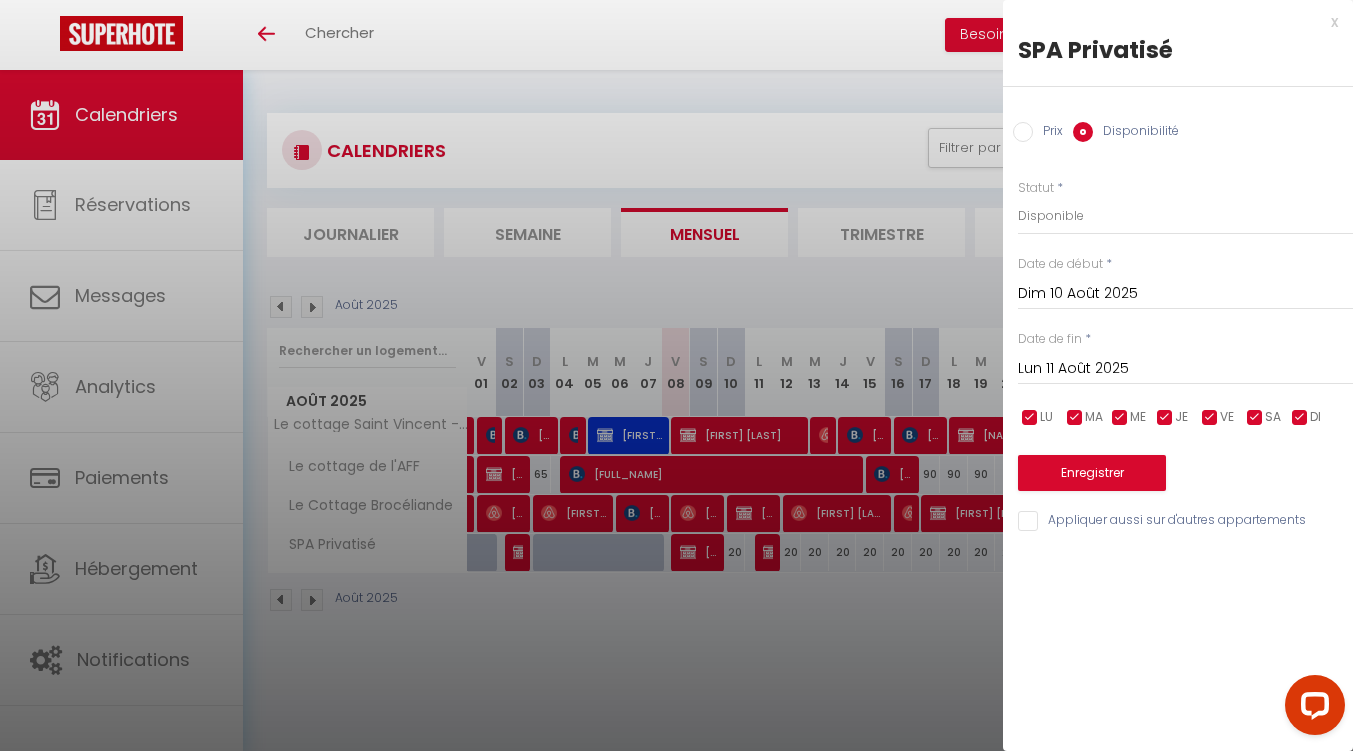 click at bounding box center (676, 375) 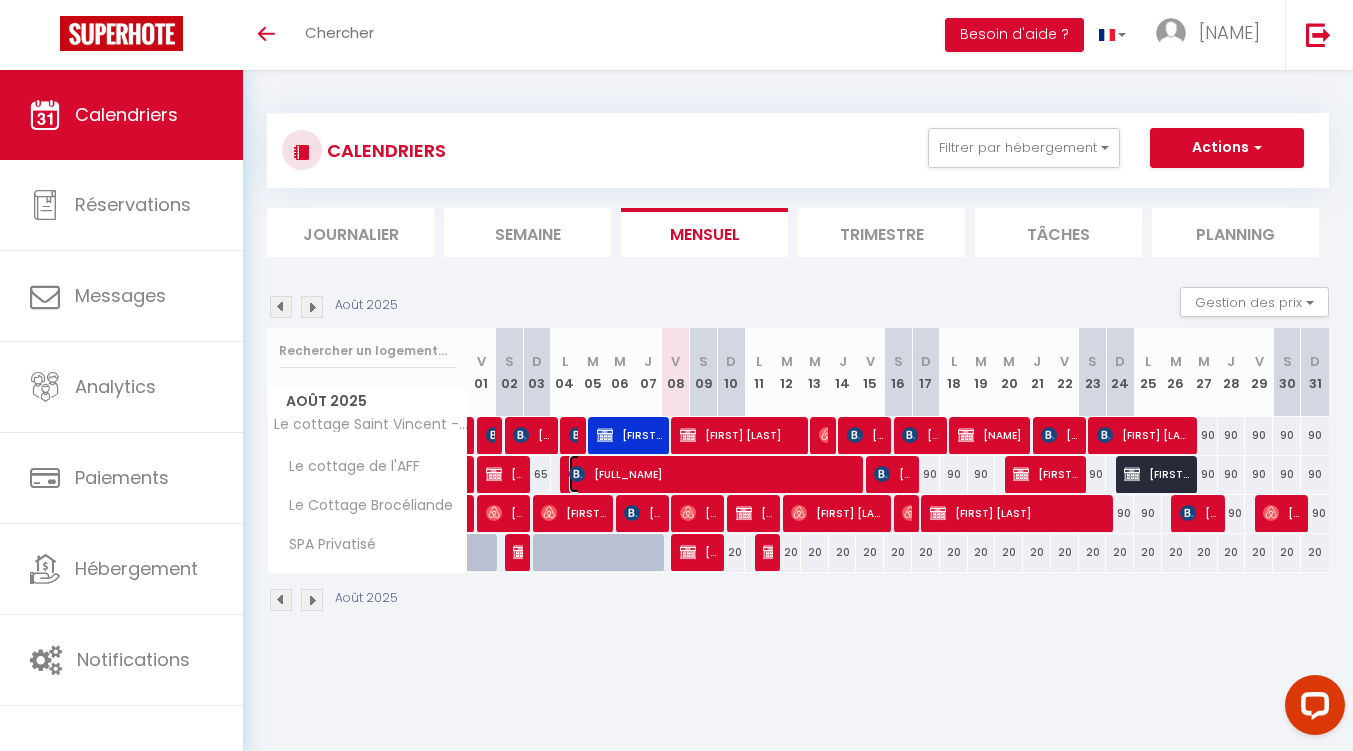 click on "[FULL_NAME]" at bounding box center [713, 474] 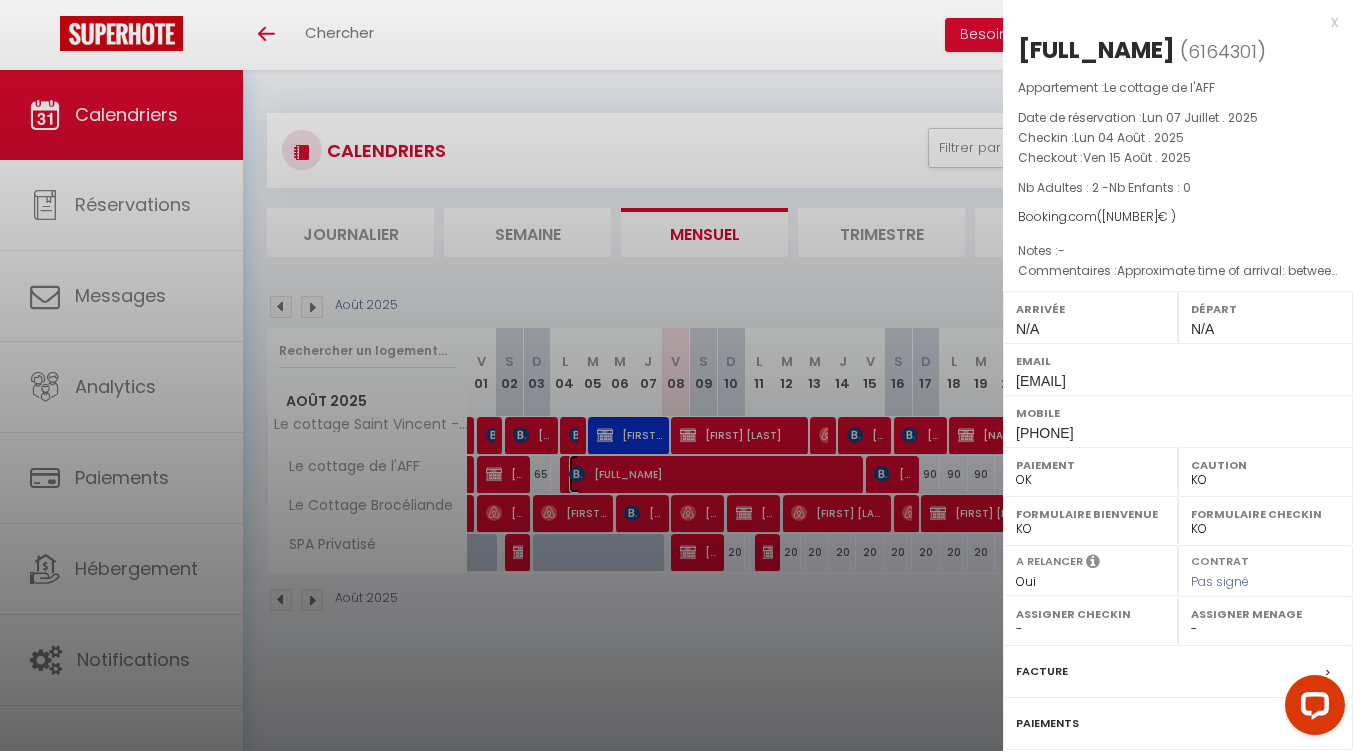 scroll, scrollTop: 213, scrollLeft: 0, axis: vertical 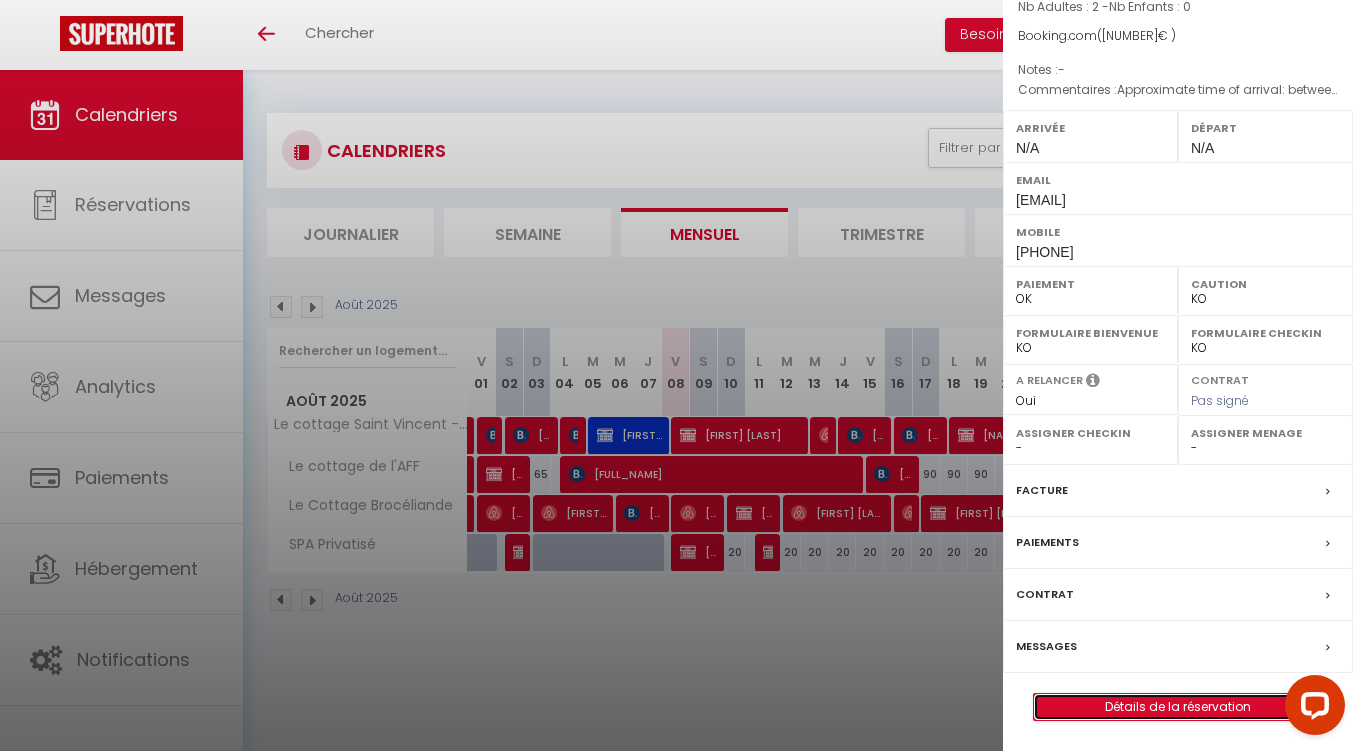 click on "Détails de la réservation" at bounding box center [1178, 707] 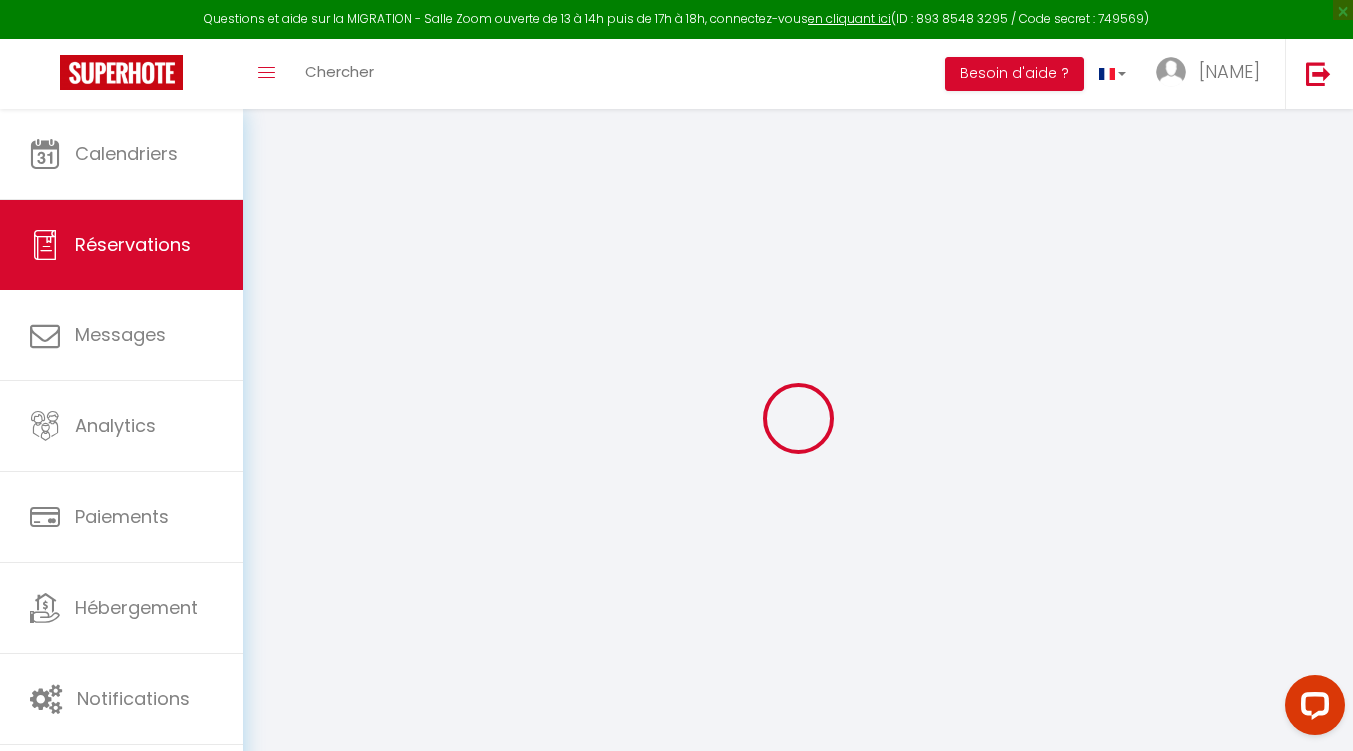 type on "[FIRST]" 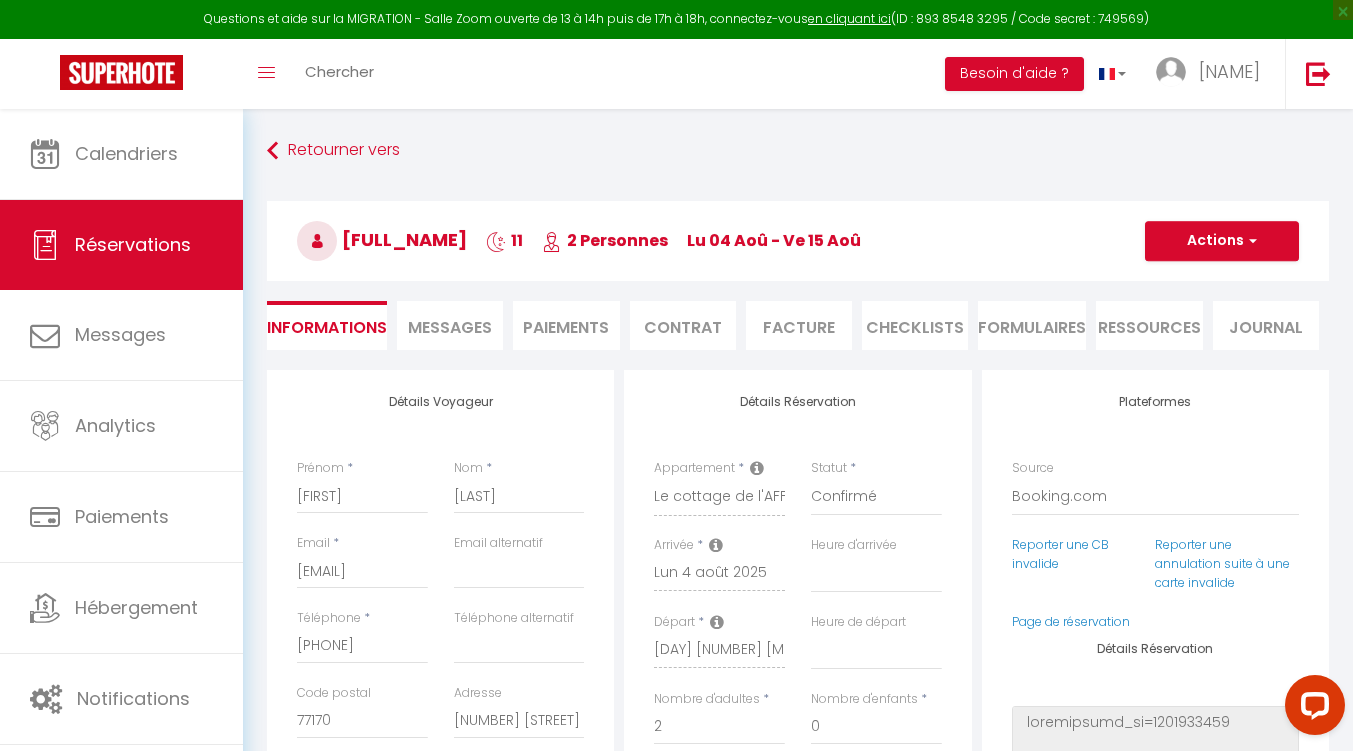 select 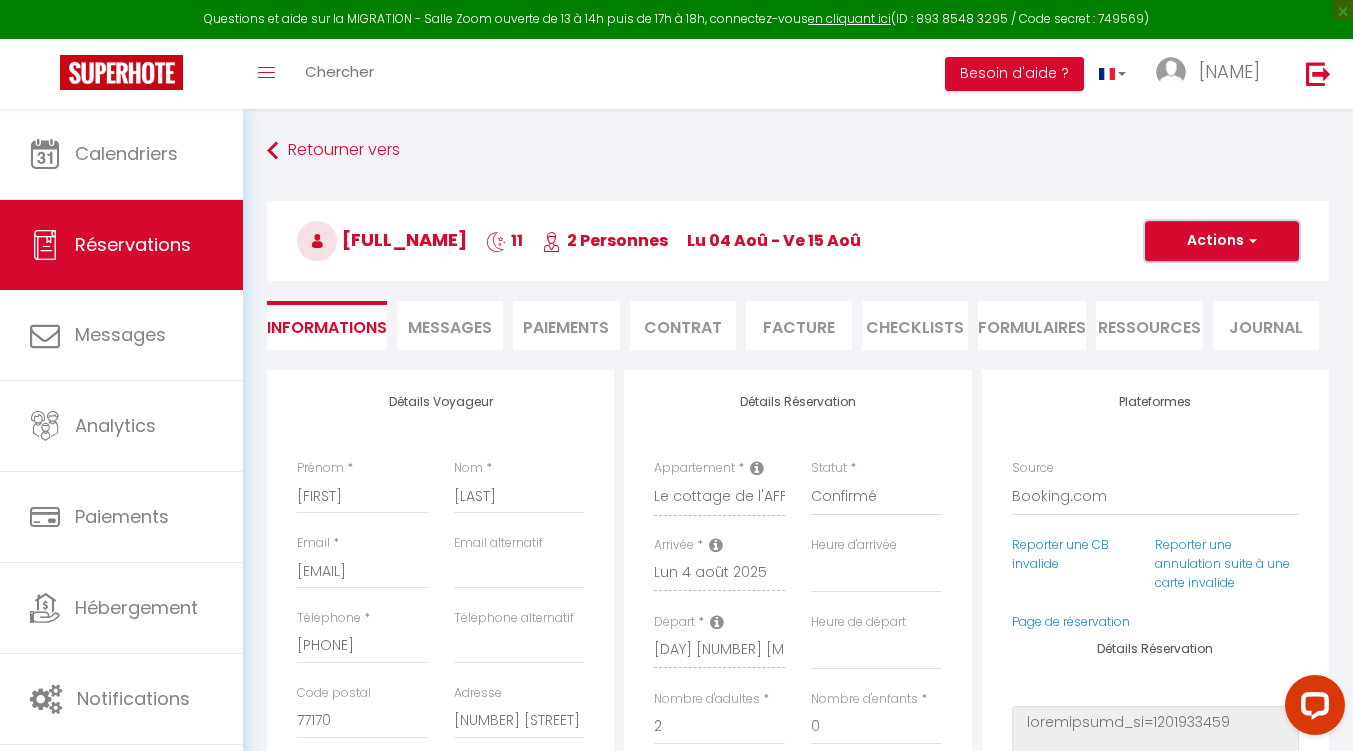 click on "Actions" at bounding box center [1222, 241] 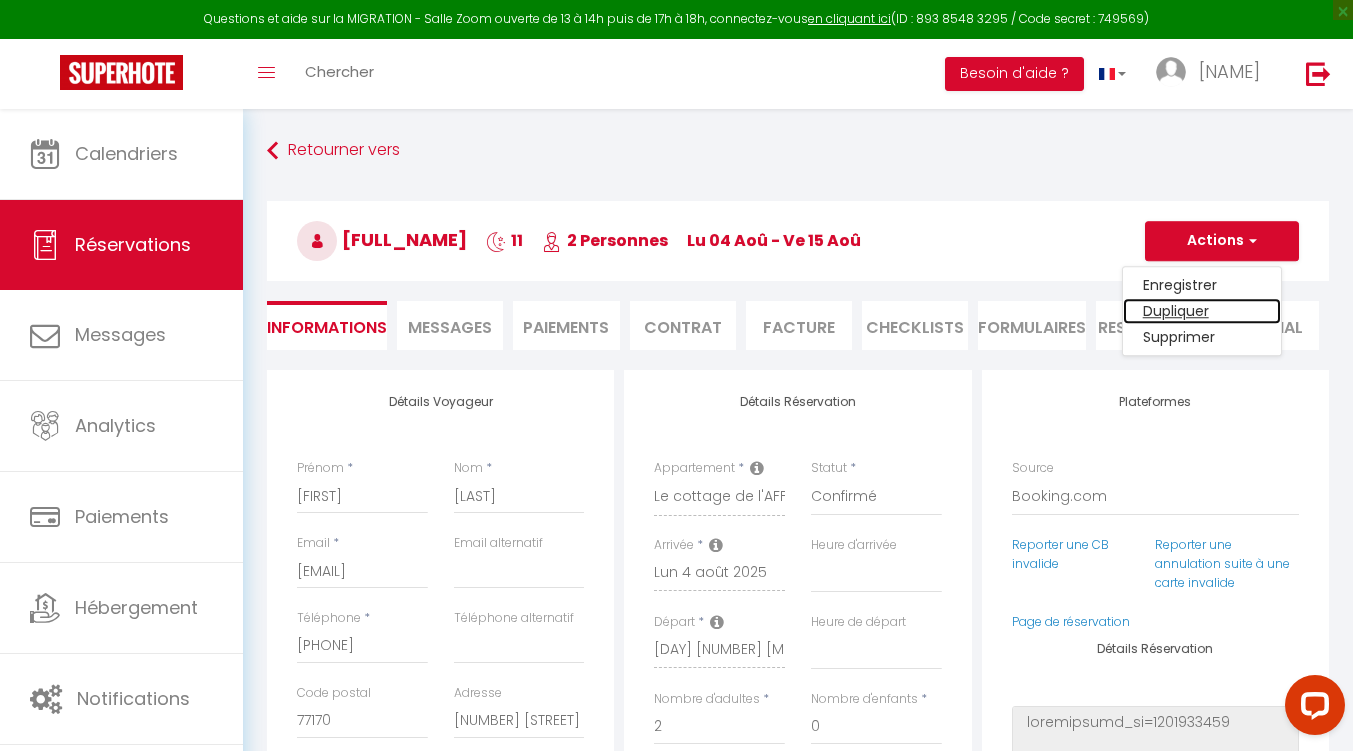 click on "Dupliquer" at bounding box center (1202, 311) 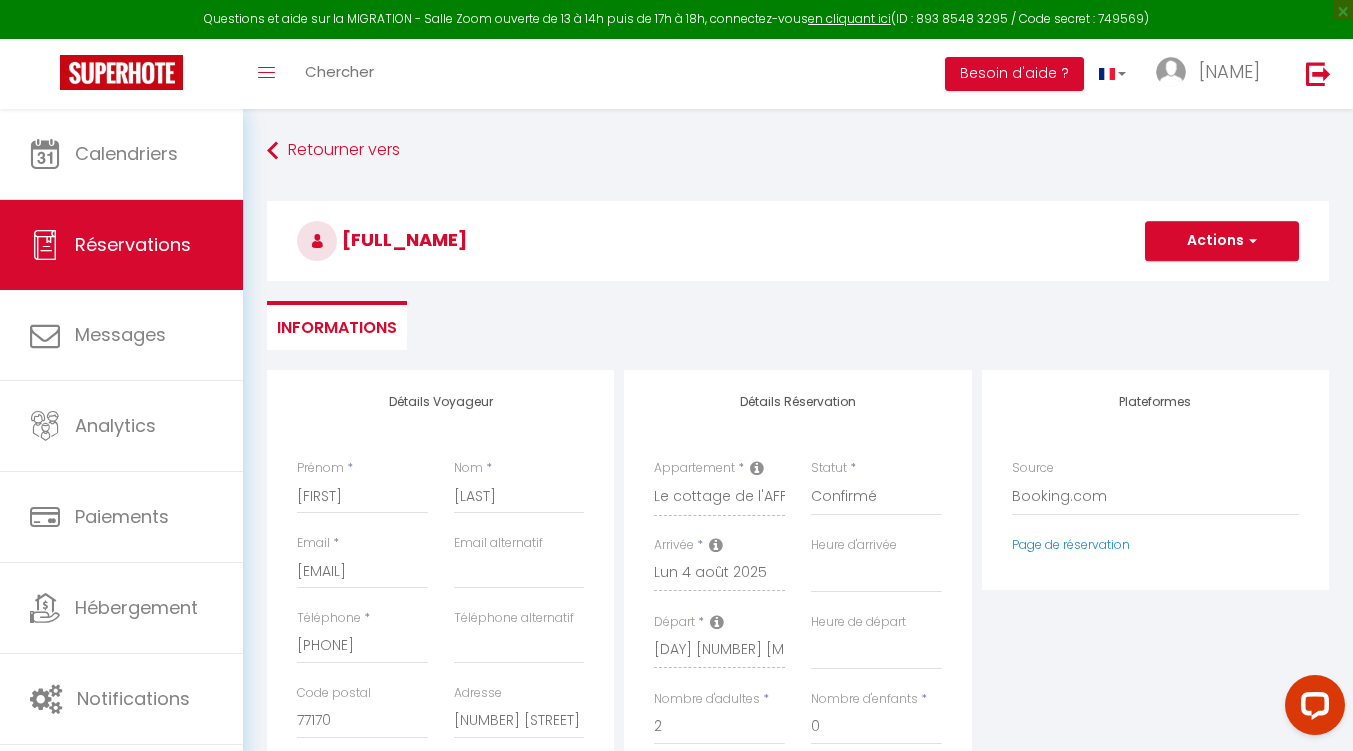 type on "0" 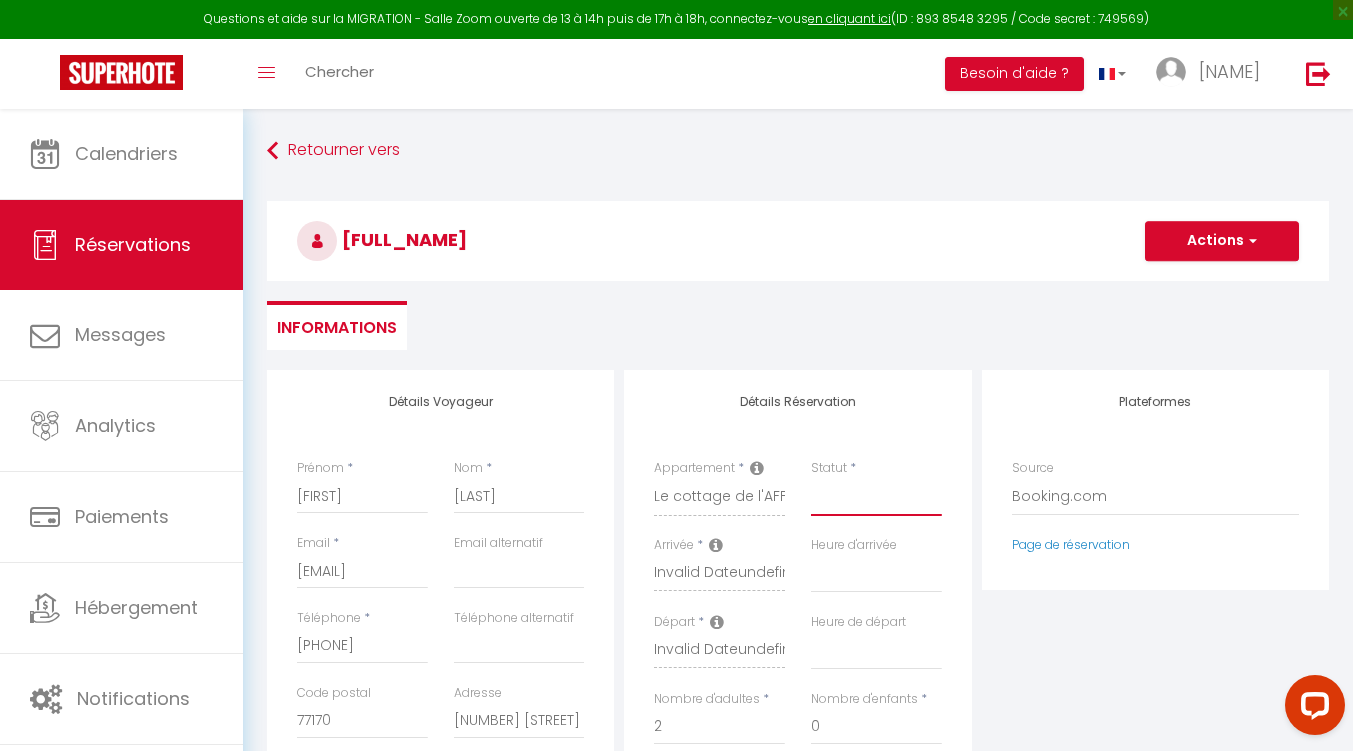 click on "Confirmé Non Confirmé Annulé Annulé par le voyageur No Show Request" at bounding box center (876, 497) 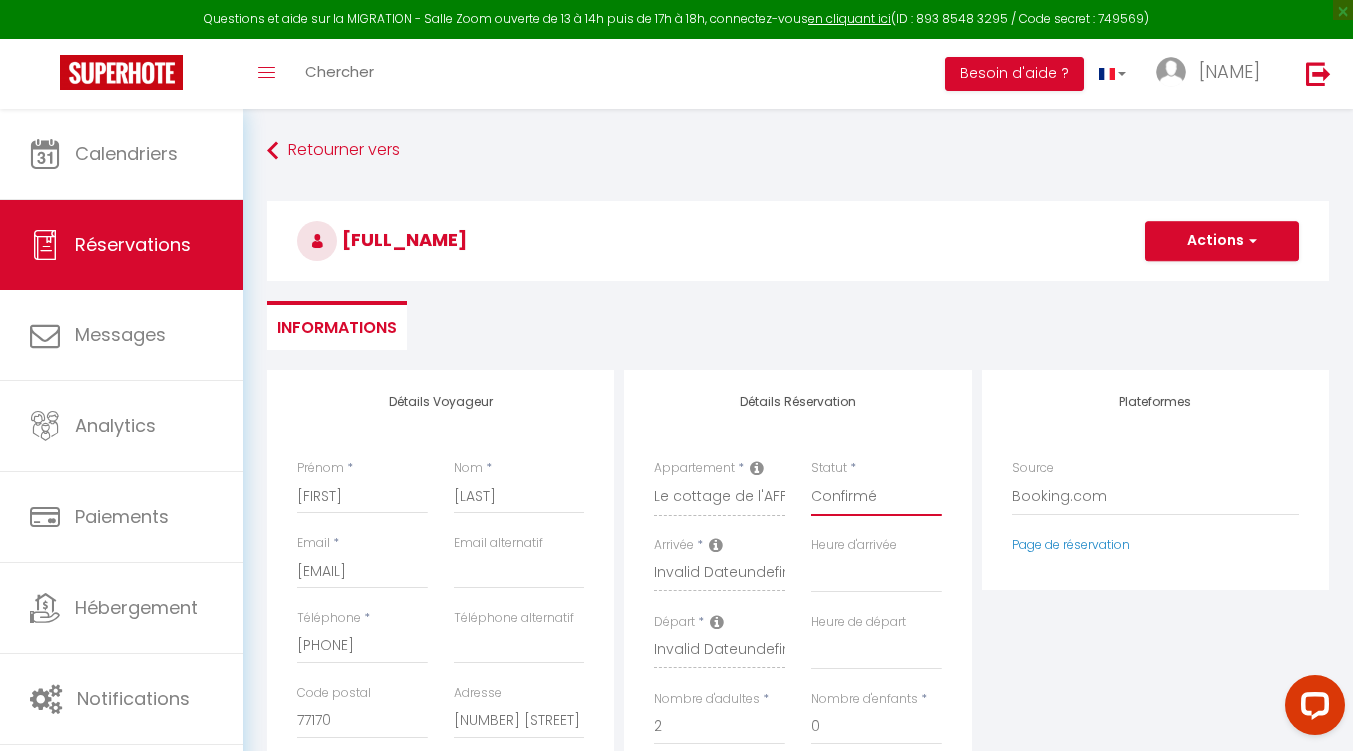 select 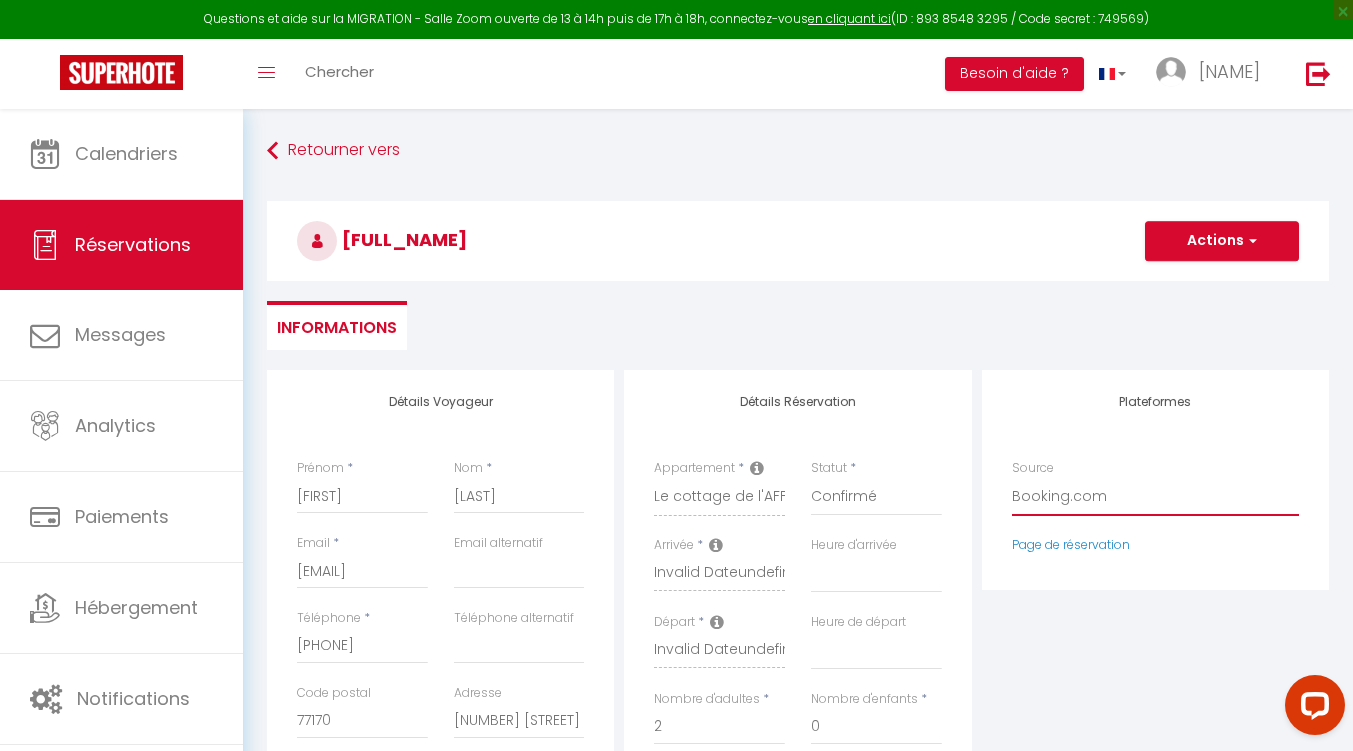 click on "Direct
Airbnb.com
Booking.com
Chalet montagne
Expedia
Gite de France
Homeaway
Homeaway iCal
Homeaway.com
Hotels.com
Housetrip.com
Ical" at bounding box center (1155, 497) 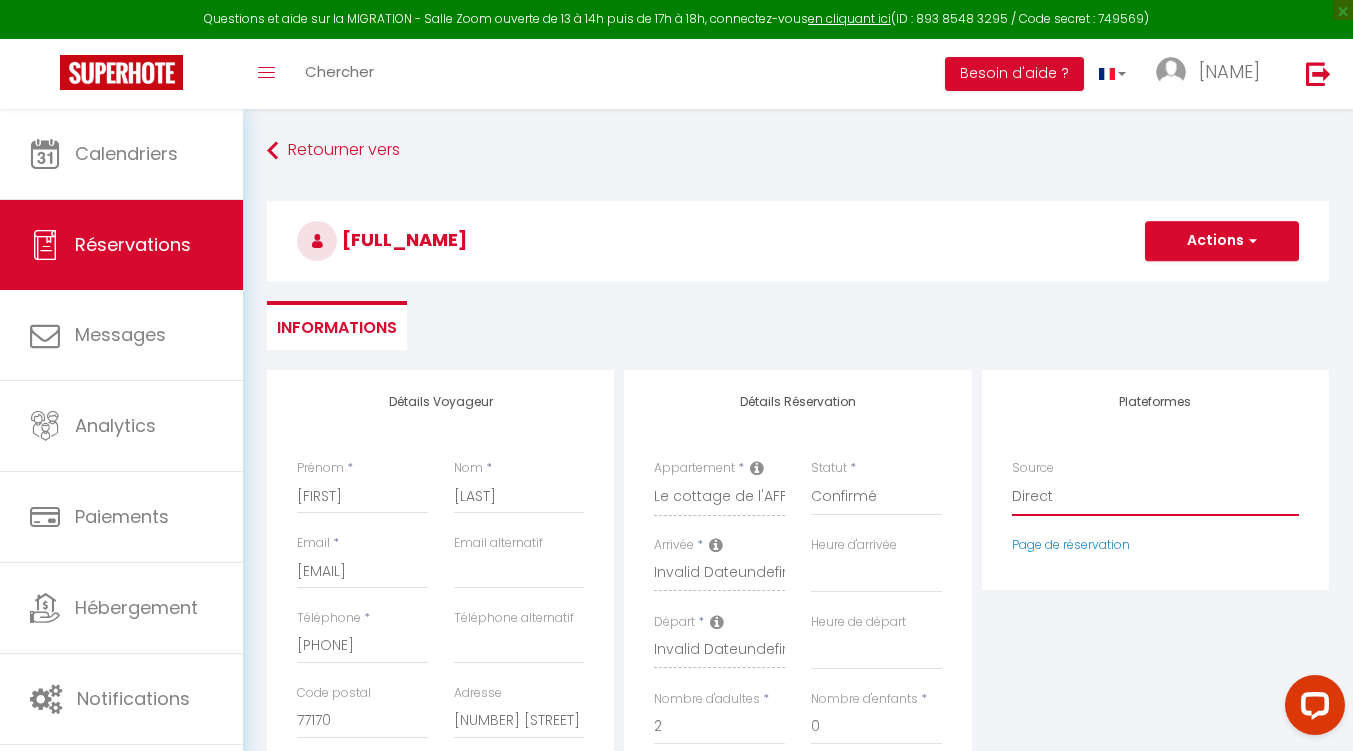 click on "Direct
Airbnb.com
Booking.com
Chalet montagne
Expedia
Gite de France
Homeaway
Homeaway iCal
Homeaway.com
Hotels.com
Housetrip.com
Ical" at bounding box center [1155, 497] 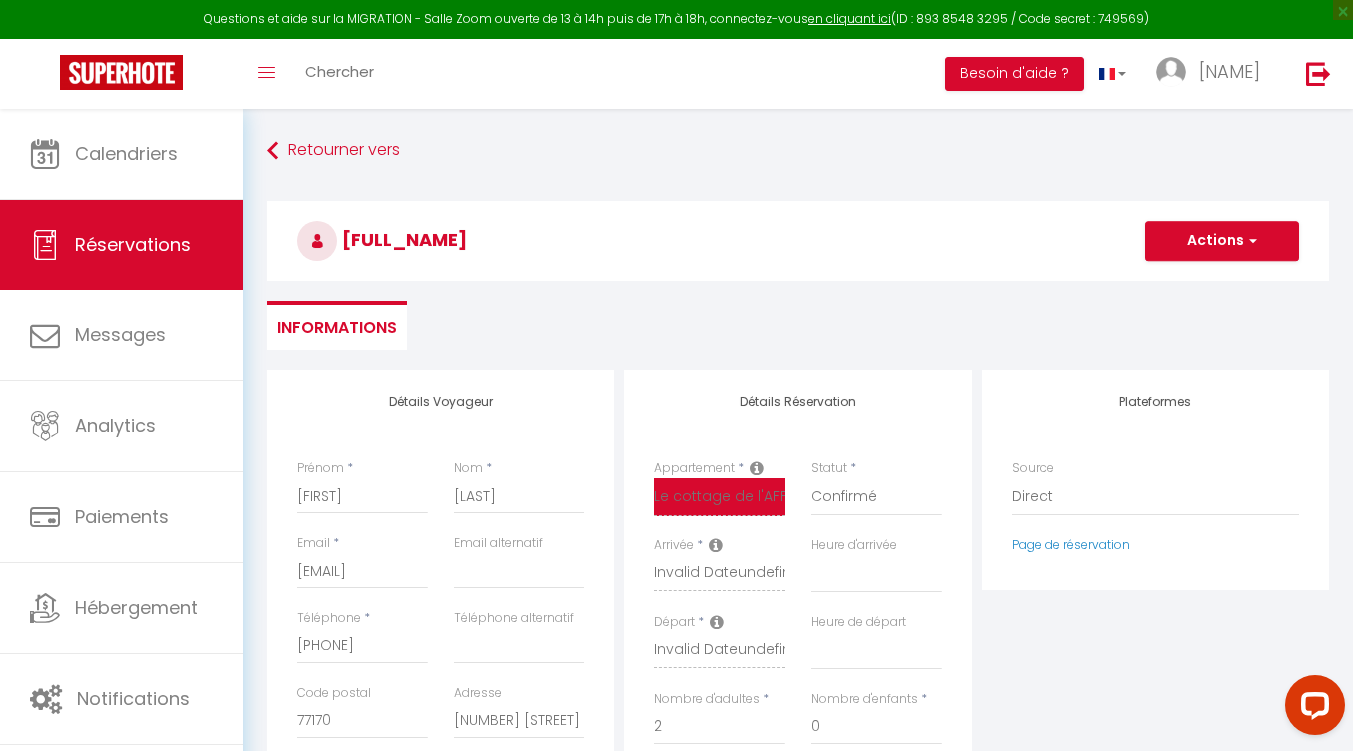 click on "Le cottage Saint Vincent - centre ville - SPA - Parking Le cottage de l'AFF Le Cottage Brocéliande SPA Privatisé" at bounding box center [719, 497] 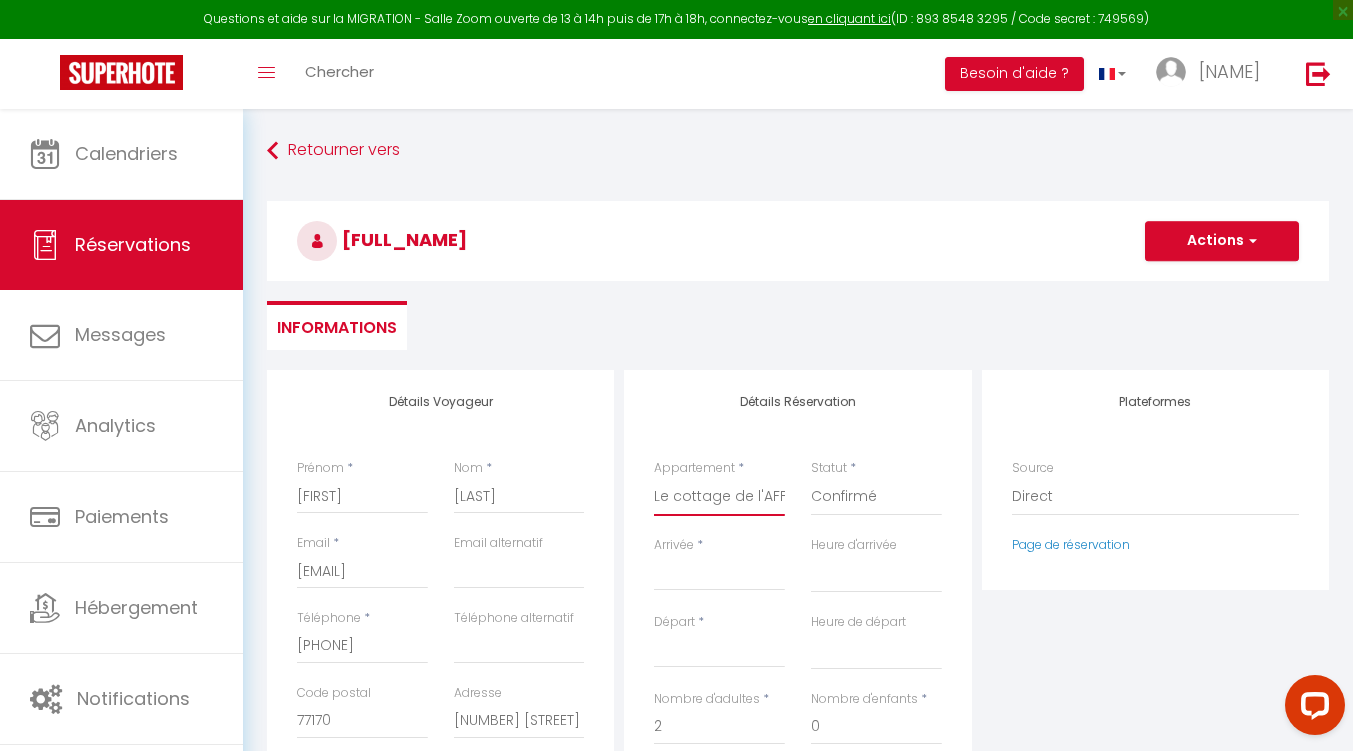 click on "Le cottage Saint Vincent - centre ville - SPA - Parking Le cottage de l'AFF Le Cottage Brocéliande SPA Privatisé" at bounding box center (719, 497) 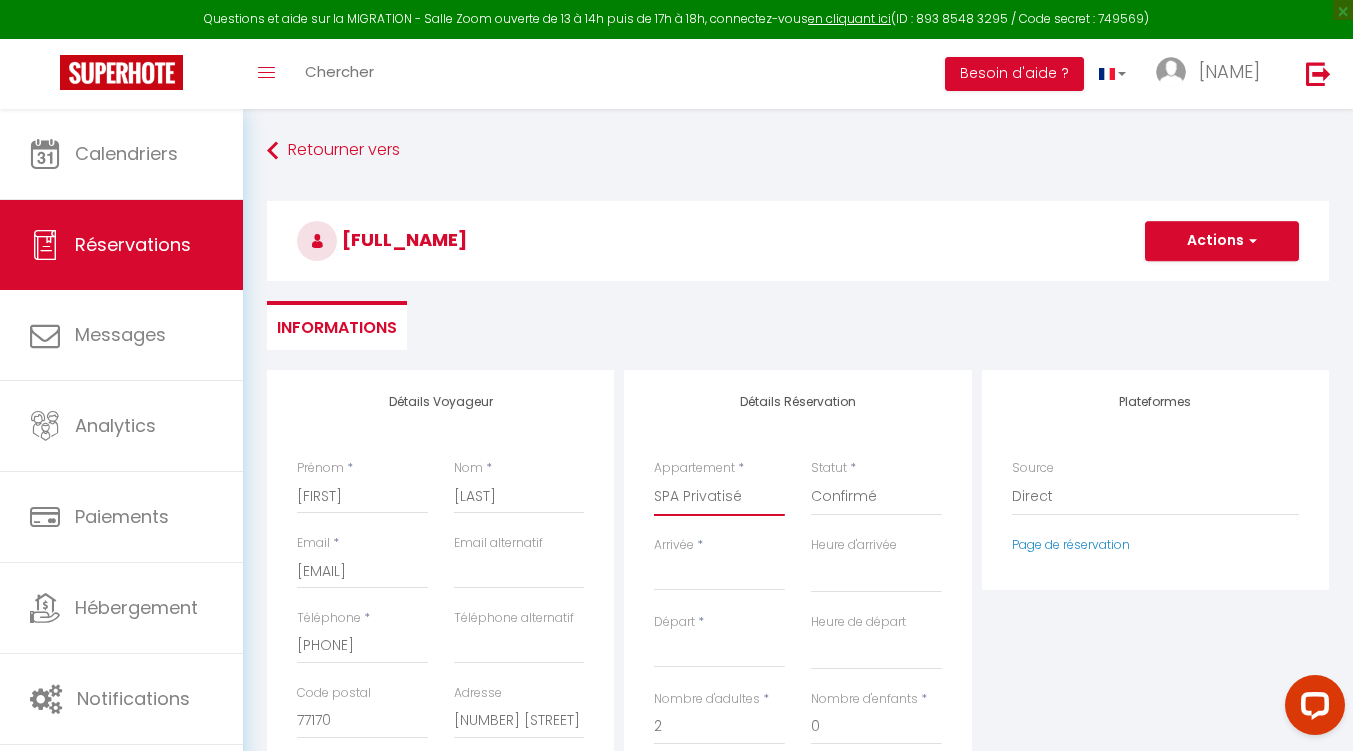 click on "Le cottage Saint Vincent - centre ville - SPA - Parking Le cottage de l'AFF Le Cottage Brocéliande SPA Privatisé" at bounding box center [719, 497] 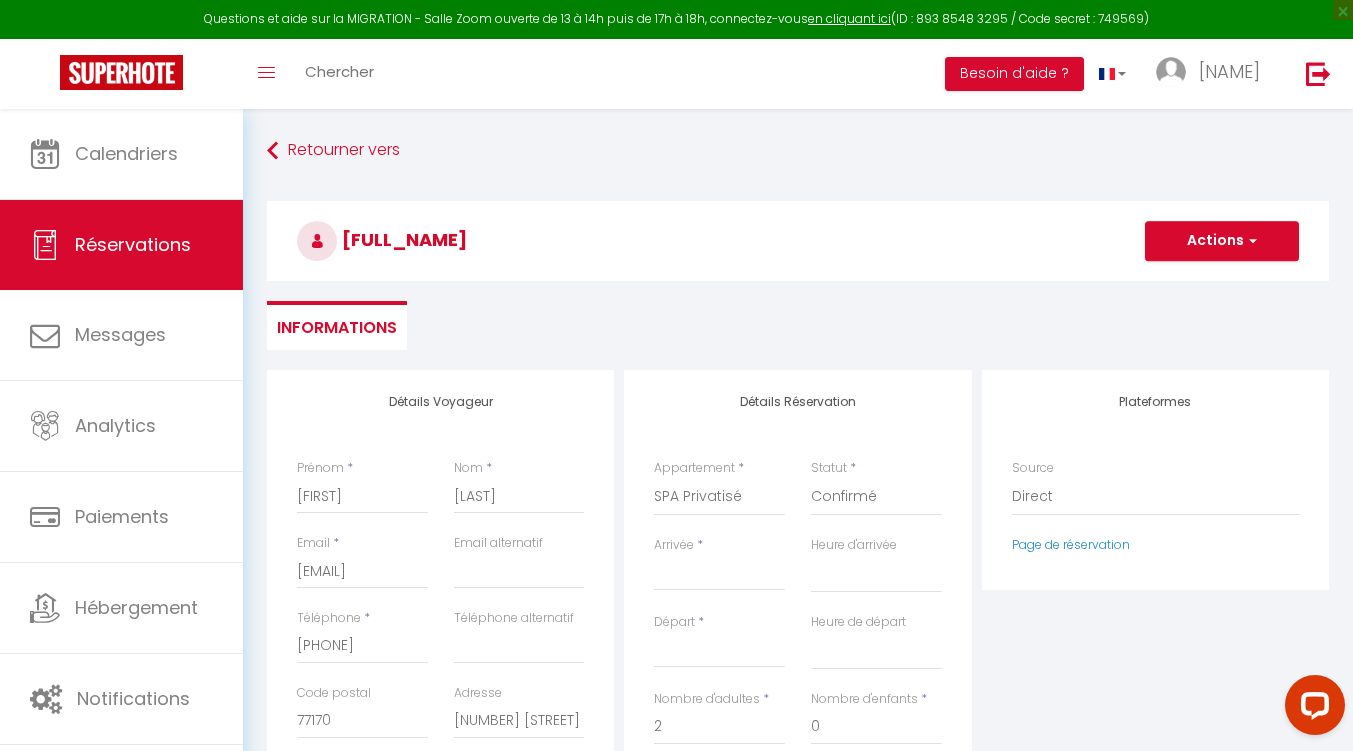 click on "Arrivée" at bounding box center (719, 575) 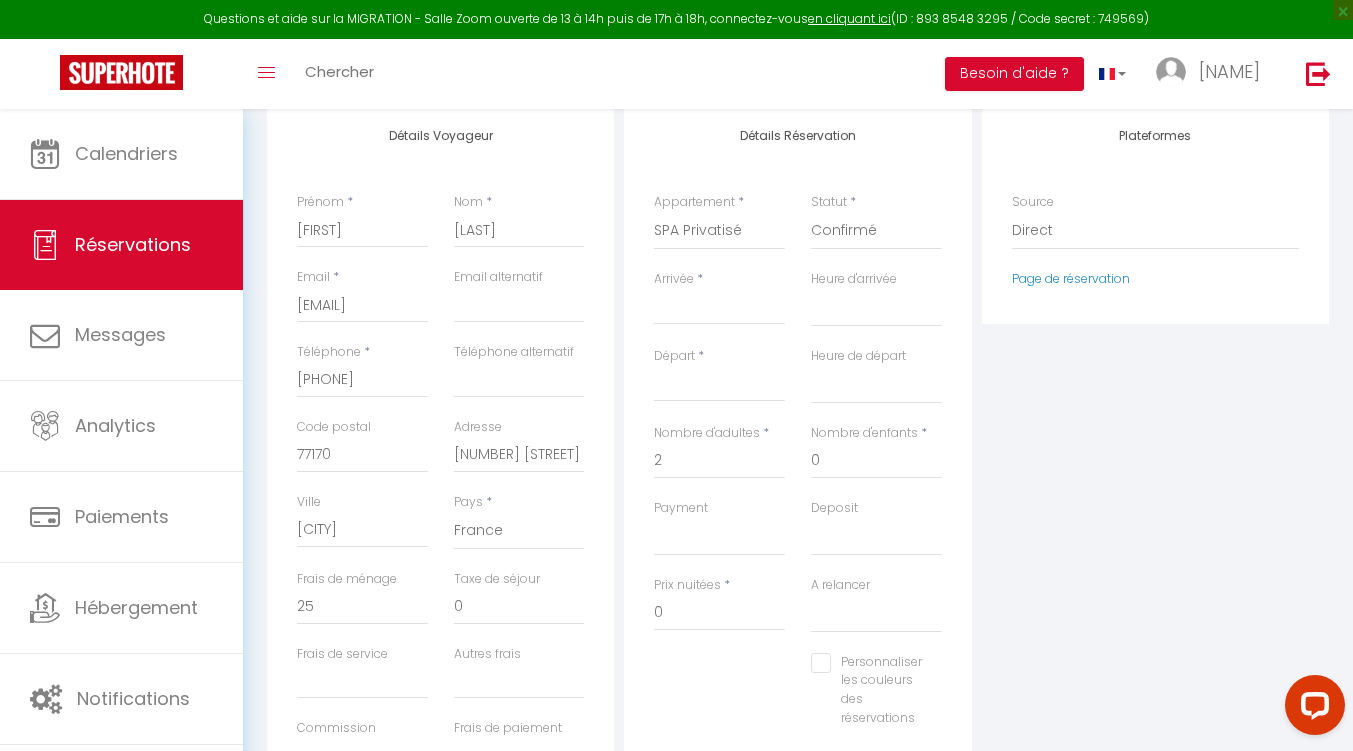 scroll, scrollTop: 260, scrollLeft: 0, axis: vertical 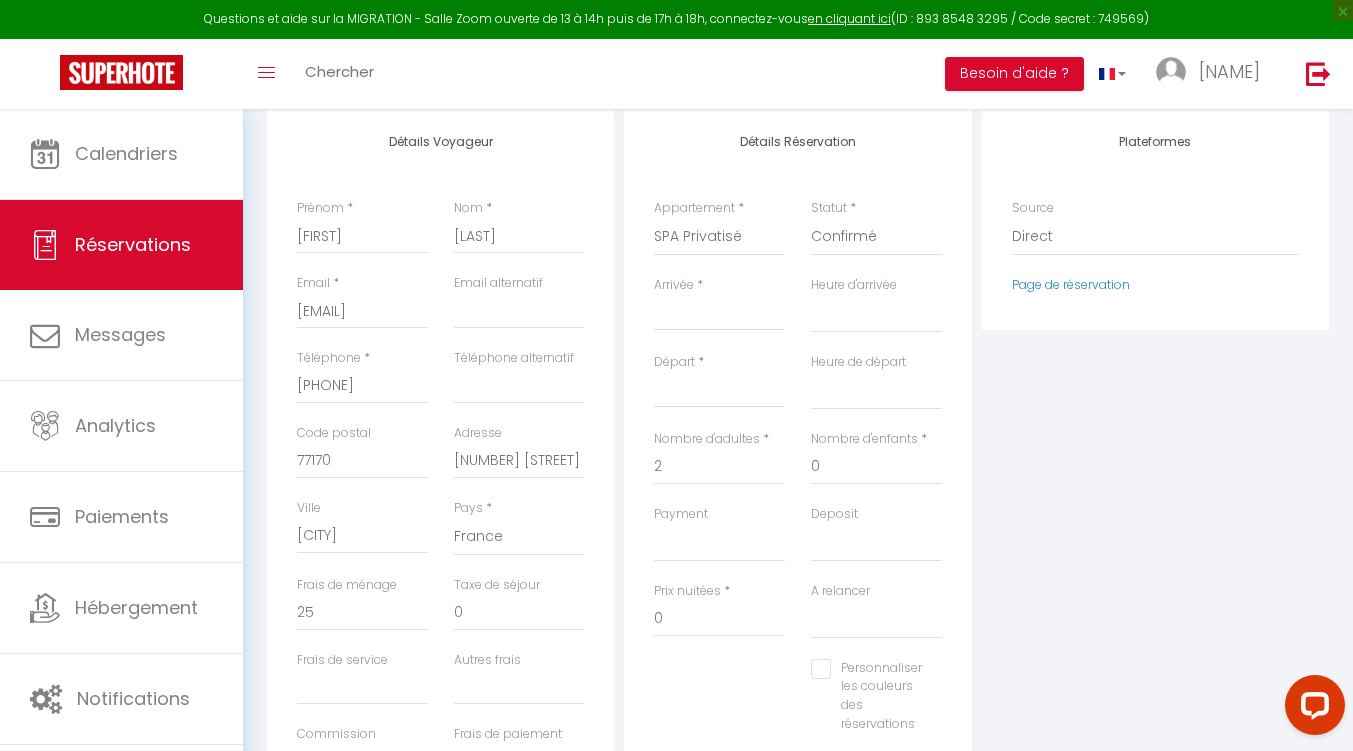 click on "Arrivée" at bounding box center [719, 315] 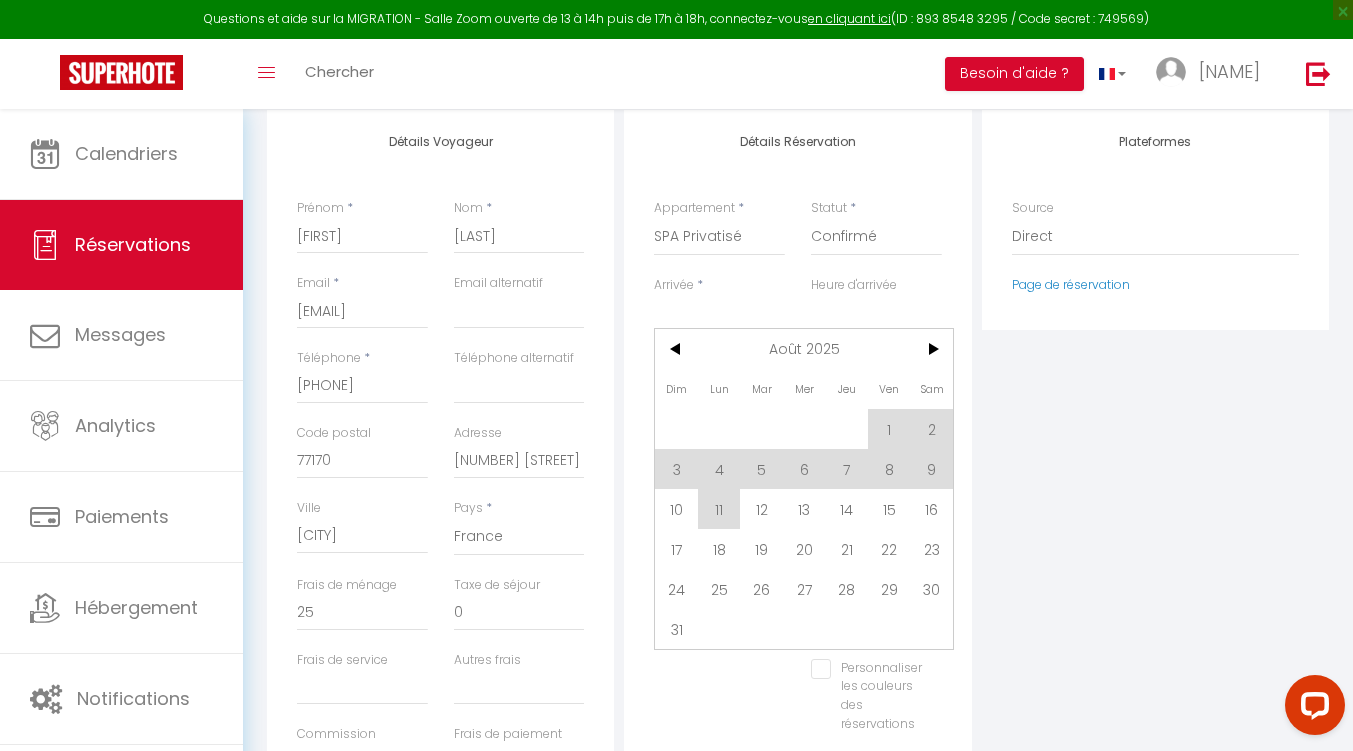 click on "10" at bounding box center (676, 509) 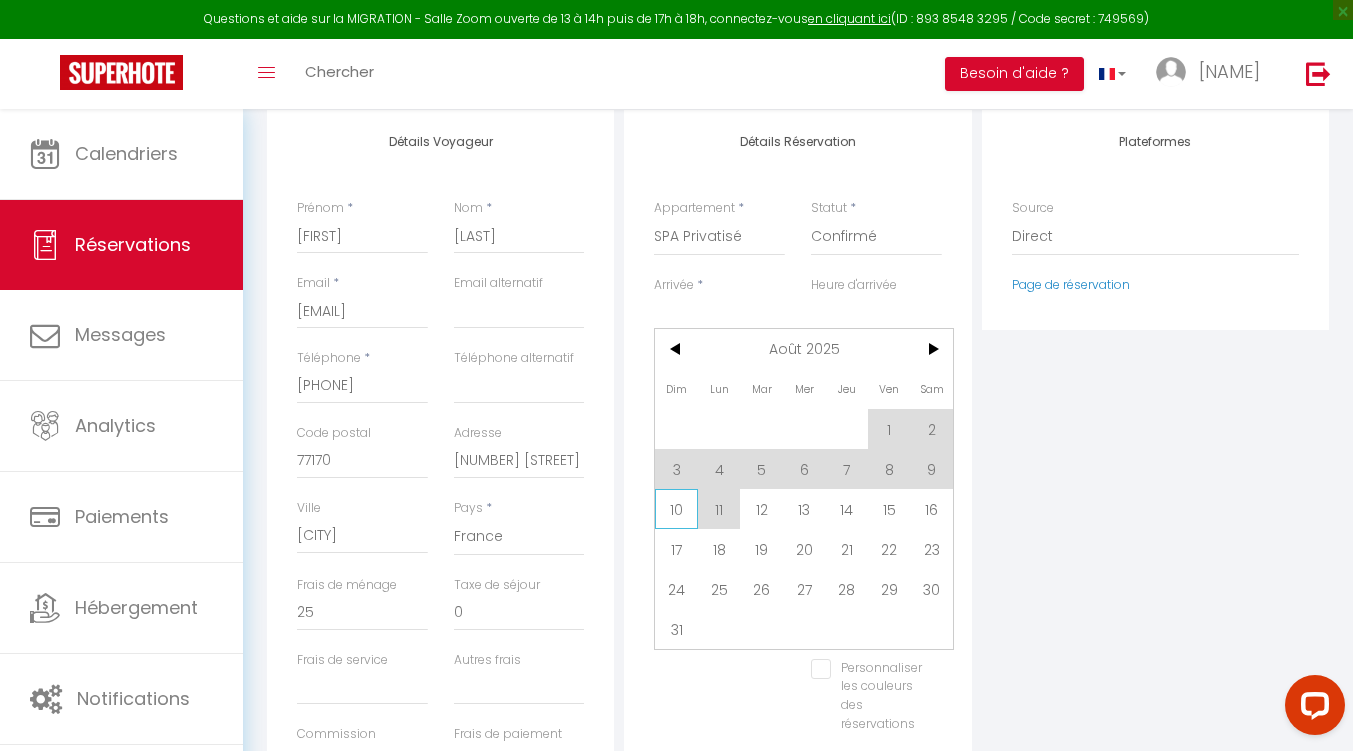 select 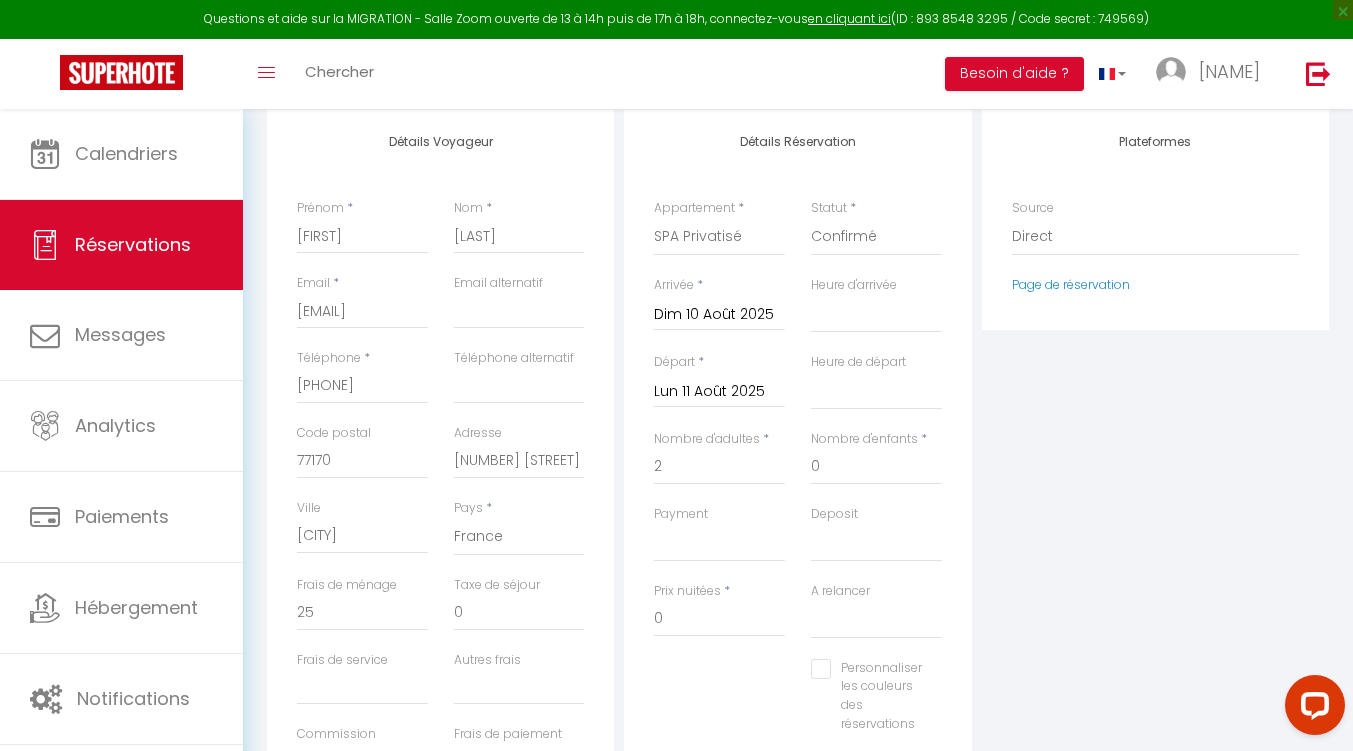 type on "0" 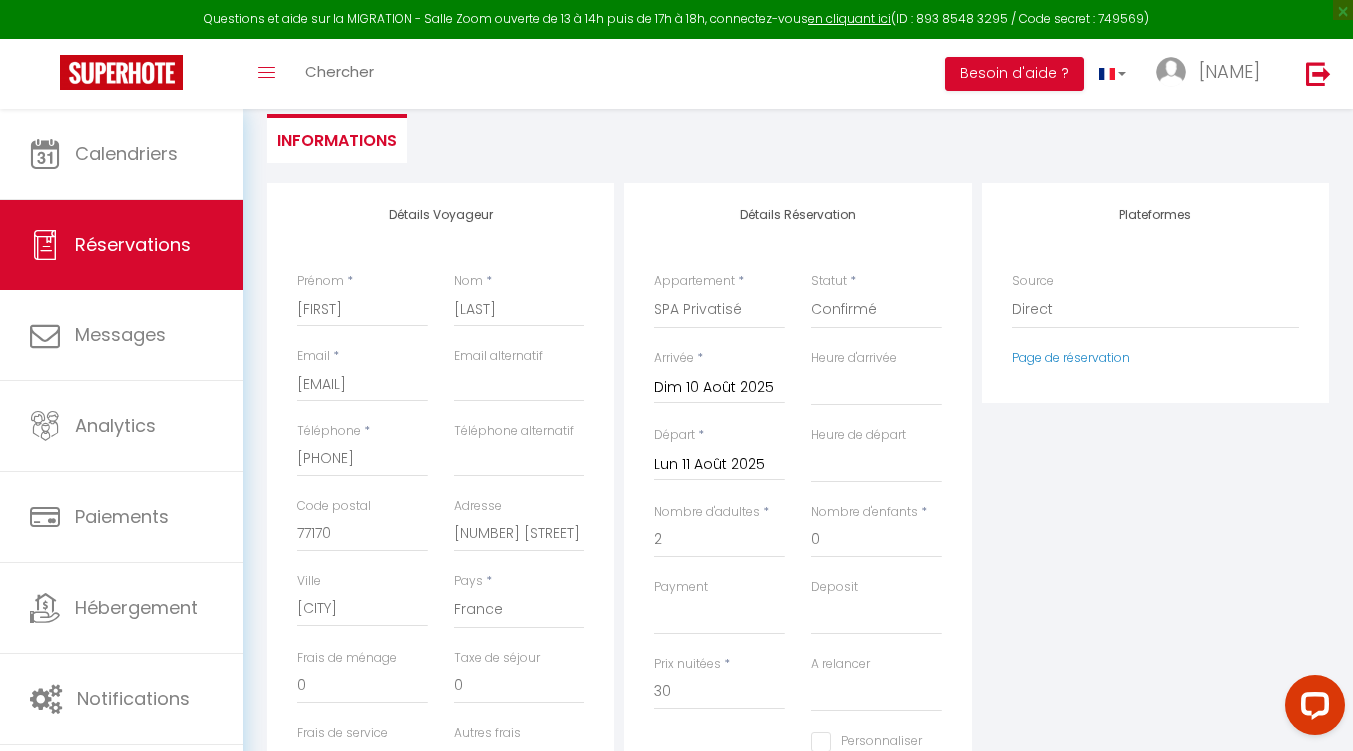 scroll, scrollTop: 159, scrollLeft: 0, axis: vertical 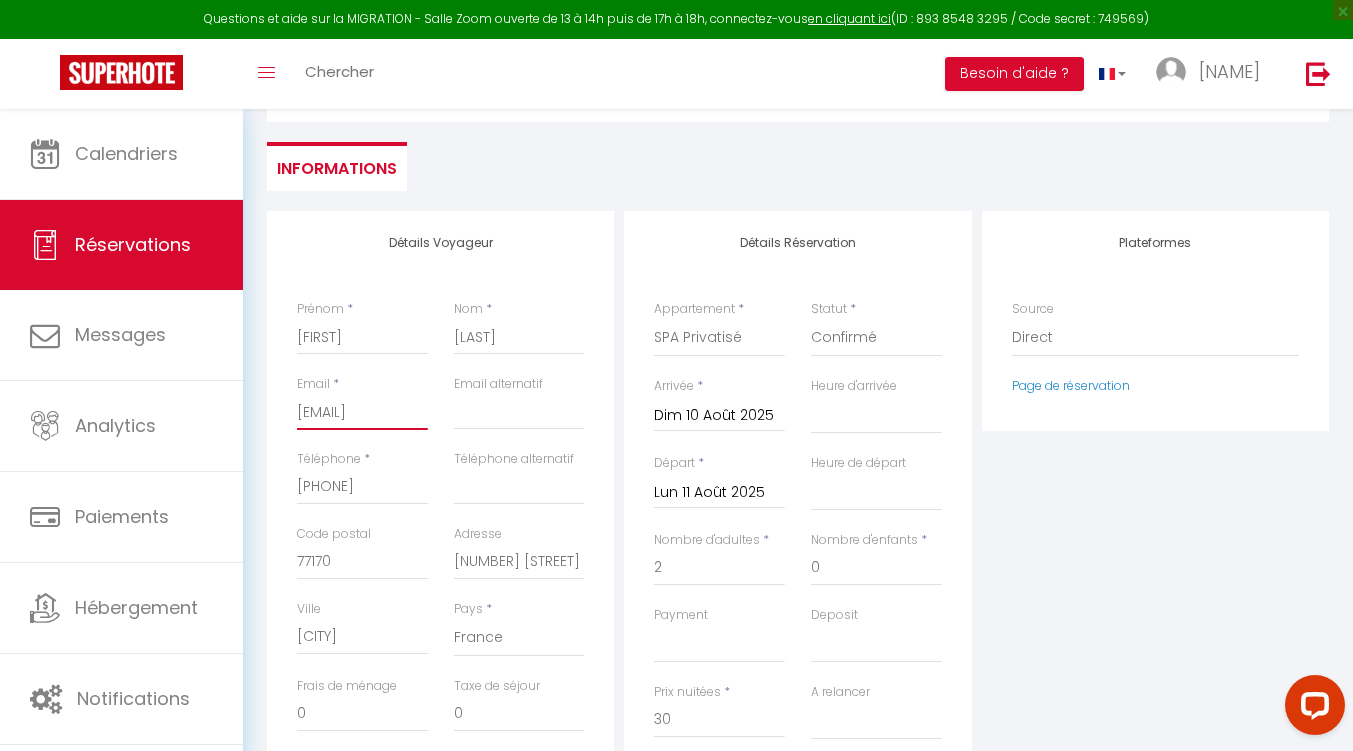 click on "[EMAIL]" at bounding box center [362, 412] 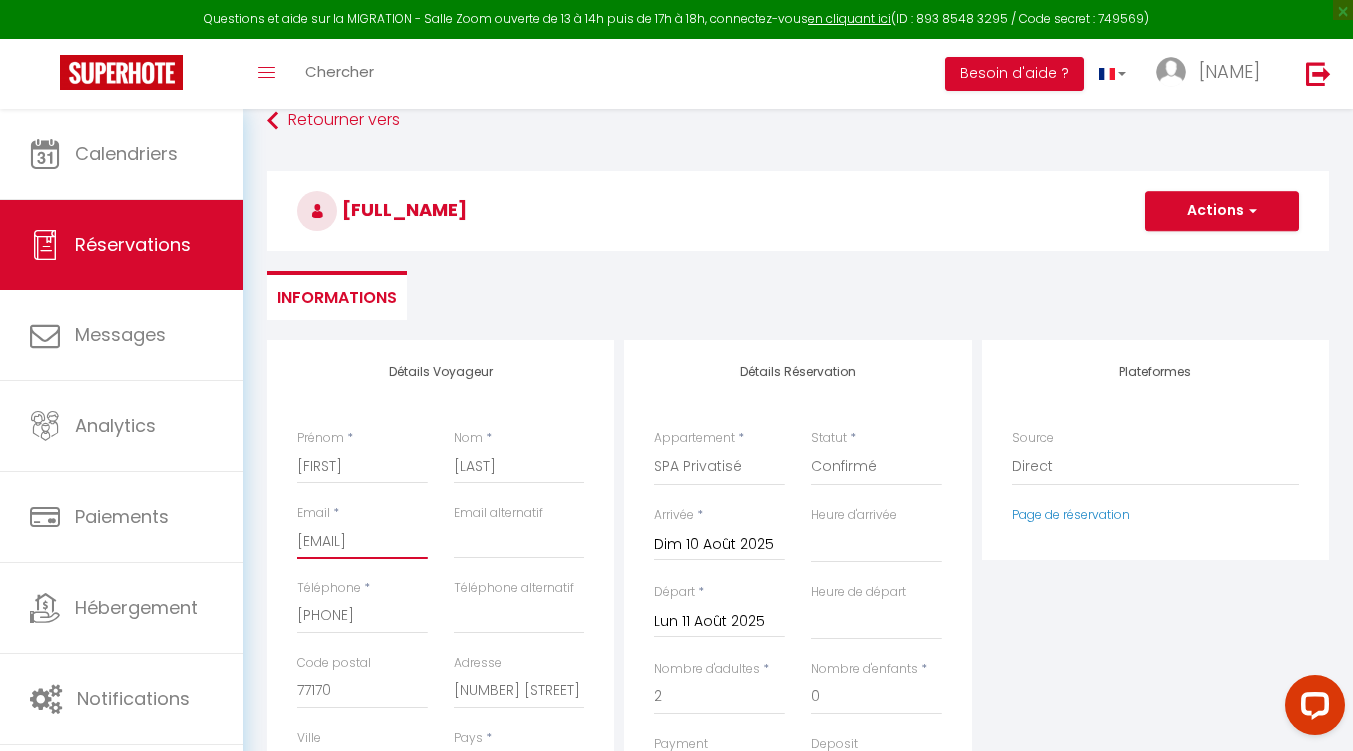 scroll, scrollTop: 0, scrollLeft: 0, axis: both 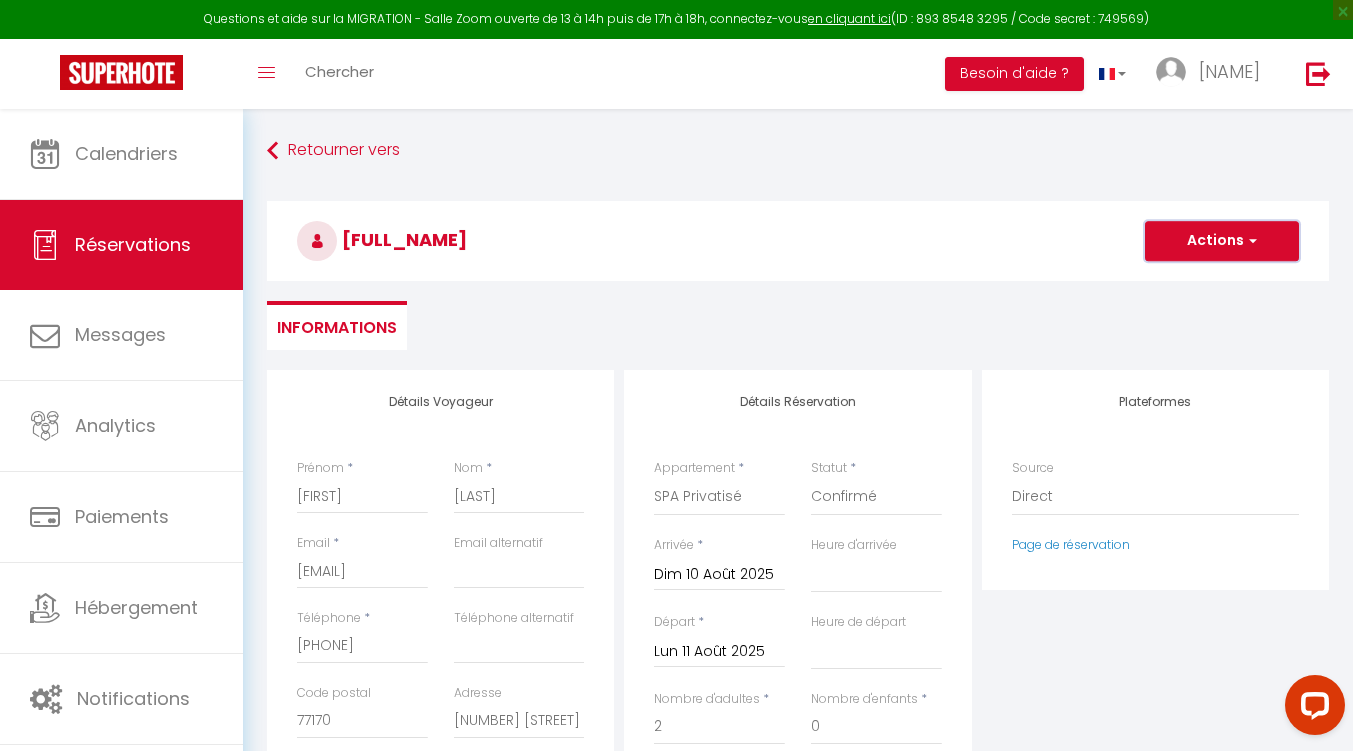 click on "Actions" at bounding box center (1222, 241) 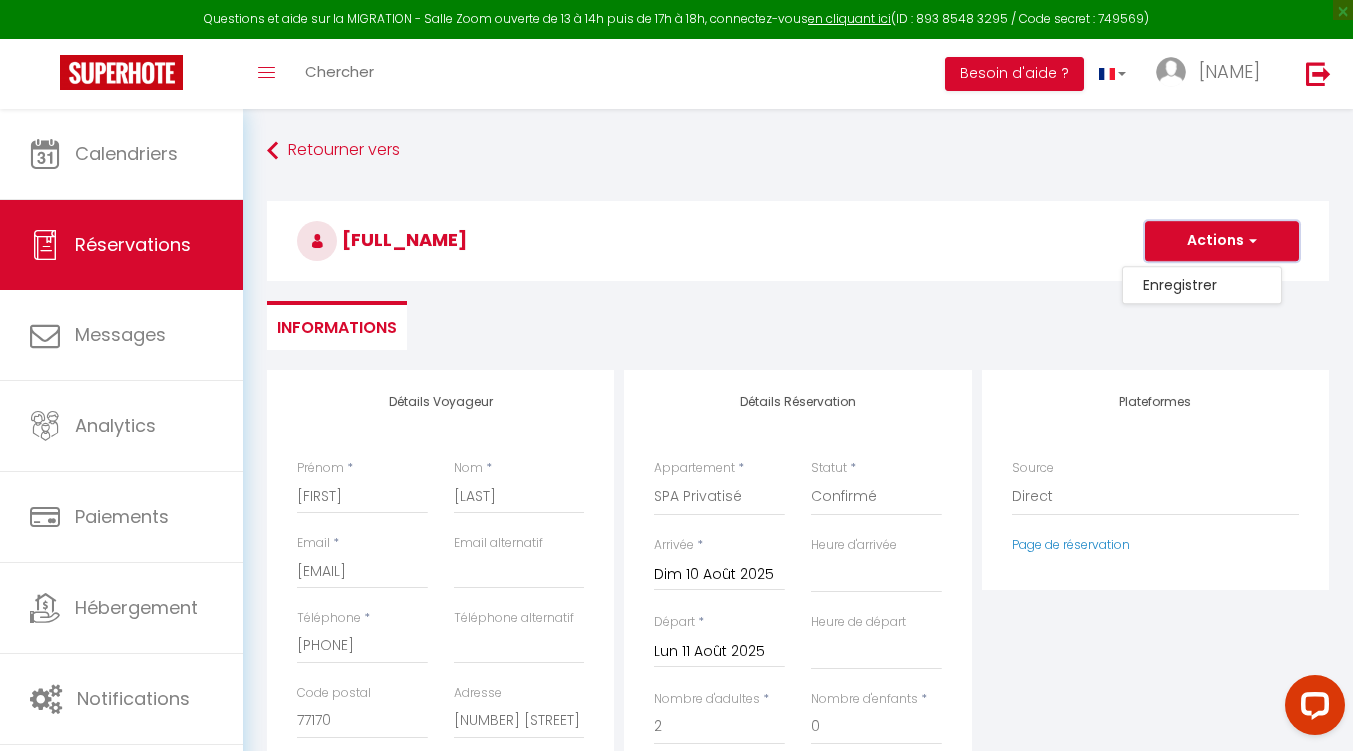 scroll, scrollTop: 0, scrollLeft: 0, axis: both 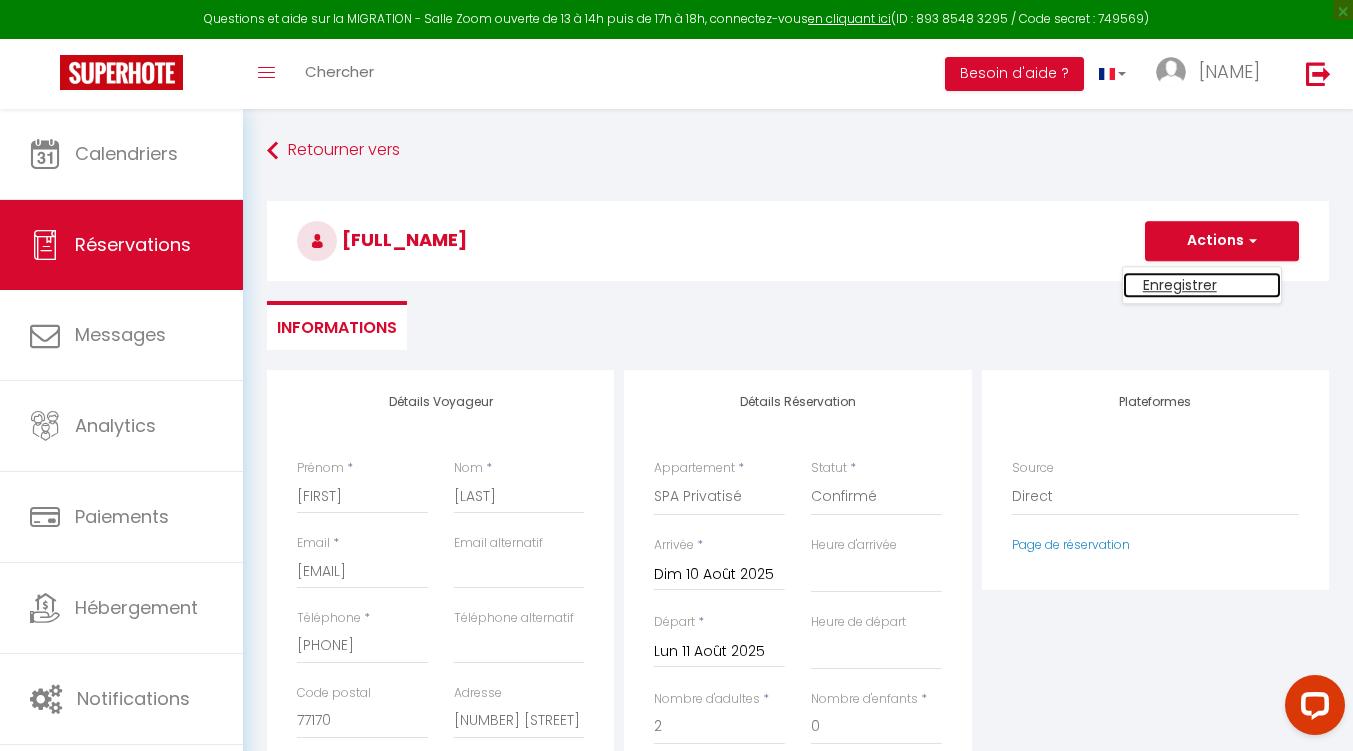 click on "Enregistrer" at bounding box center [1202, 285] 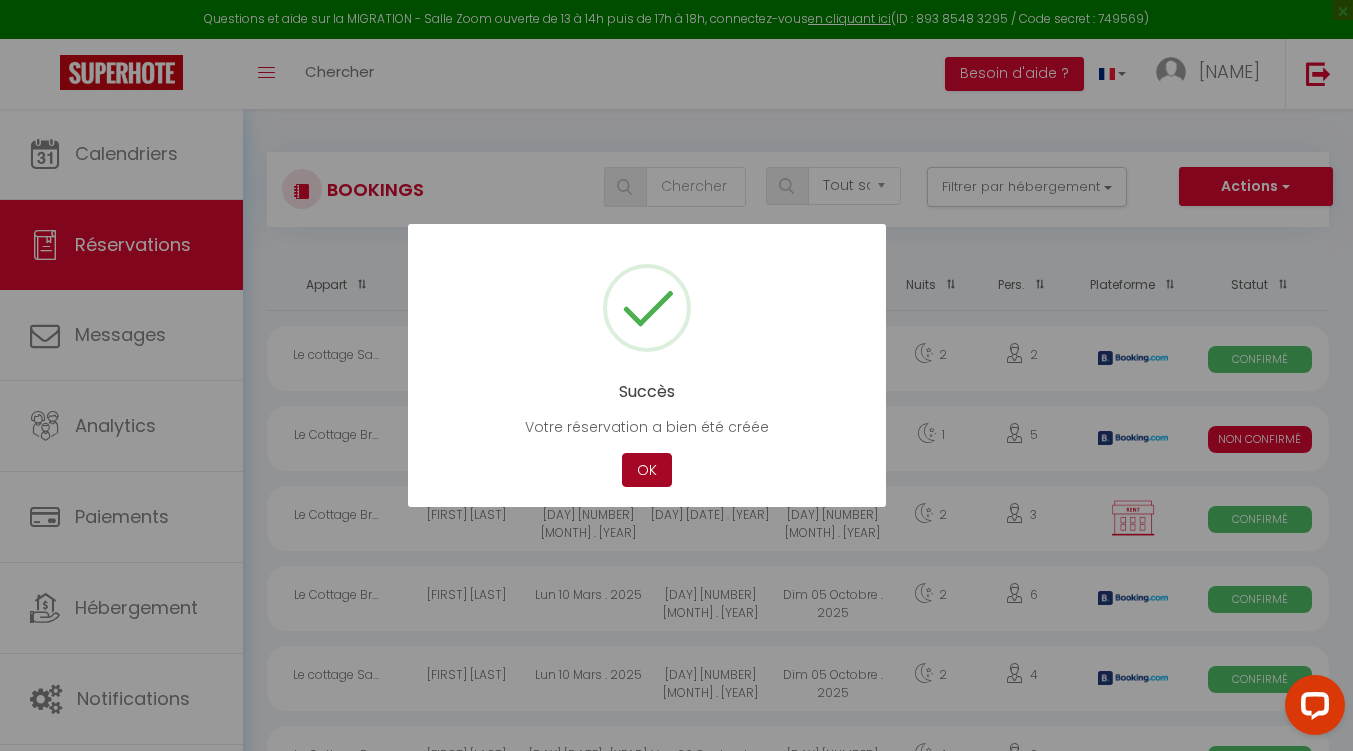 click on "OK" at bounding box center (647, 470) 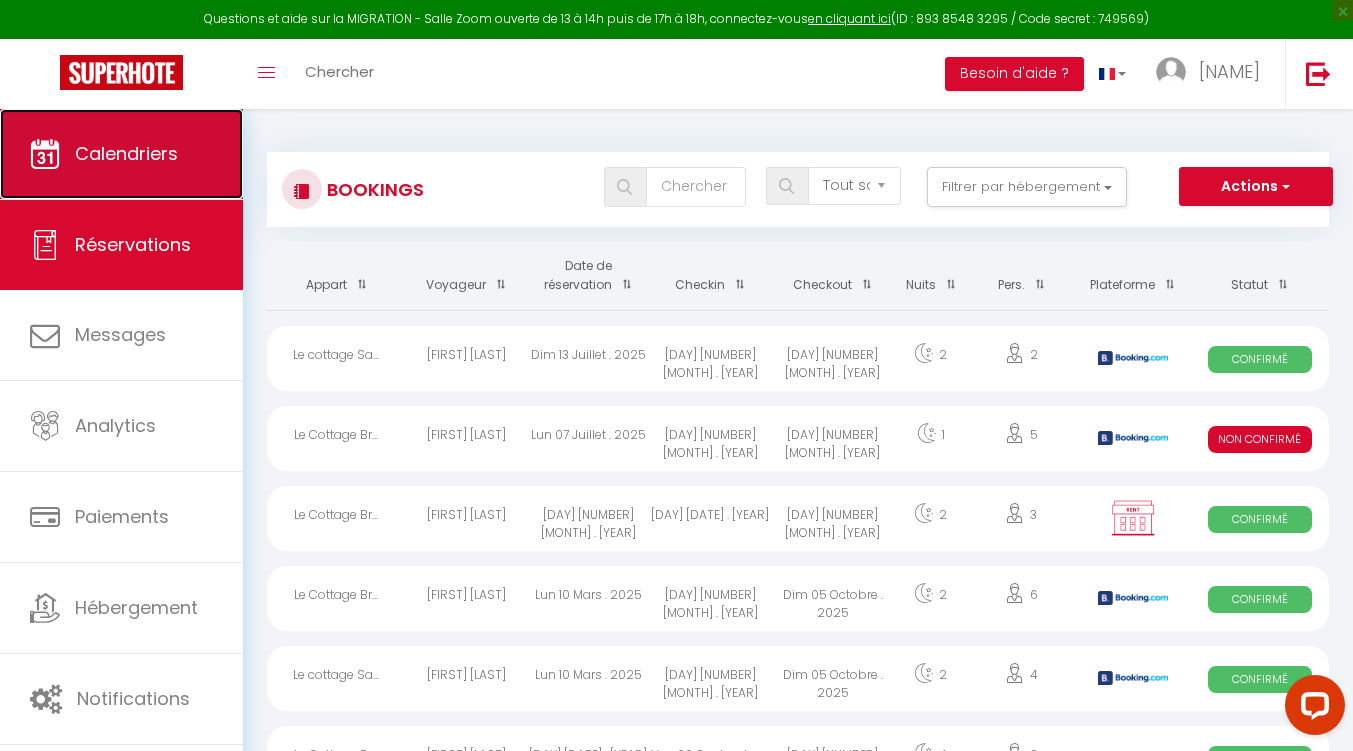 click on "Calendriers" at bounding box center (126, 153) 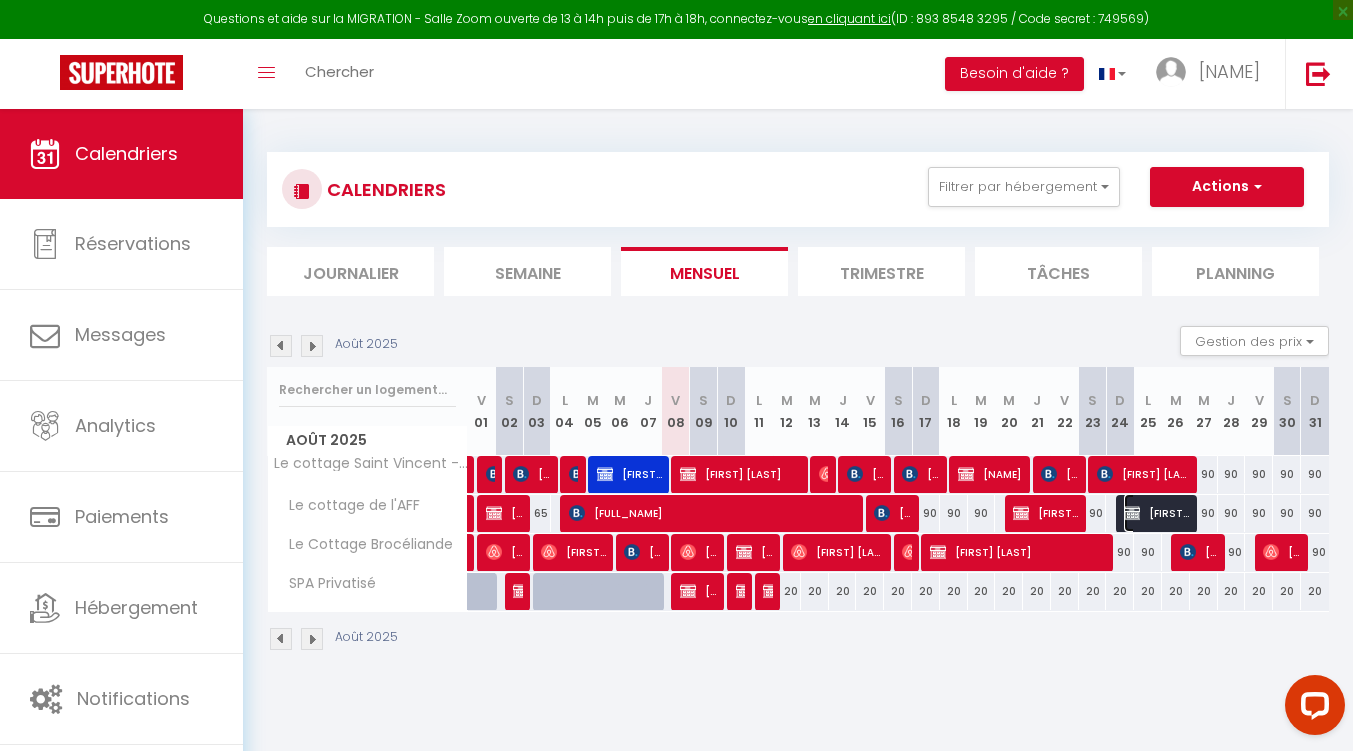 click on "[FIRST] [LAST]" at bounding box center [1156, 513] 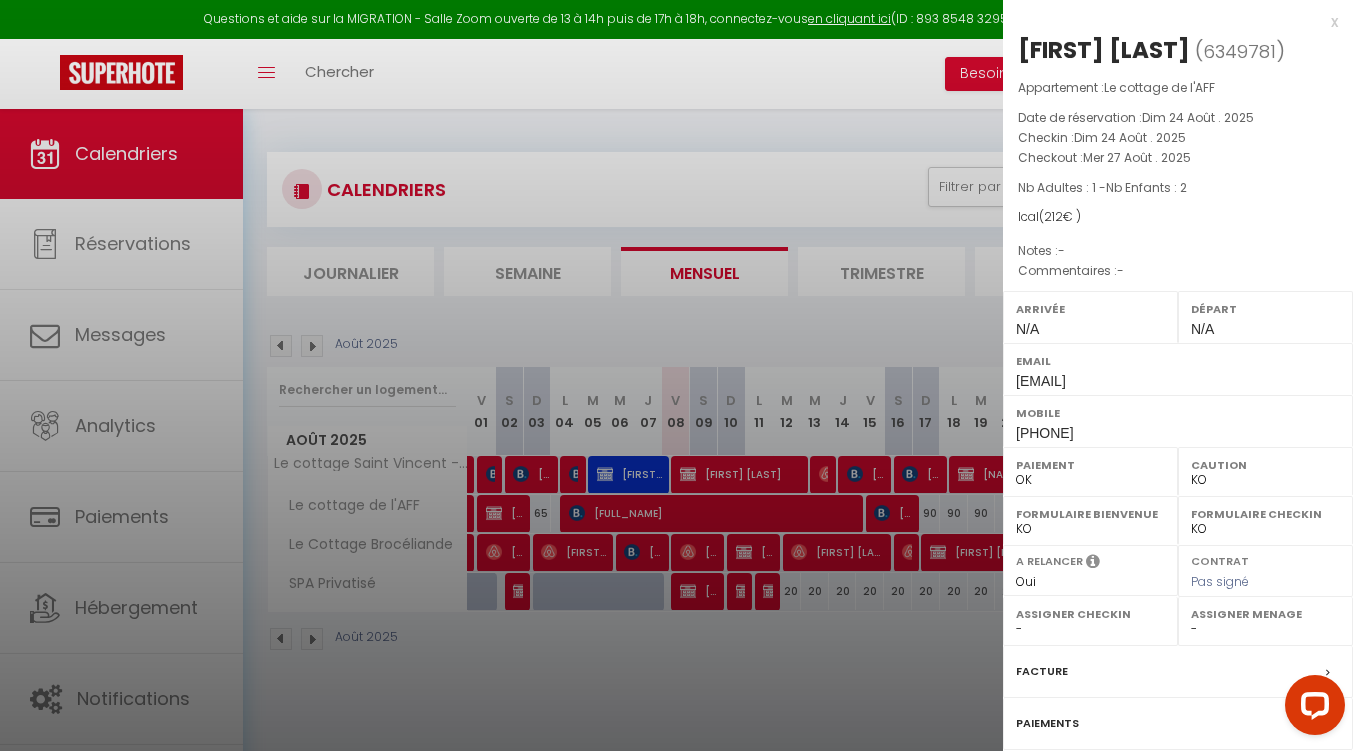 scroll, scrollTop: 213, scrollLeft: 0, axis: vertical 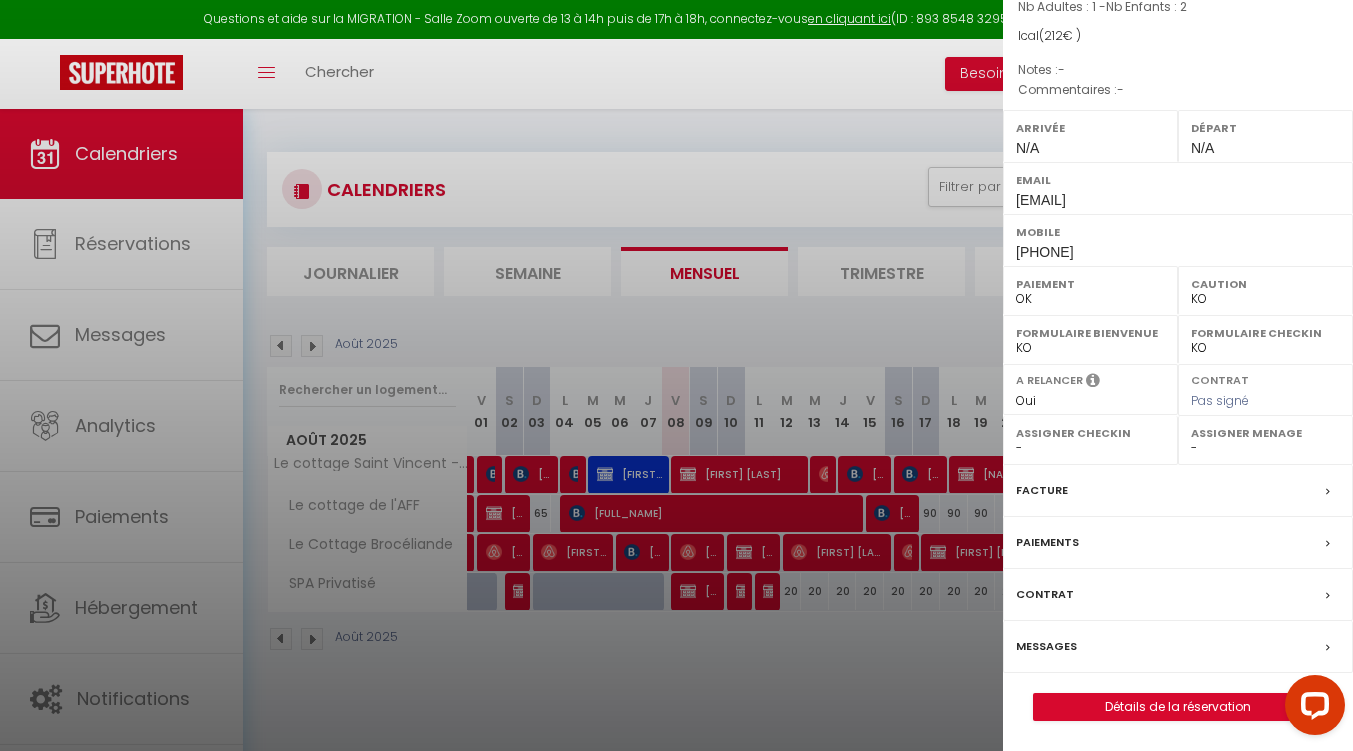 click on "Messages" at bounding box center (1046, 646) 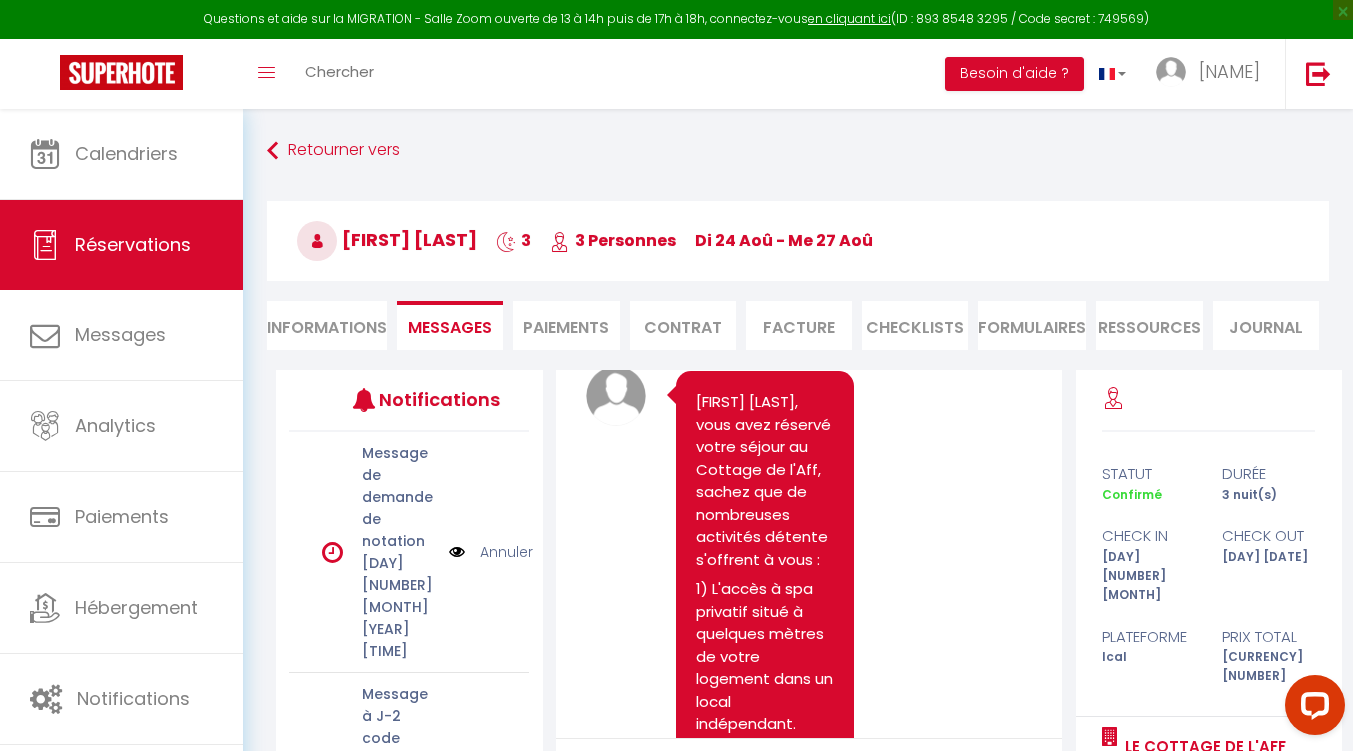 scroll, scrollTop: 0, scrollLeft: 0, axis: both 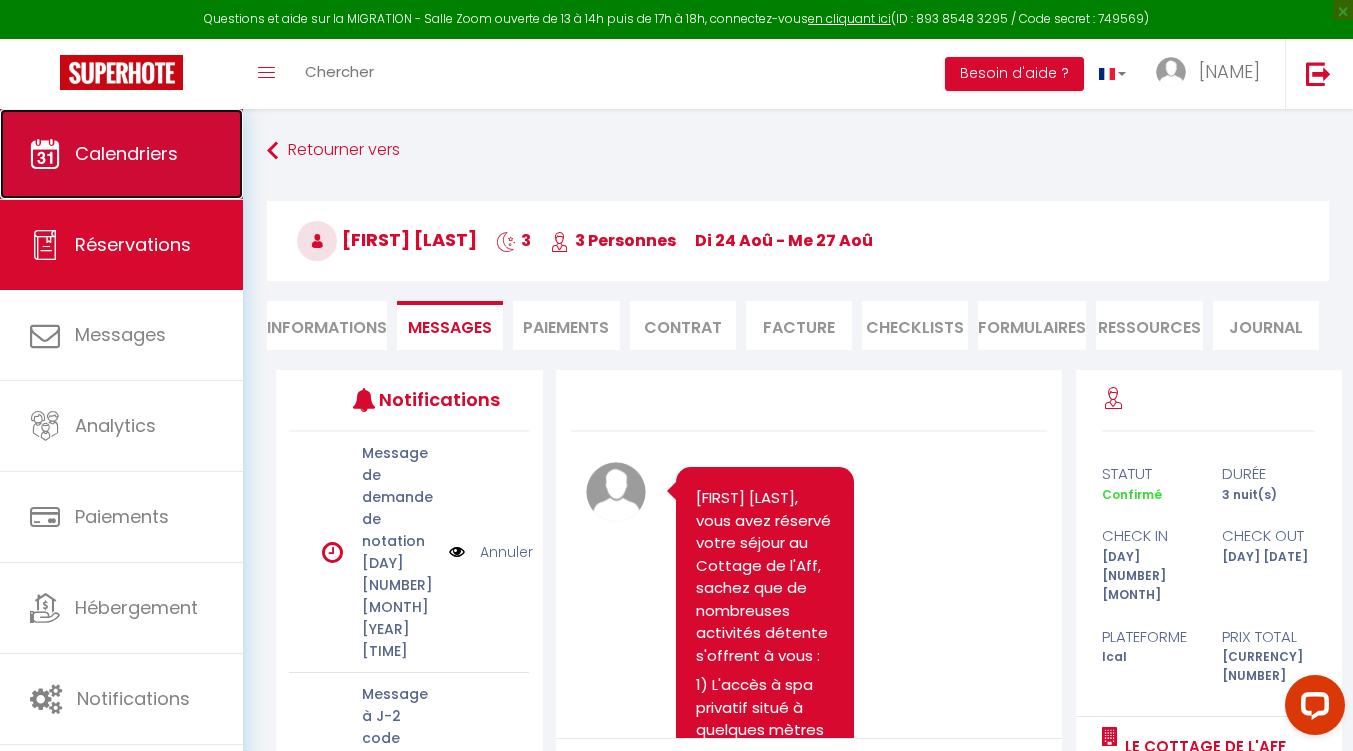 click on "Calendriers" at bounding box center (126, 153) 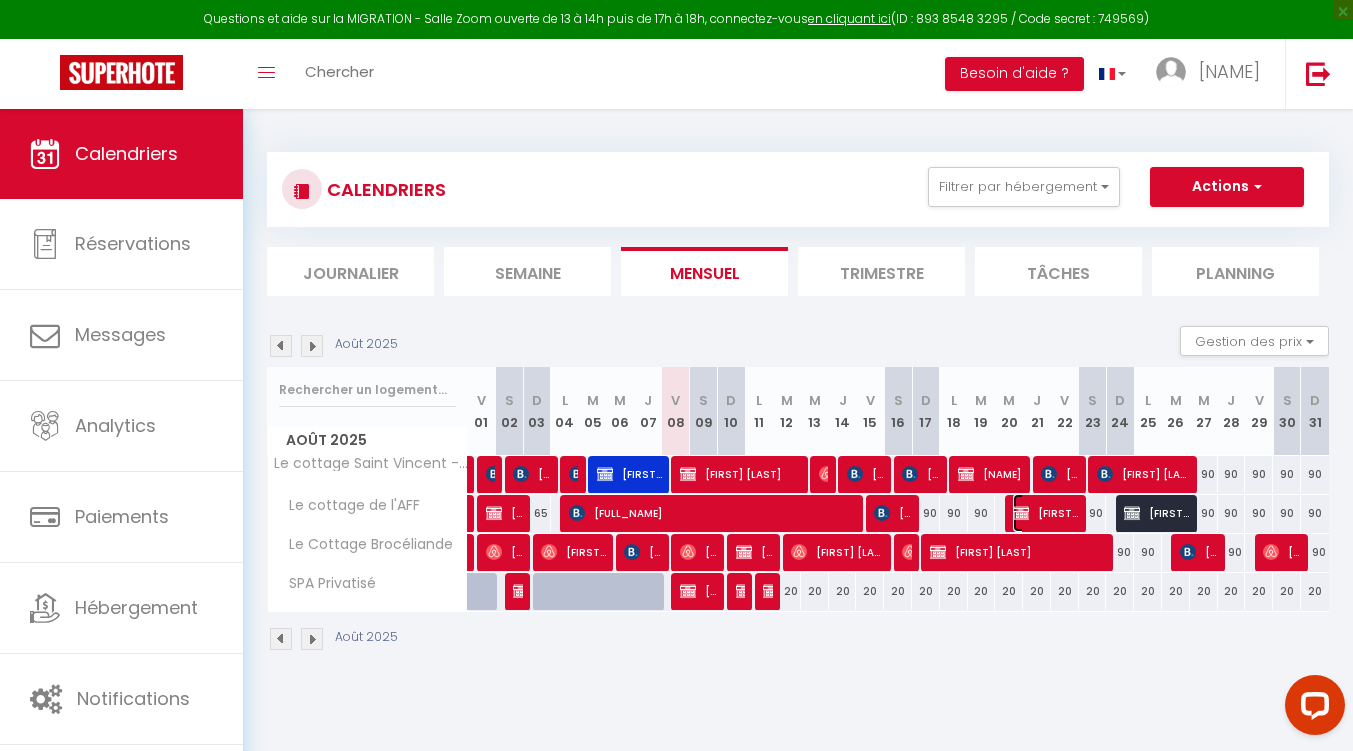 click on "[FIRST] [LAST]" at bounding box center [1045, 513] 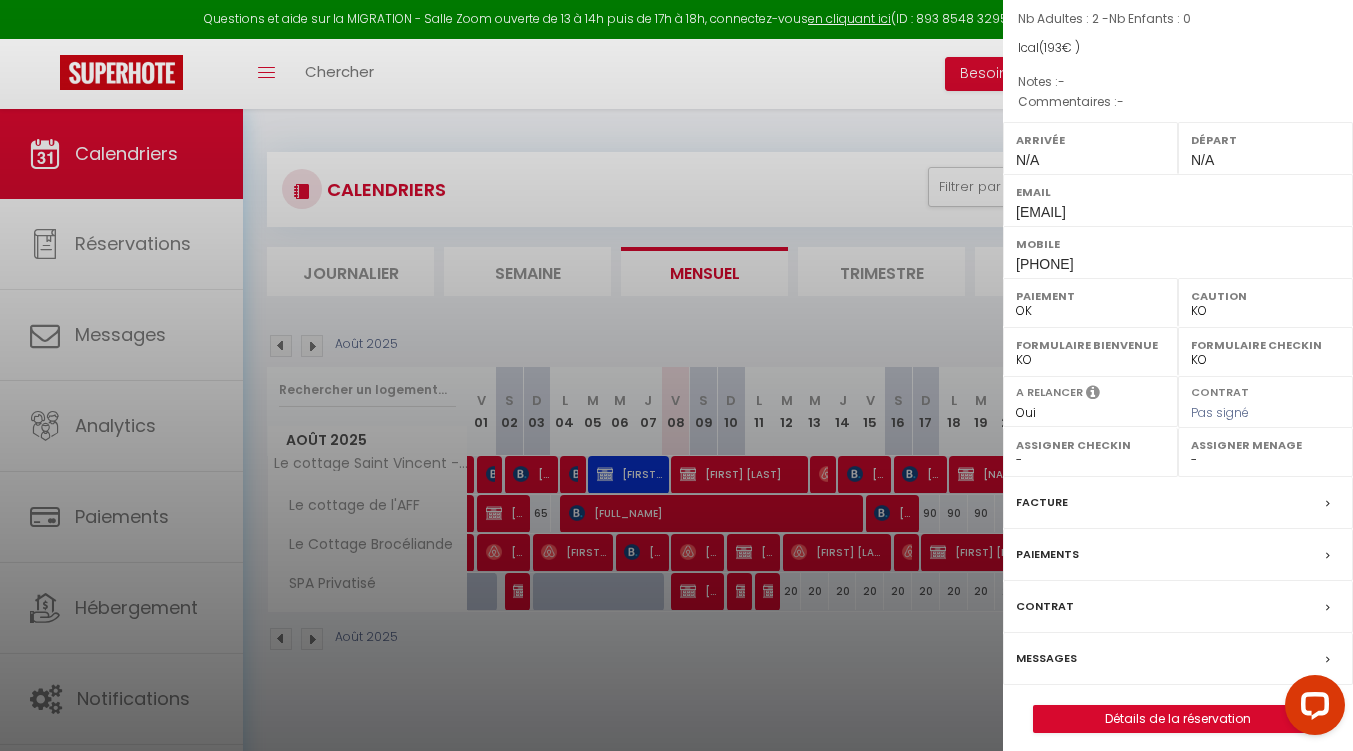 scroll, scrollTop: 181, scrollLeft: 0, axis: vertical 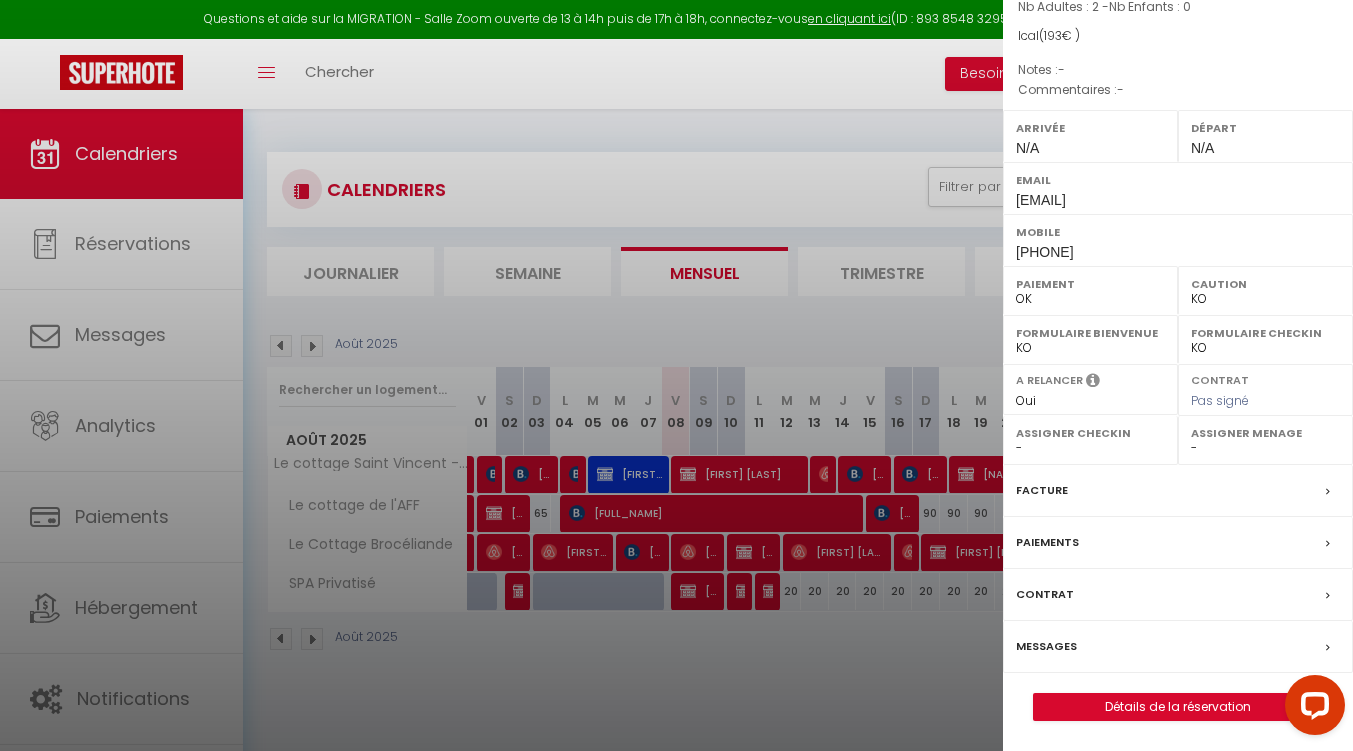 click on "Messages" at bounding box center [1046, 646] 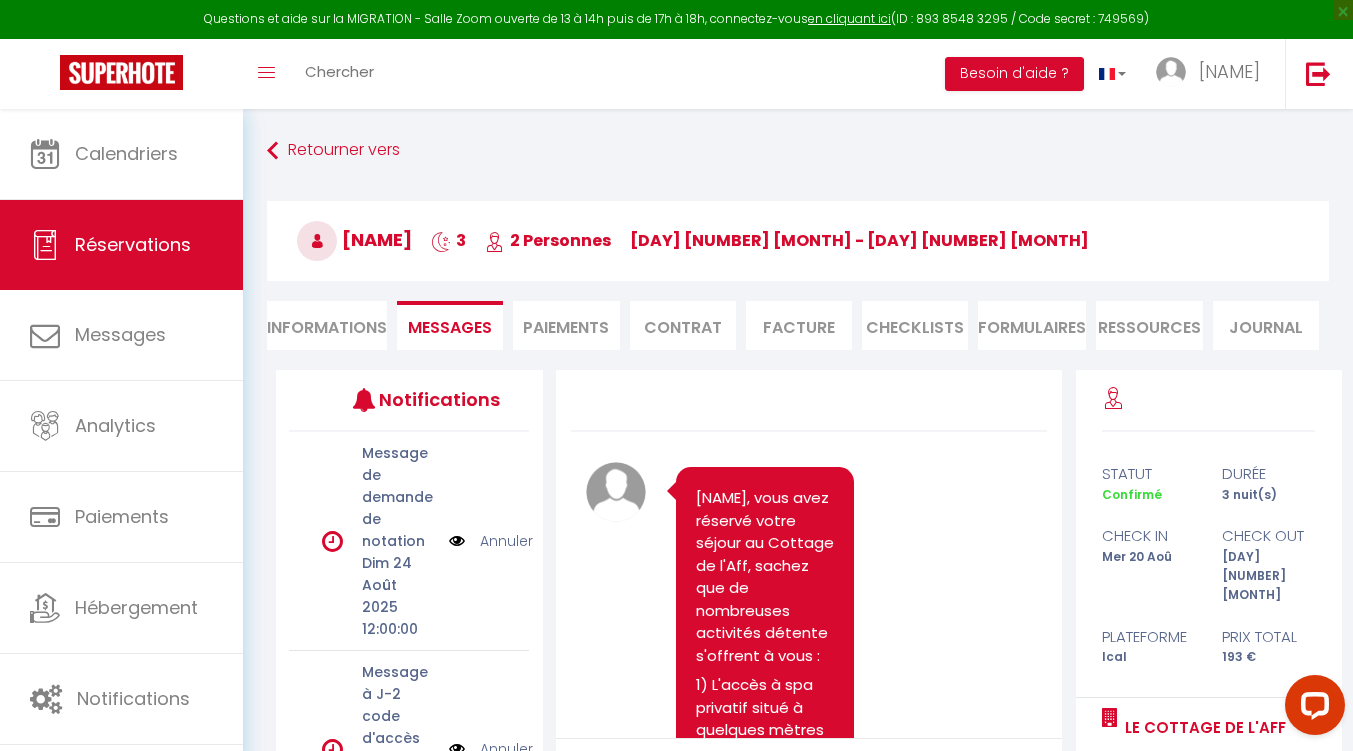 scroll, scrollTop: 1929, scrollLeft: 0, axis: vertical 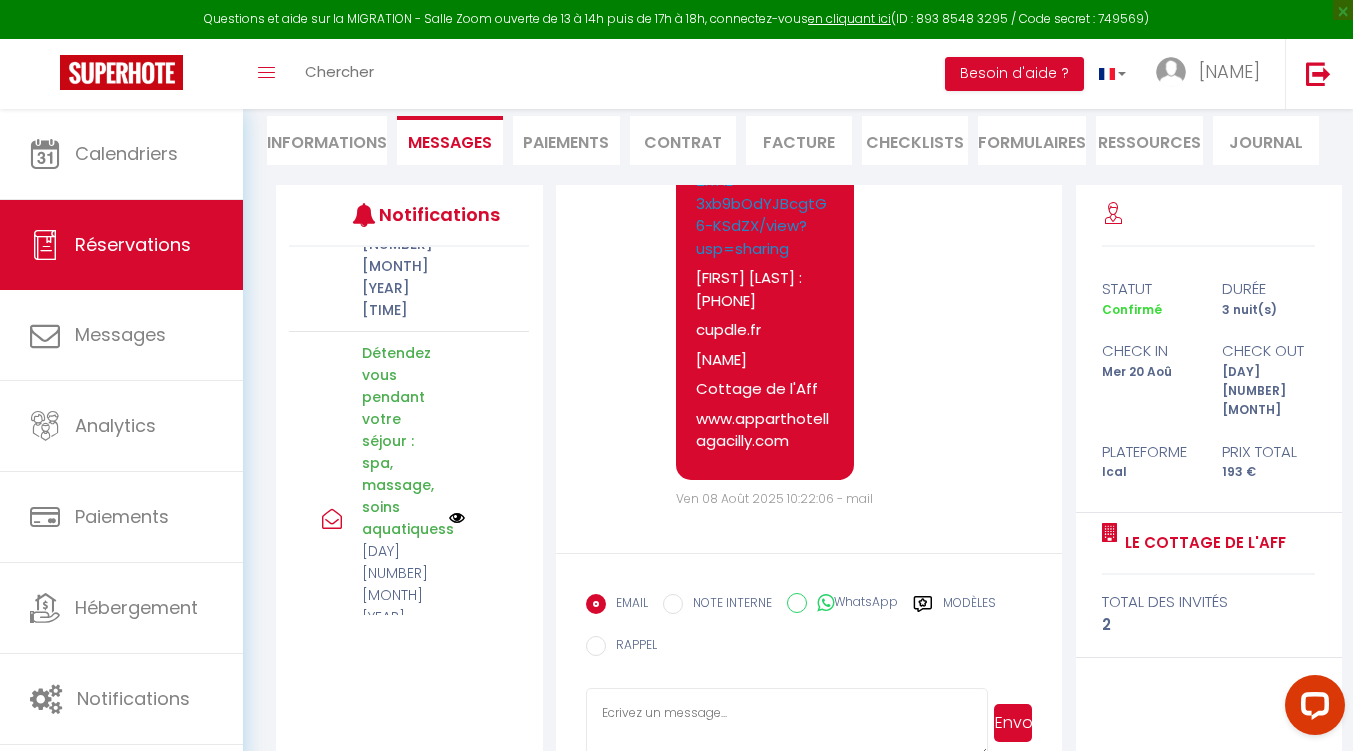 click on "Modèles" at bounding box center (969, 606) 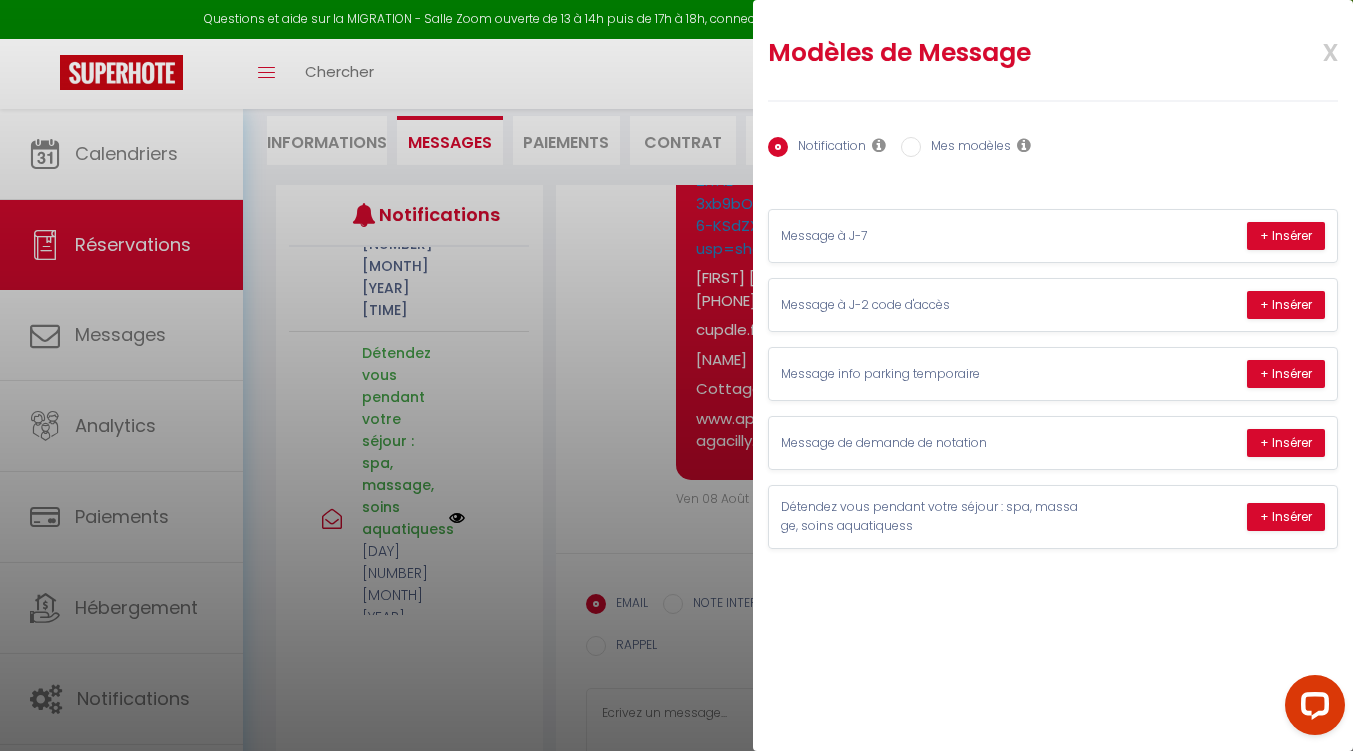 click on "Mes modèles" at bounding box center [911, 147] 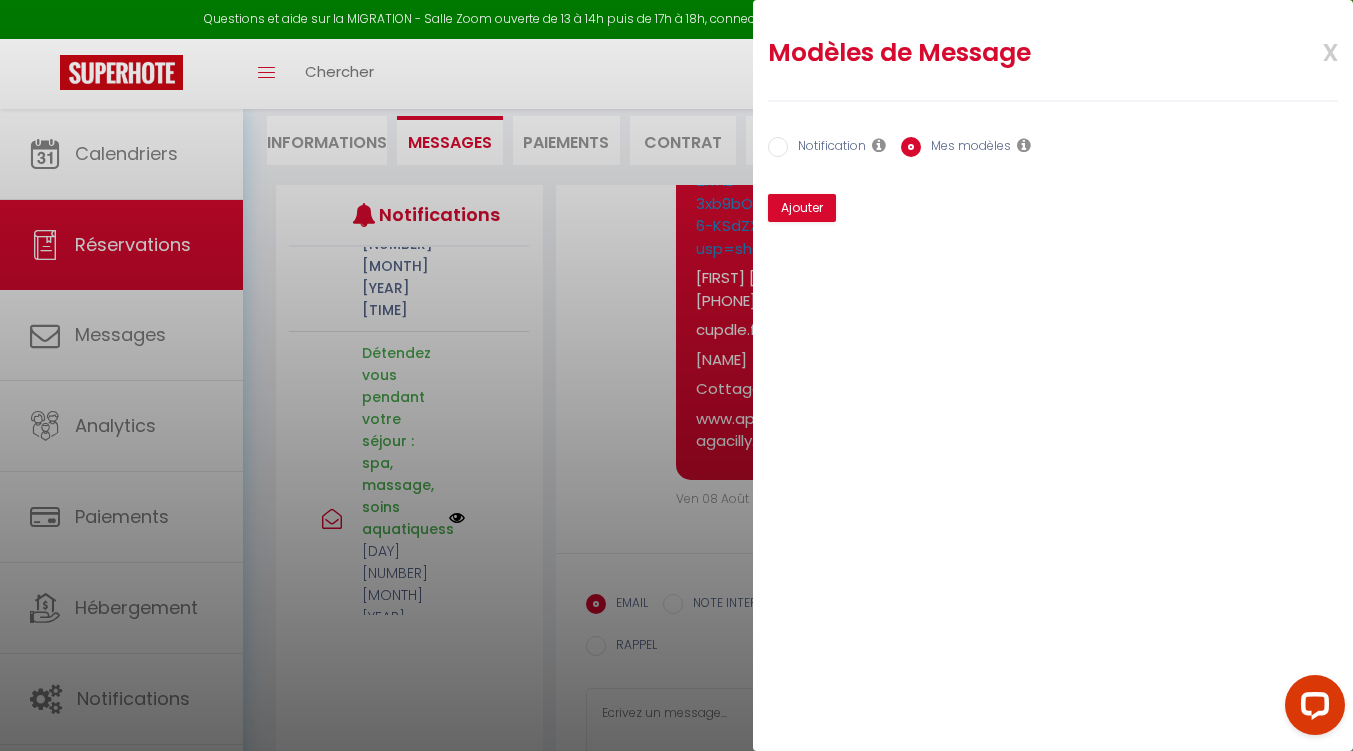 click on "Notification" at bounding box center [778, 147] 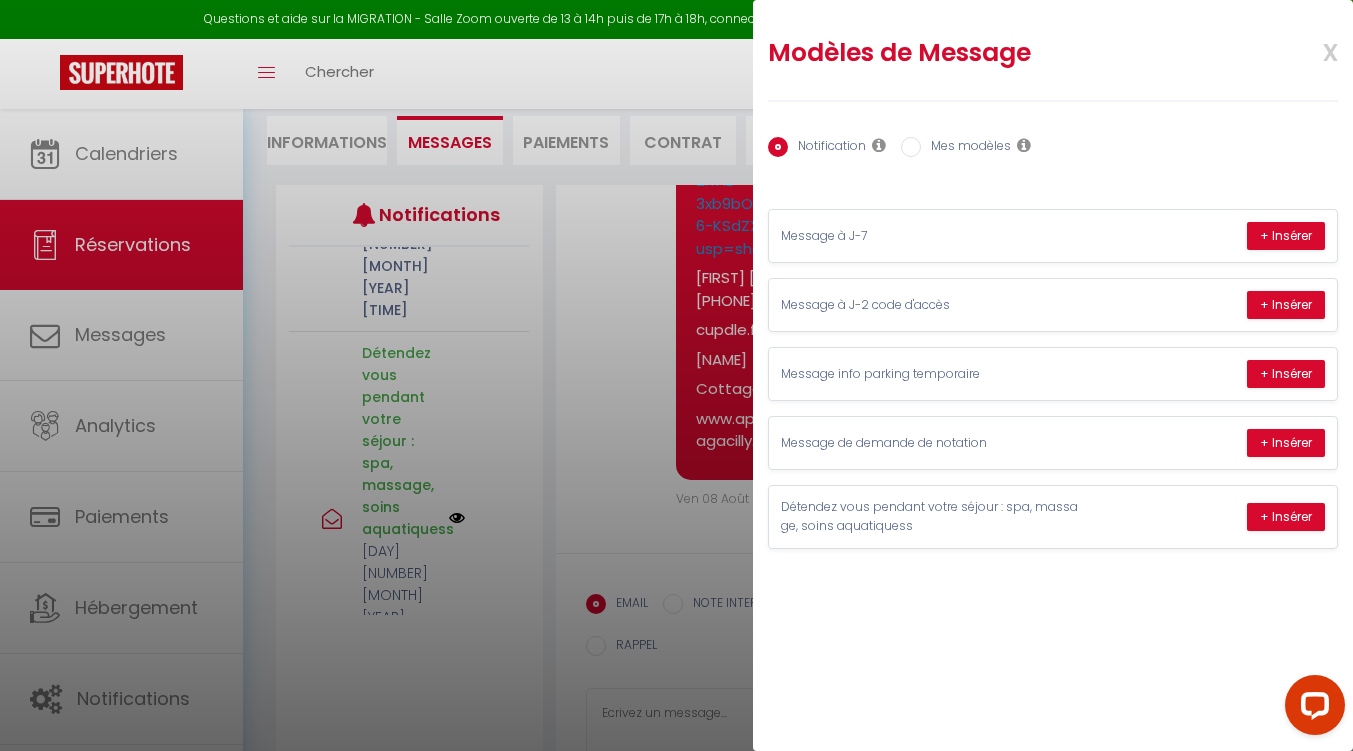 click at bounding box center (676, 375) 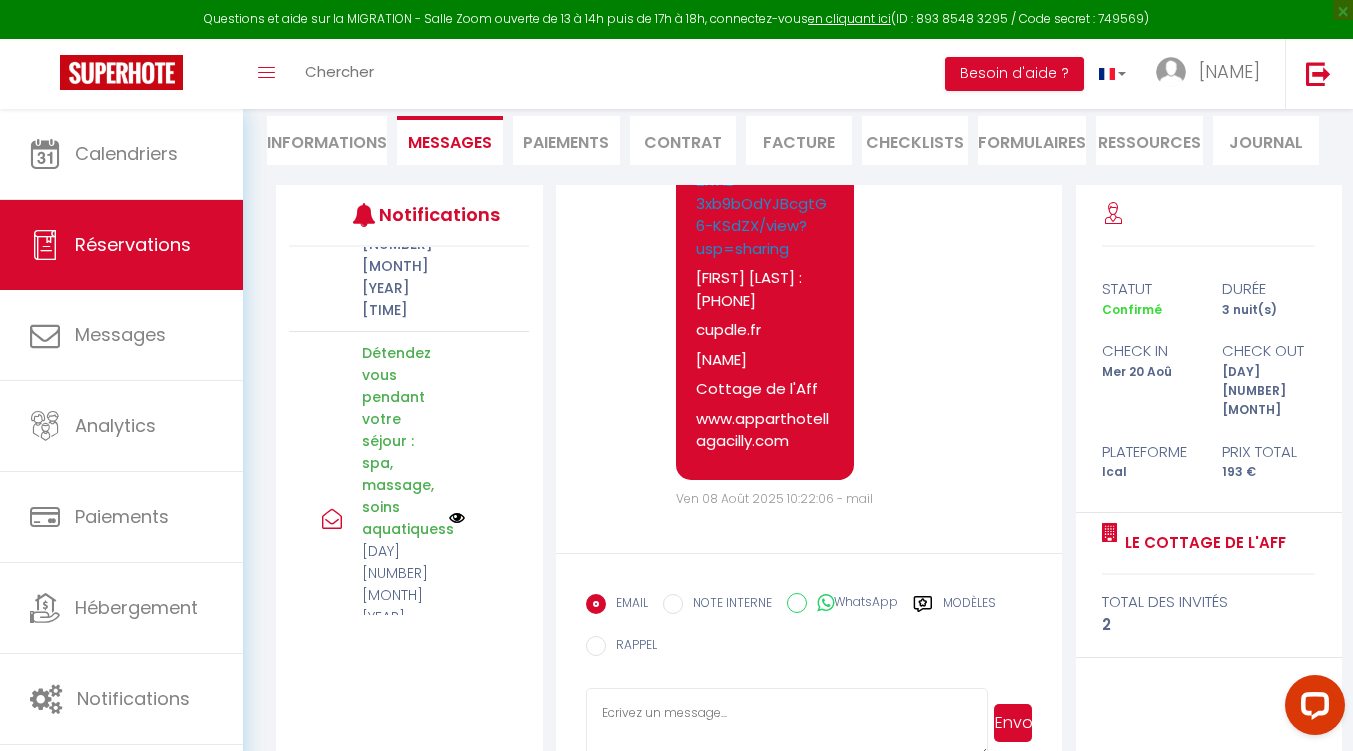 click at bounding box center (787, 723) 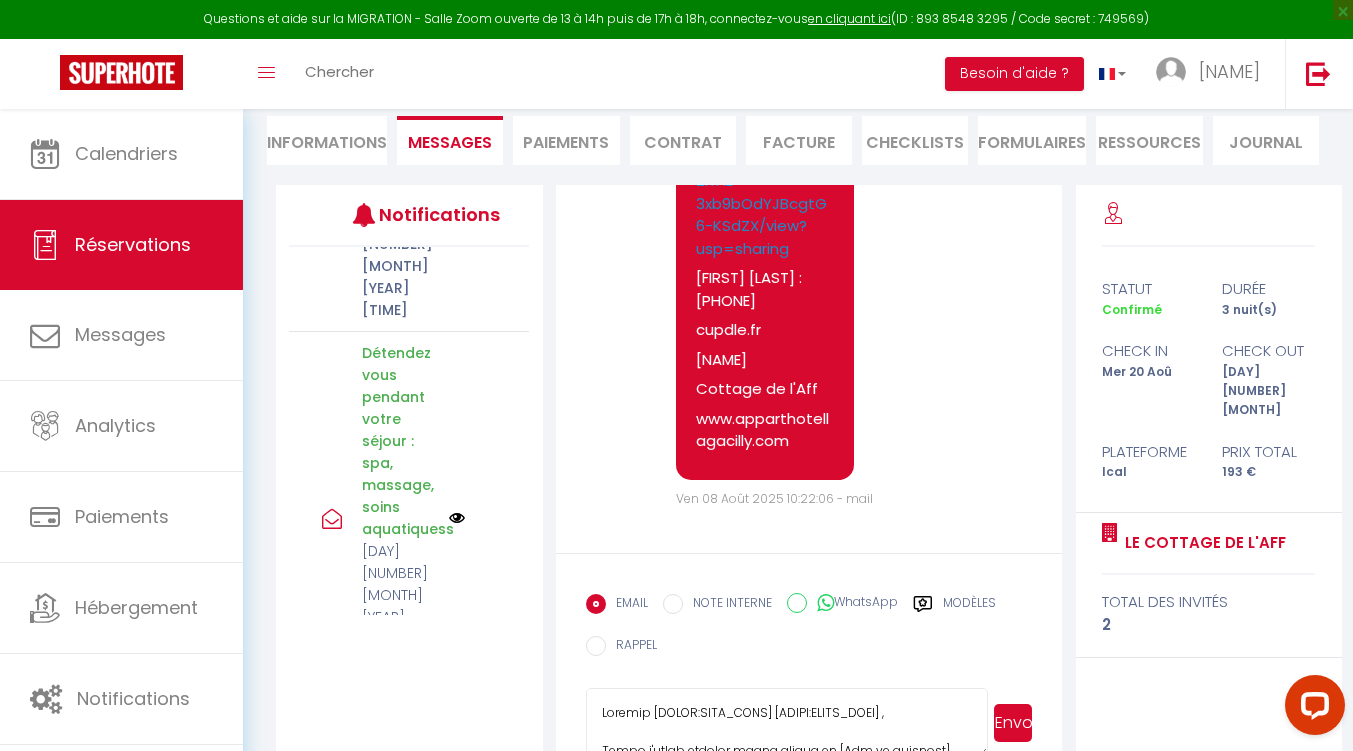 scroll, scrollTop: 794, scrollLeft: 0, axis: vertical 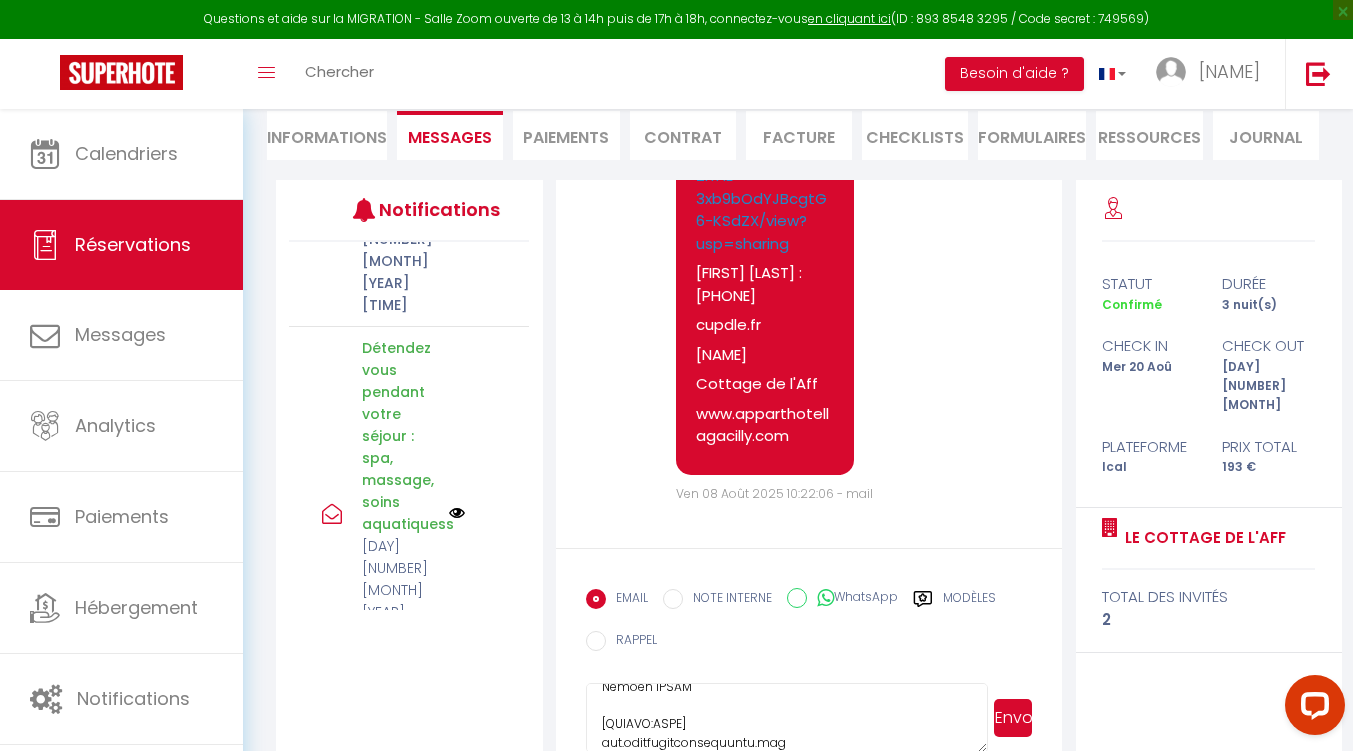 click at bounding box center [787, 718] 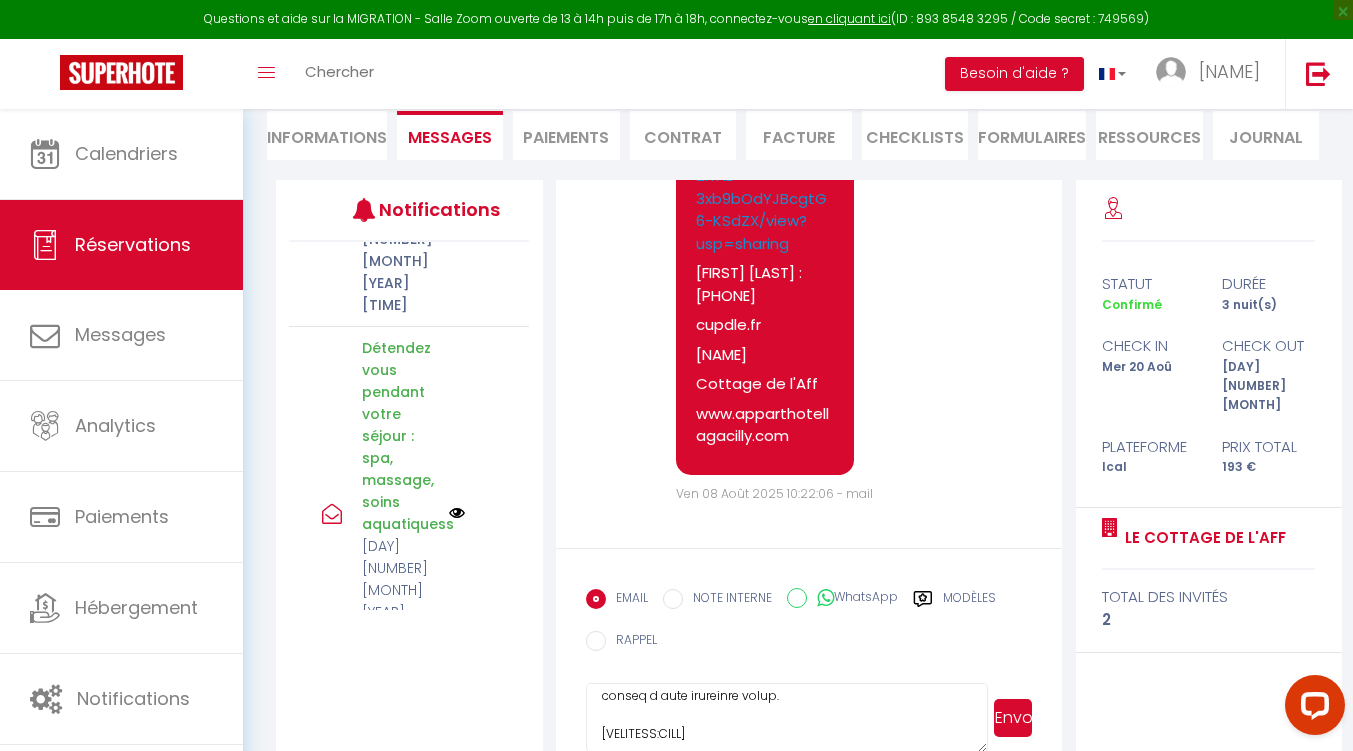 scroll, scrollTop: 580, scrollLeft: 0, axis: vertical 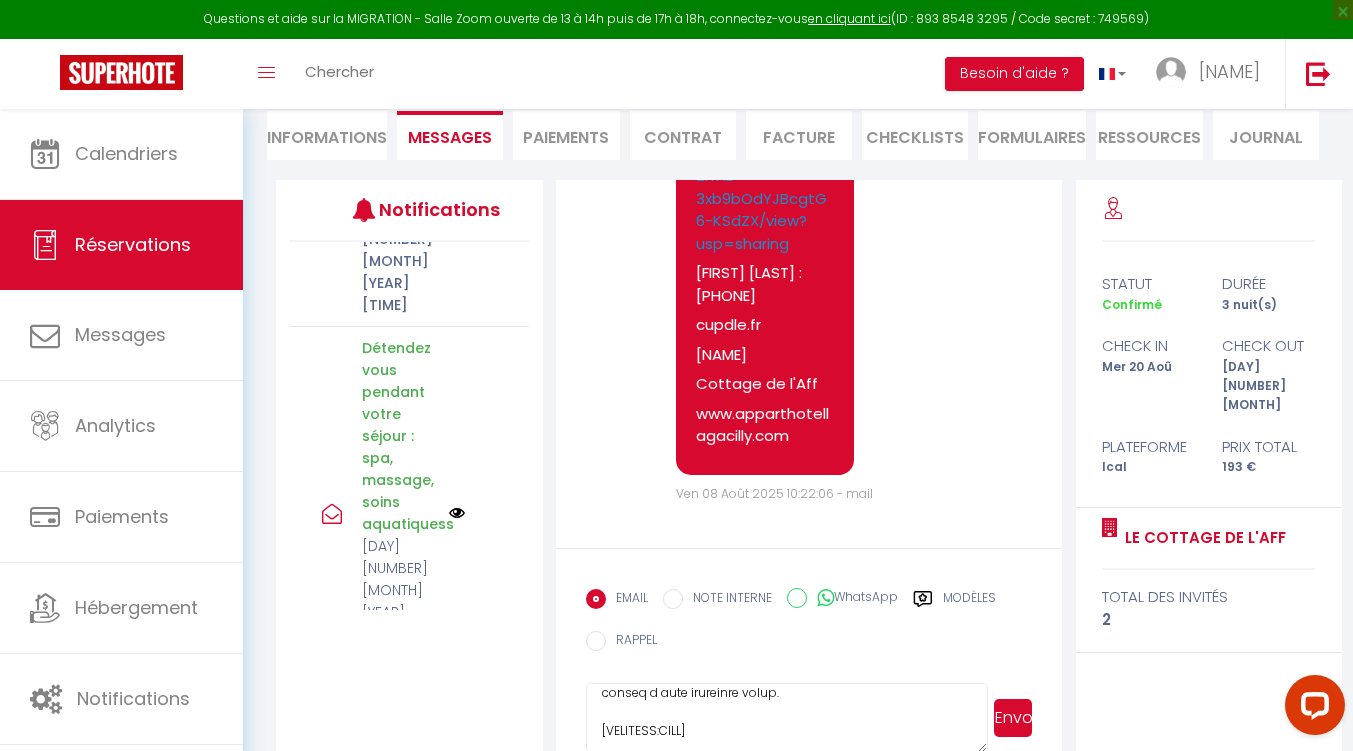 click at bounding box center (787, 718) 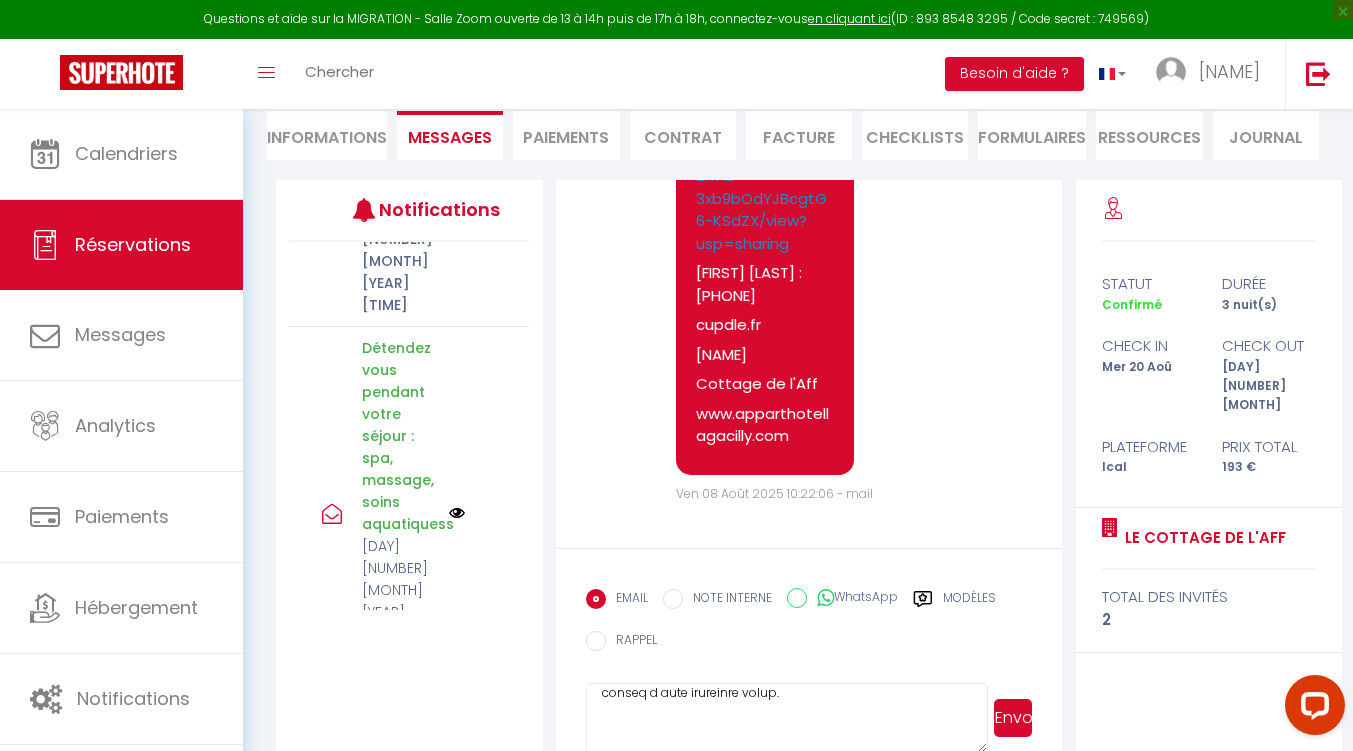 scroll, scrollTop: 579, scrollLeft: 0, axis: vertical 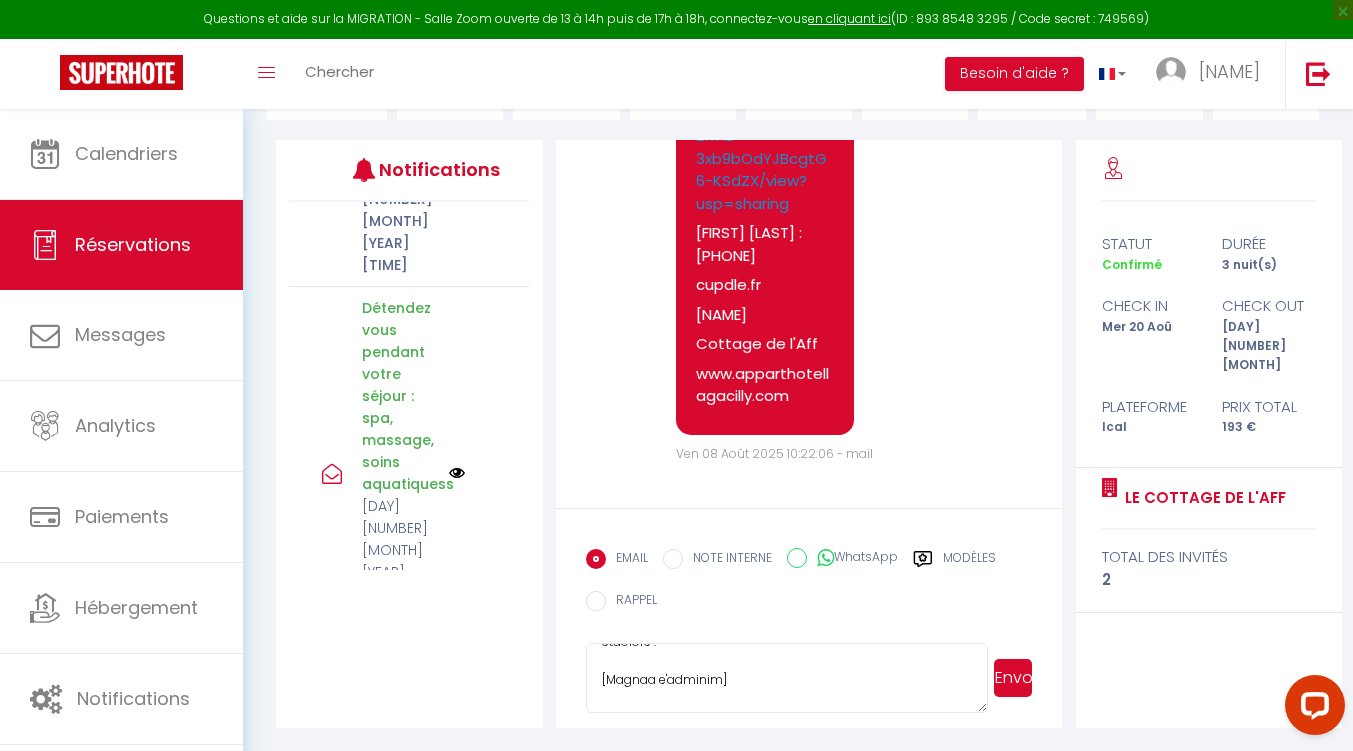 click at bounding box center [787, 678] 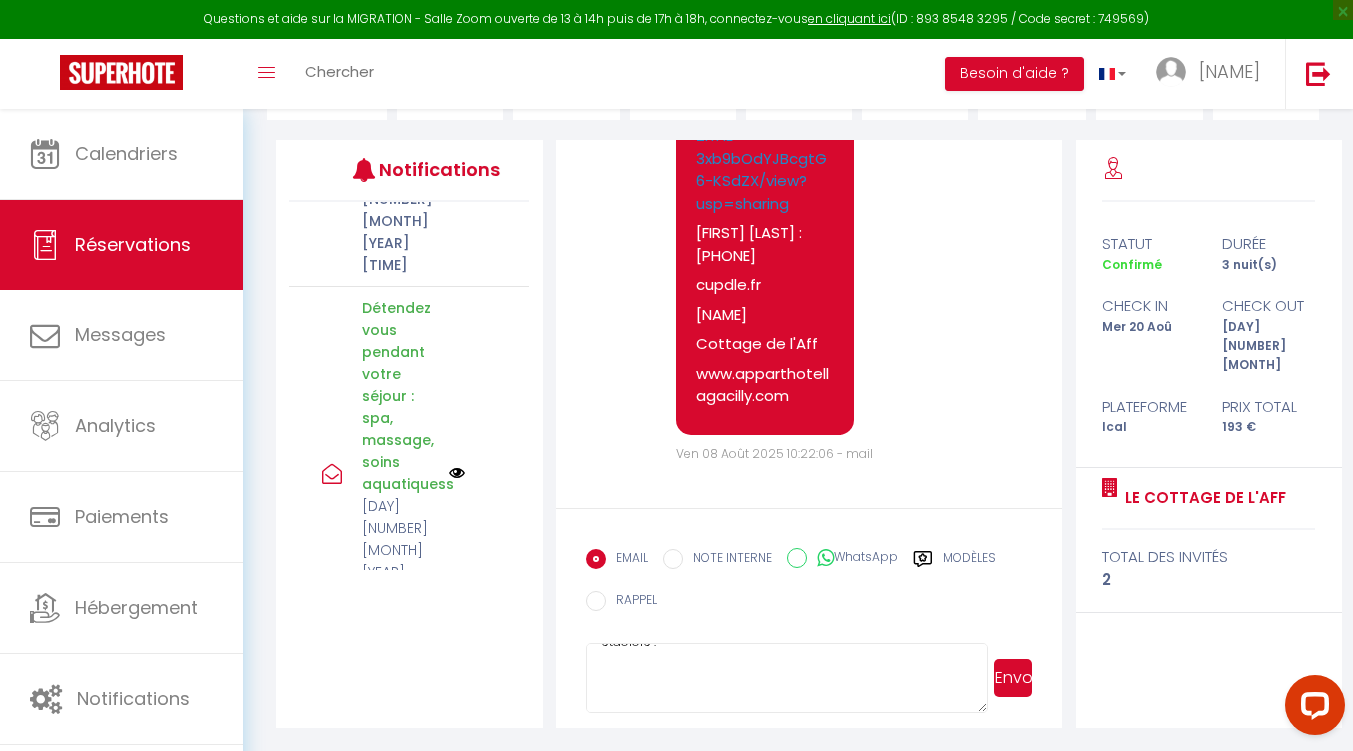 paste on "https://drive.google.com/file/d/1FgvJrEG-DtUo6nglbW4AAKbBNo7WEsdJ/view?usp=drive_link" 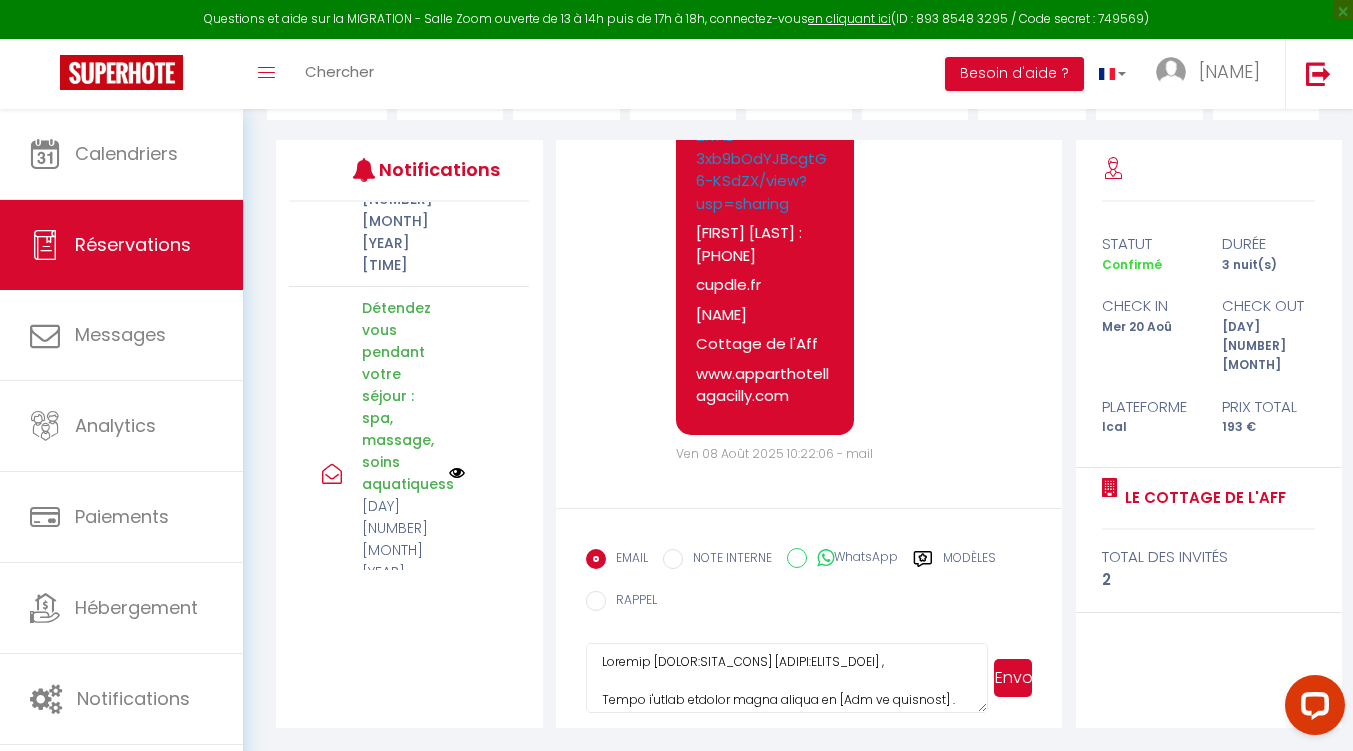 scroll, scrollTop: 0, scrollLeft: 0, axis: both 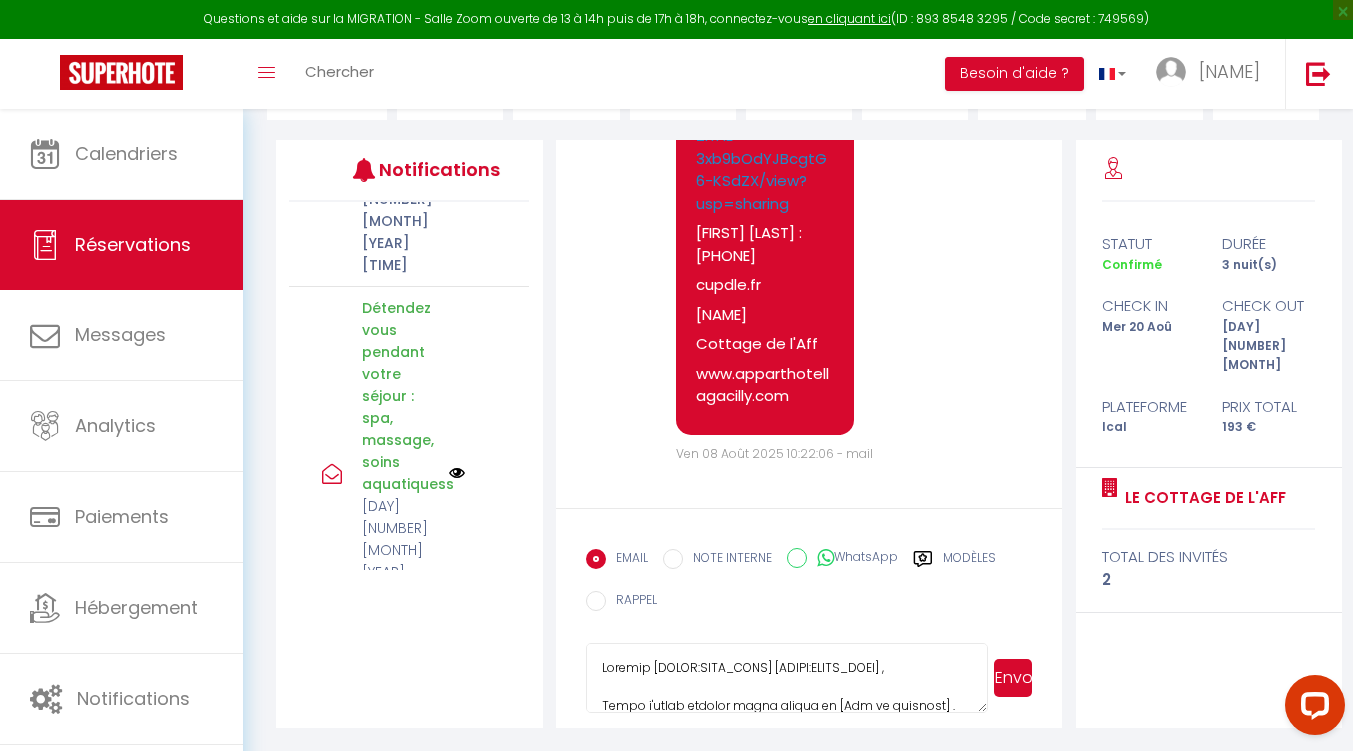 click at bounding box center (787, 678) 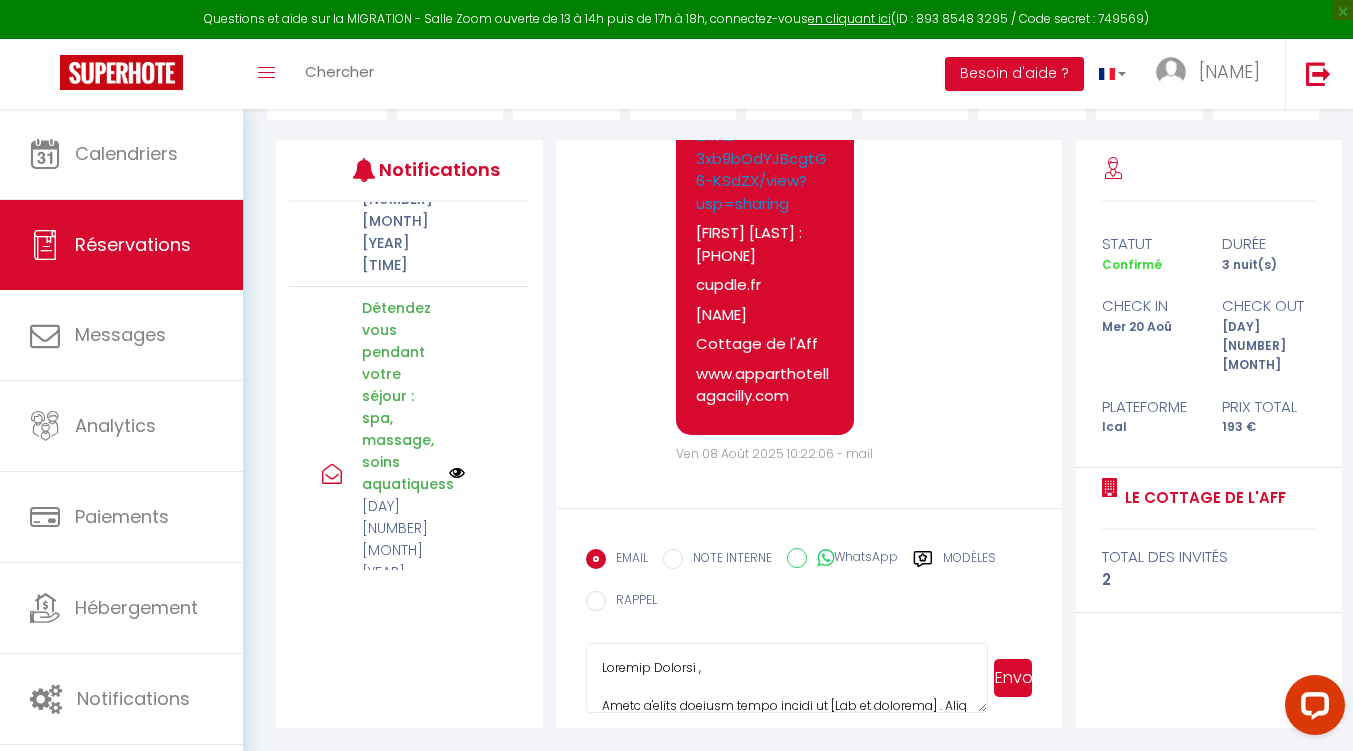 scroll, scrollTop: 227, scrollLeft: 0, axis: vertical 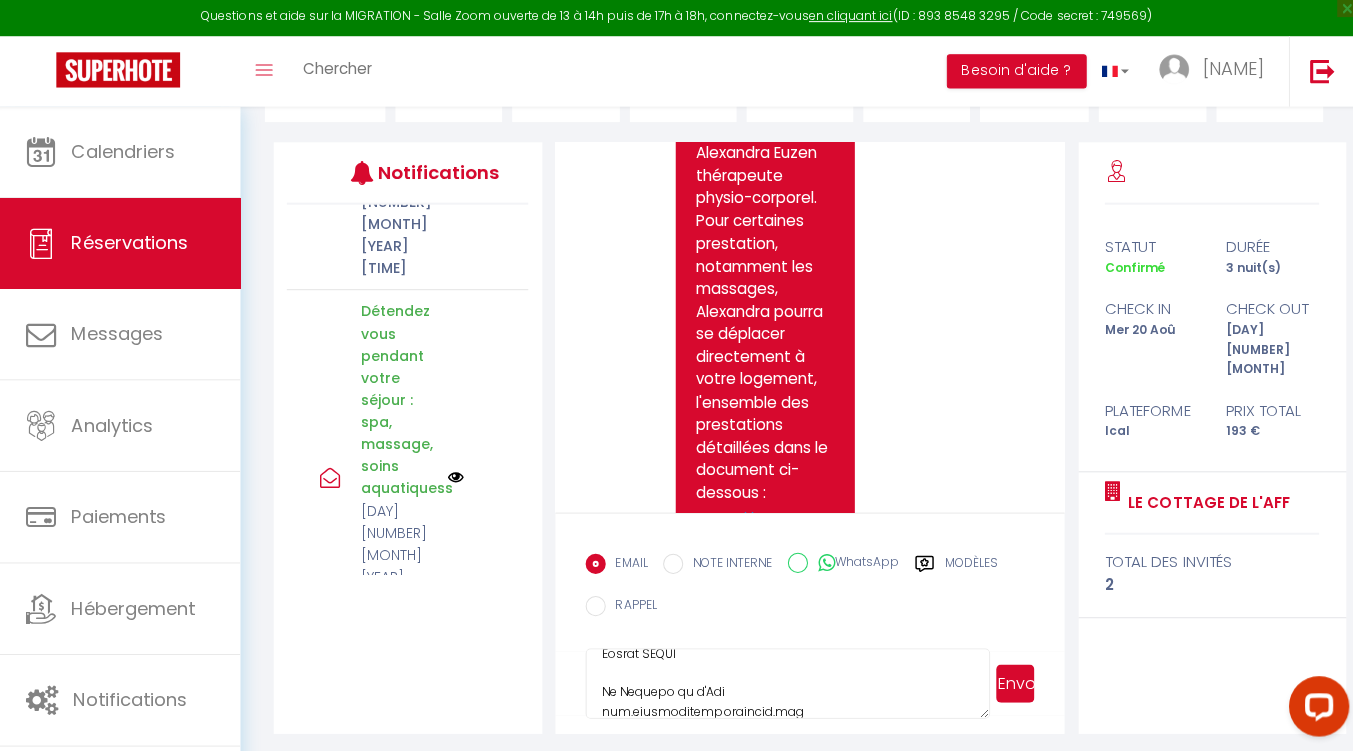 click on "Envoyer" at bounding box center (1013, 682) 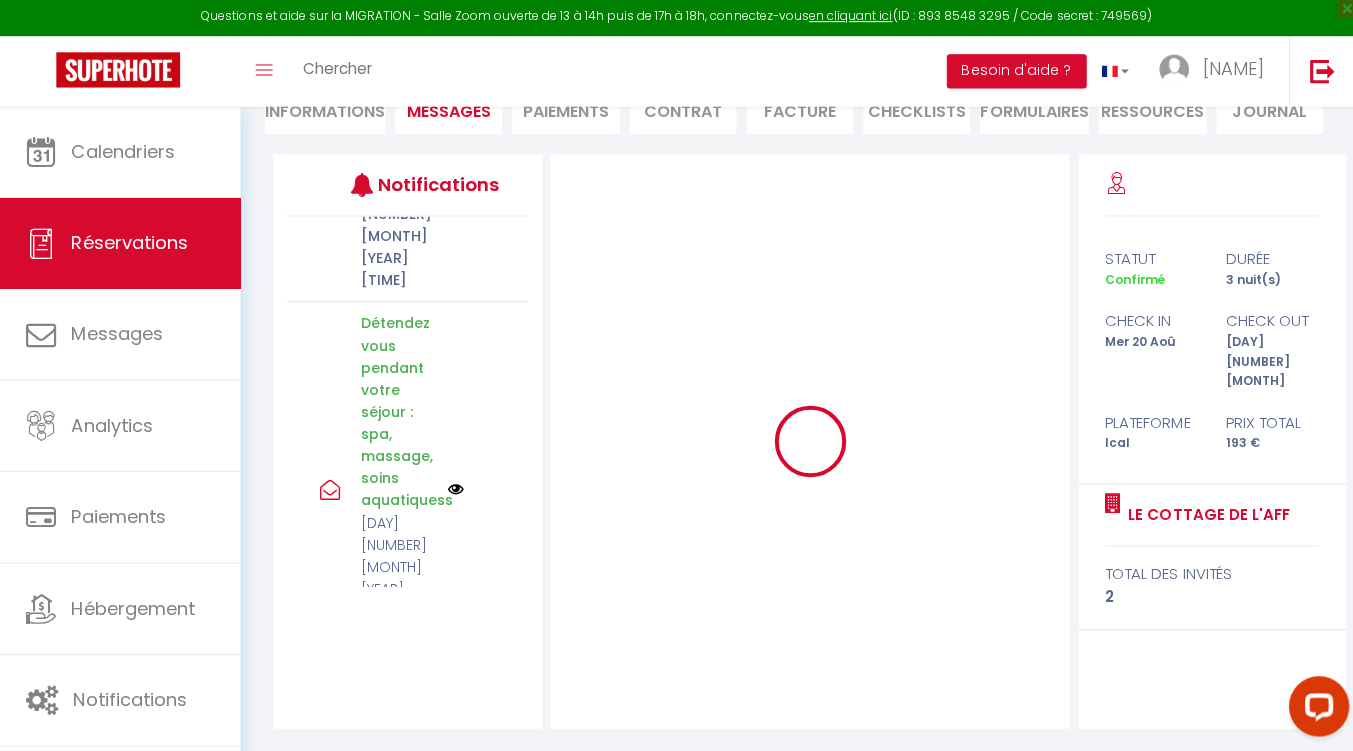 scroll, scrollTop: 214, scrollLeft: 0, axis: vertical 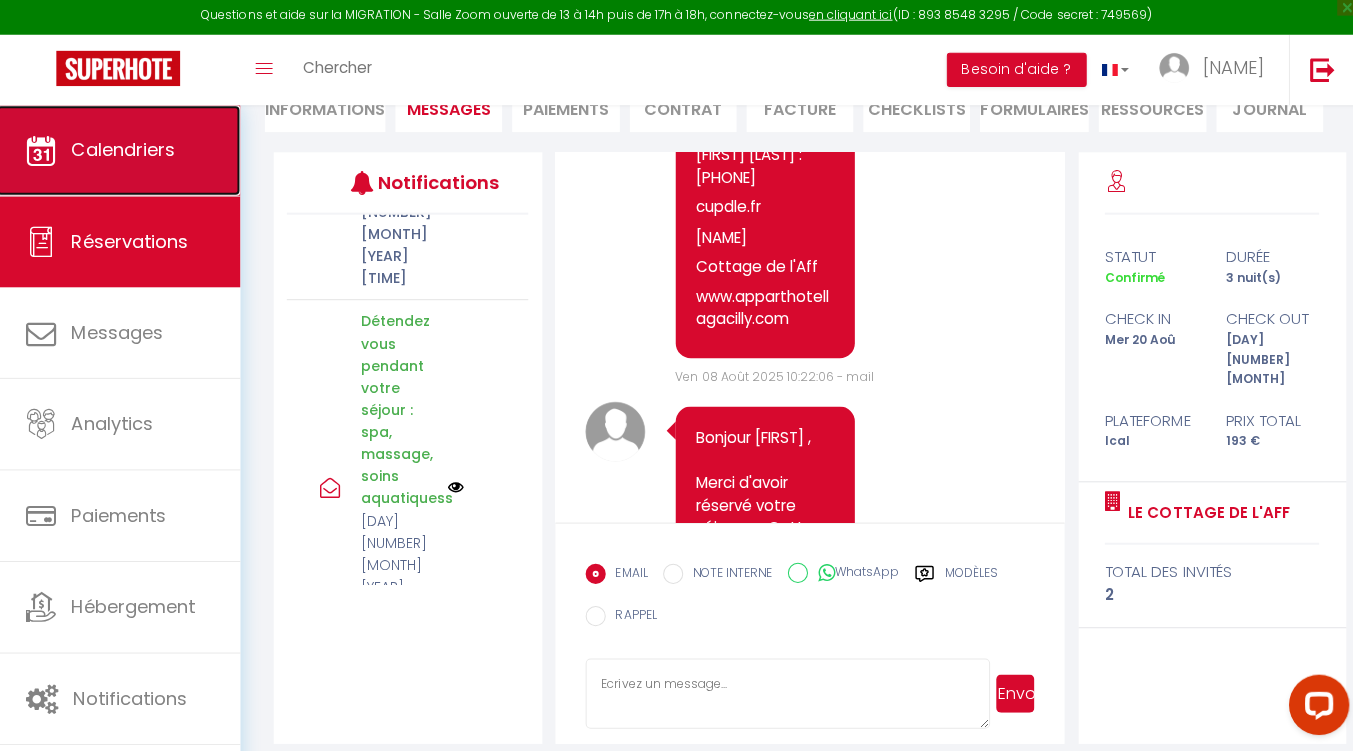 click on "Calendriers" at bounding box center (126, 153) 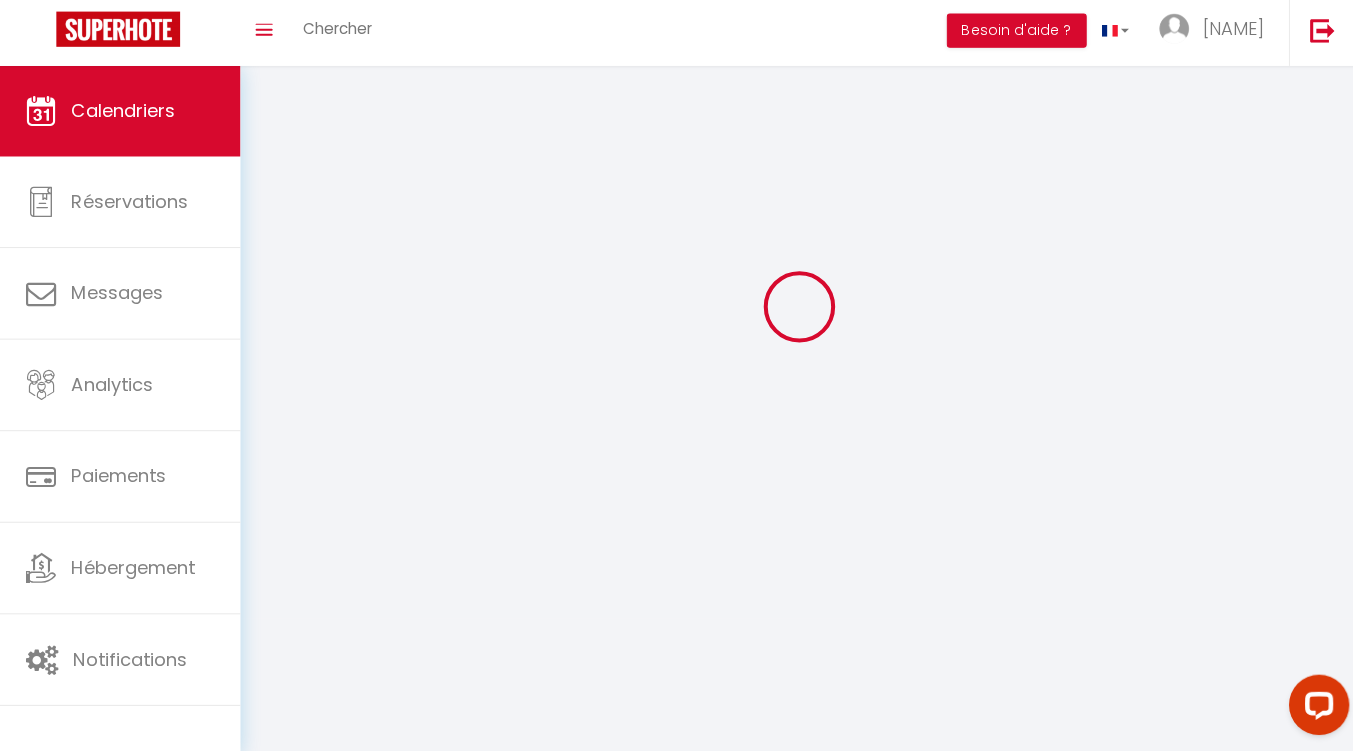 scroll, scrollTop: 109, scrollLeft: 0, axis: vertical 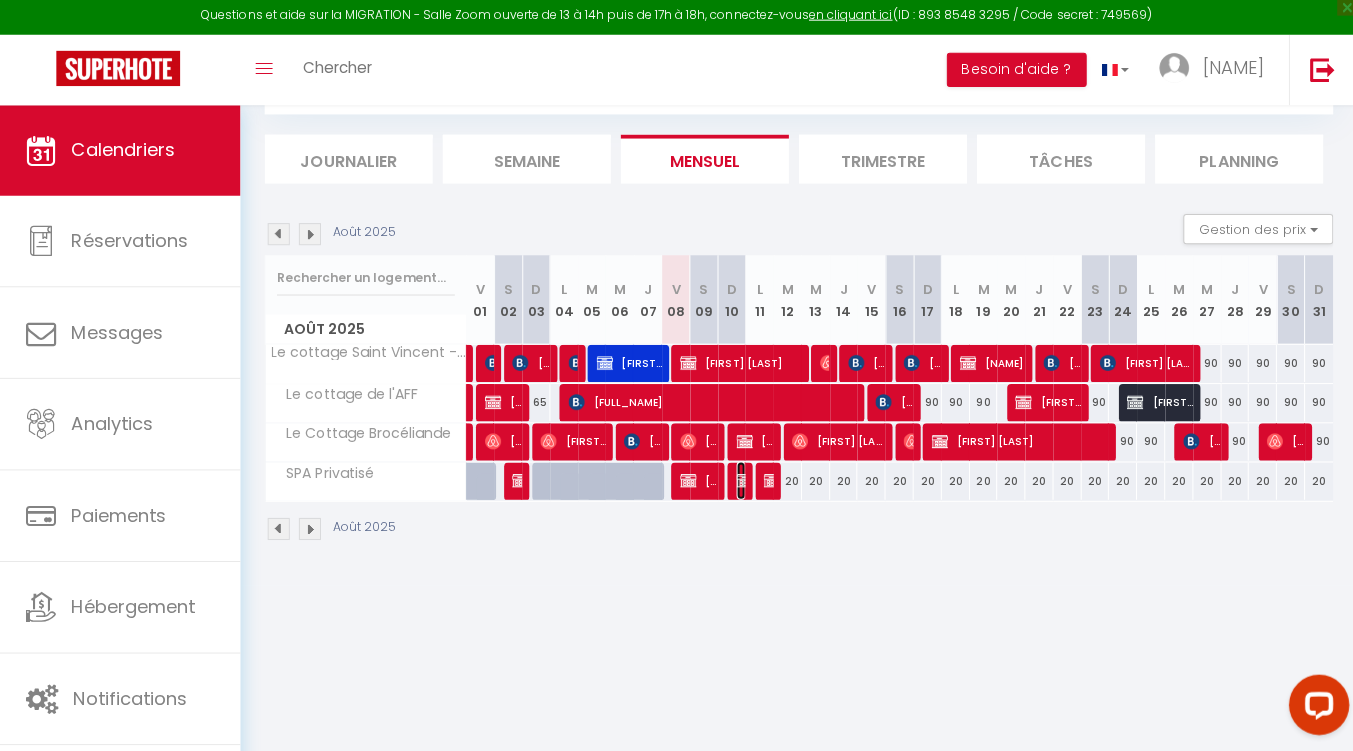 click on "[FULL_NAME]" at bounding box center [740, 482] 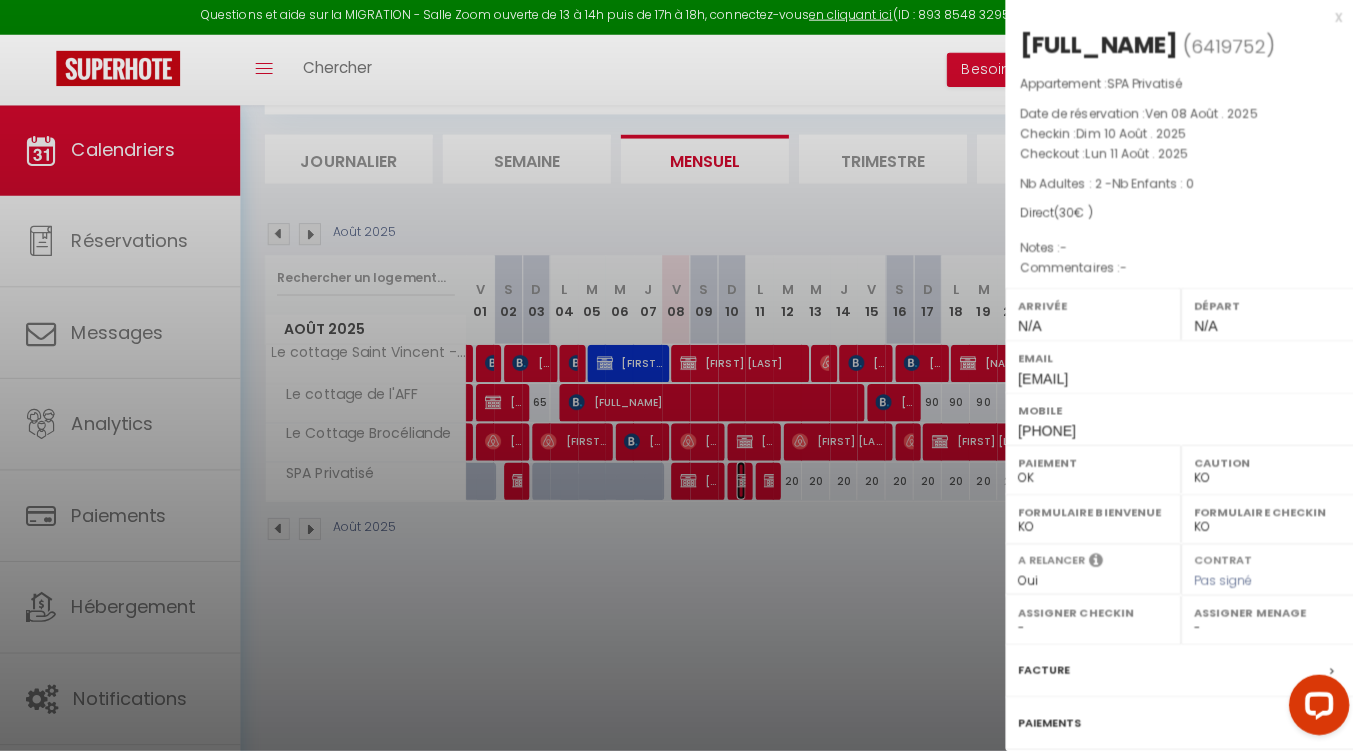 scroll, scrollTop: 213, scrollLeft: 0, axis: vertical 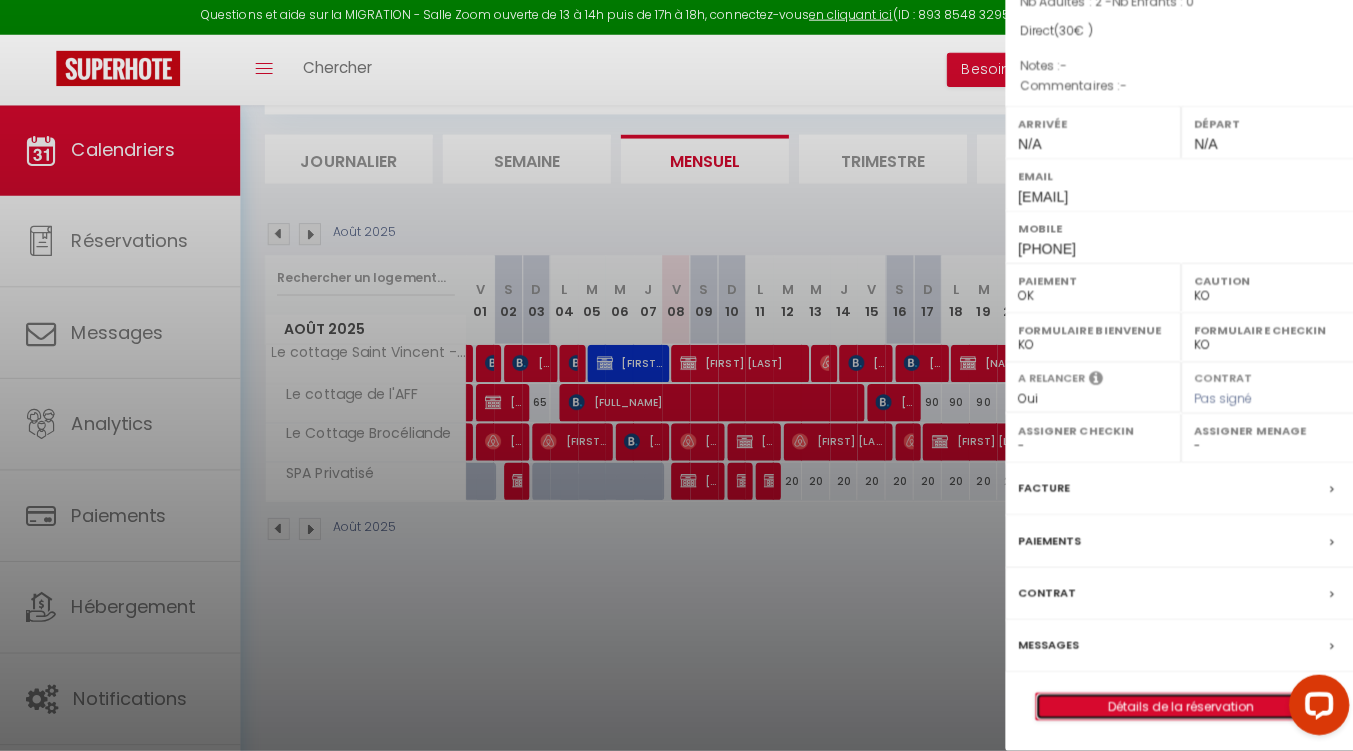 click on "Détails de la réservation" at bounding box center [1178, 707] 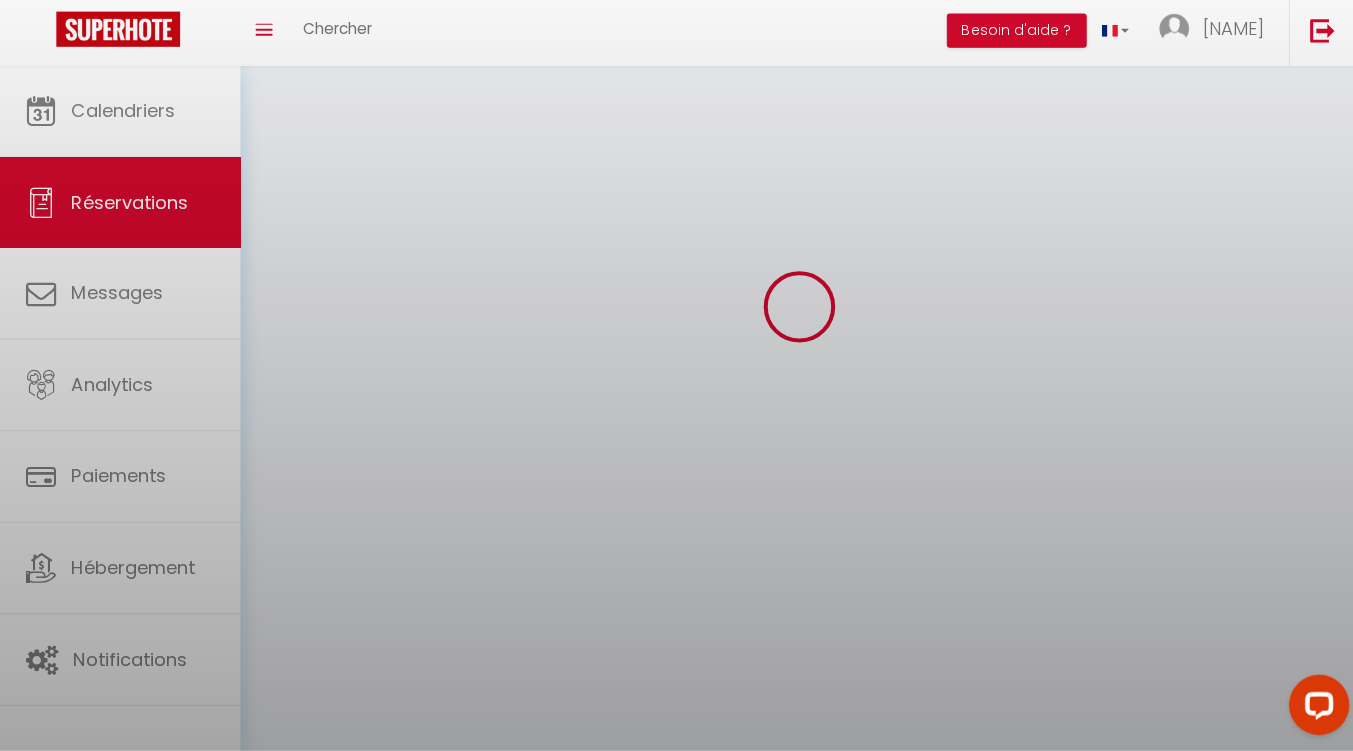 scroll, scrollTop: 0, scrollLeft: 0, axis: both 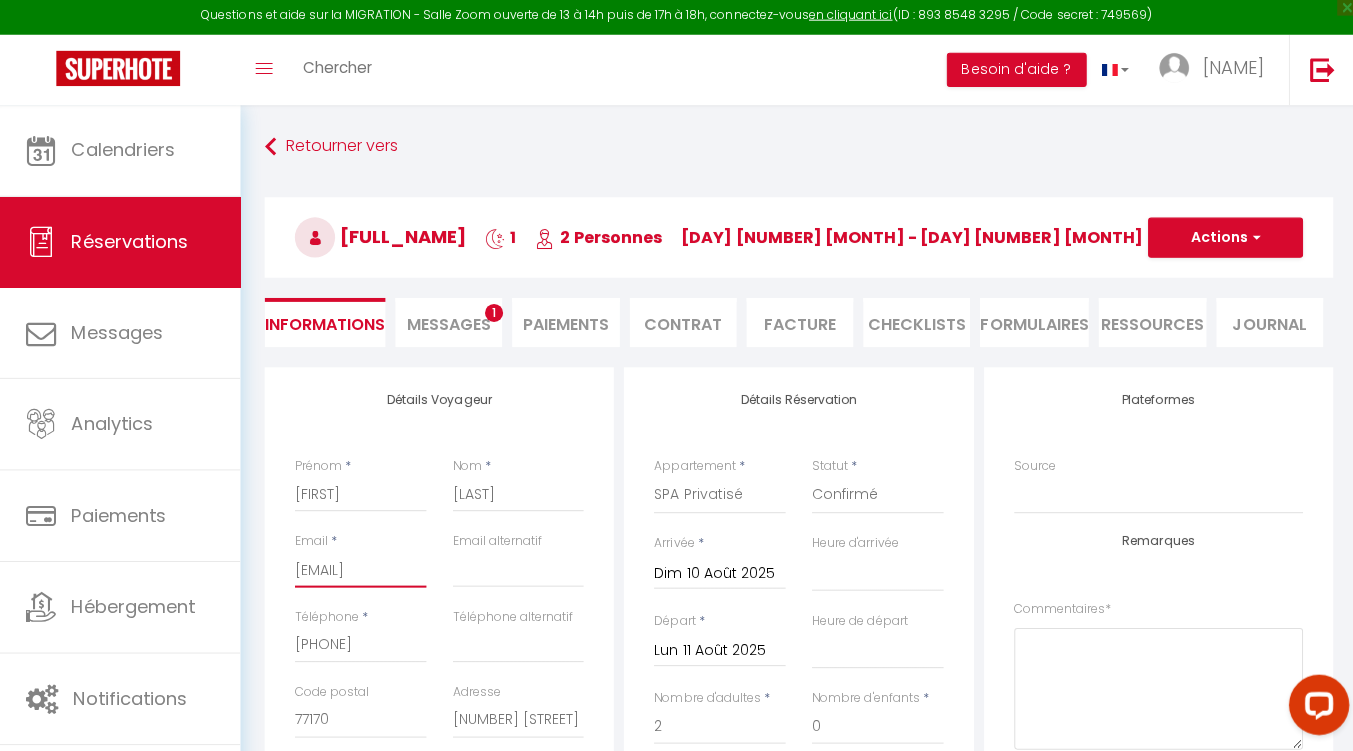 click on "[EMAIL]" at bounding box center [362, 571] 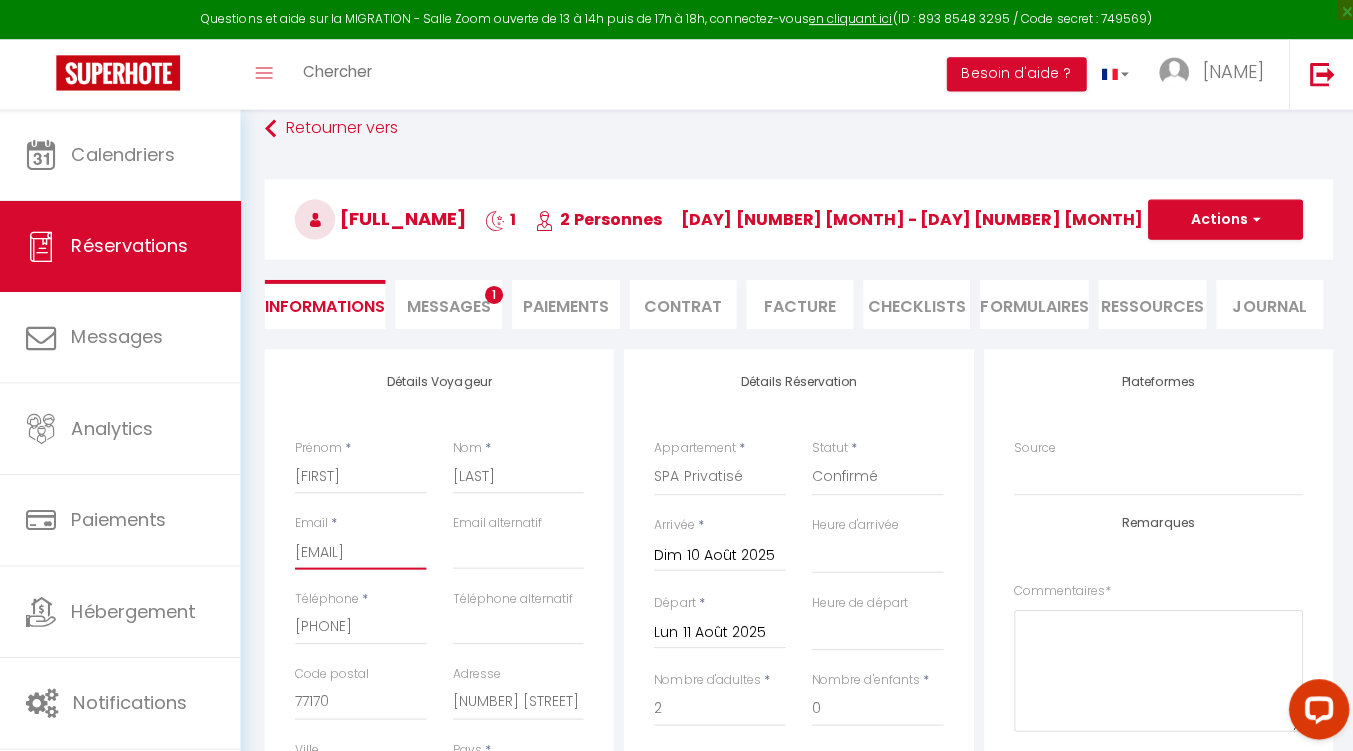 scroll, scrollTop: 0, scrollLeft: 0, axis: both 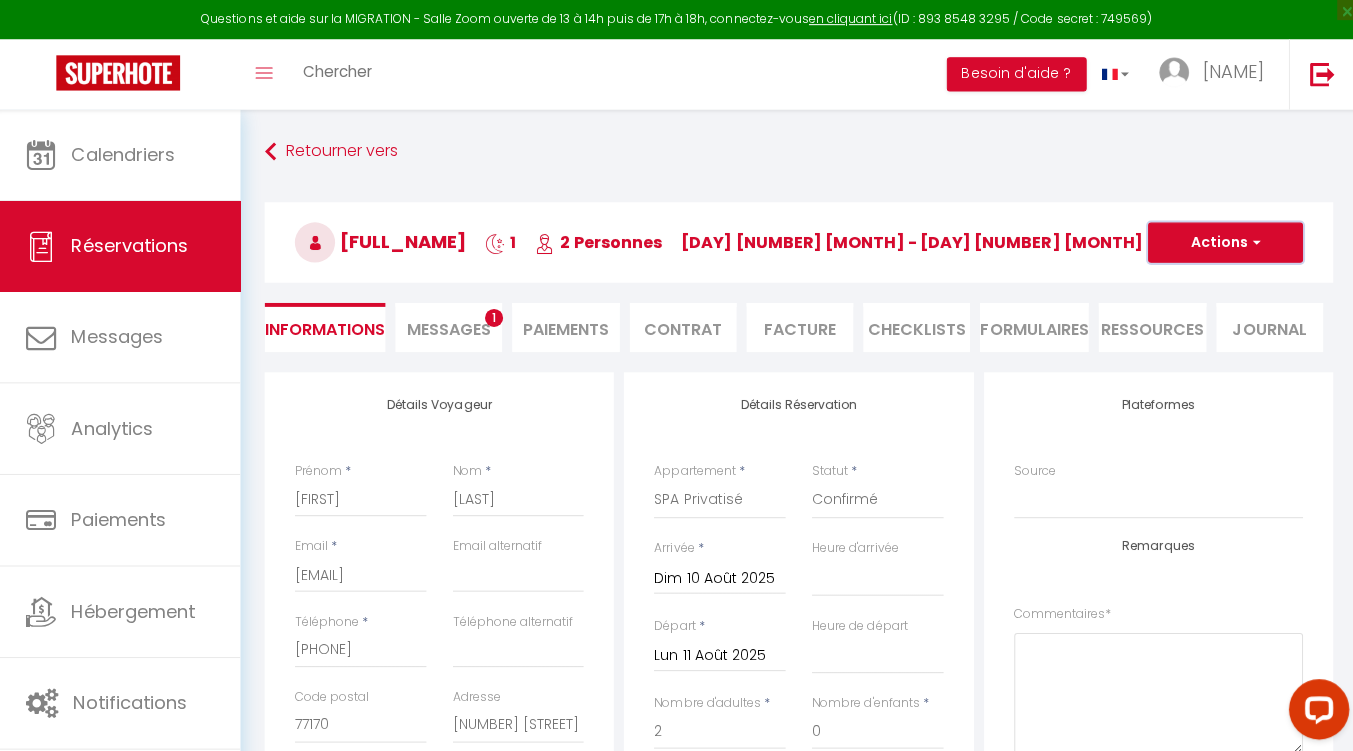 click at bounding box center [1250, 241] 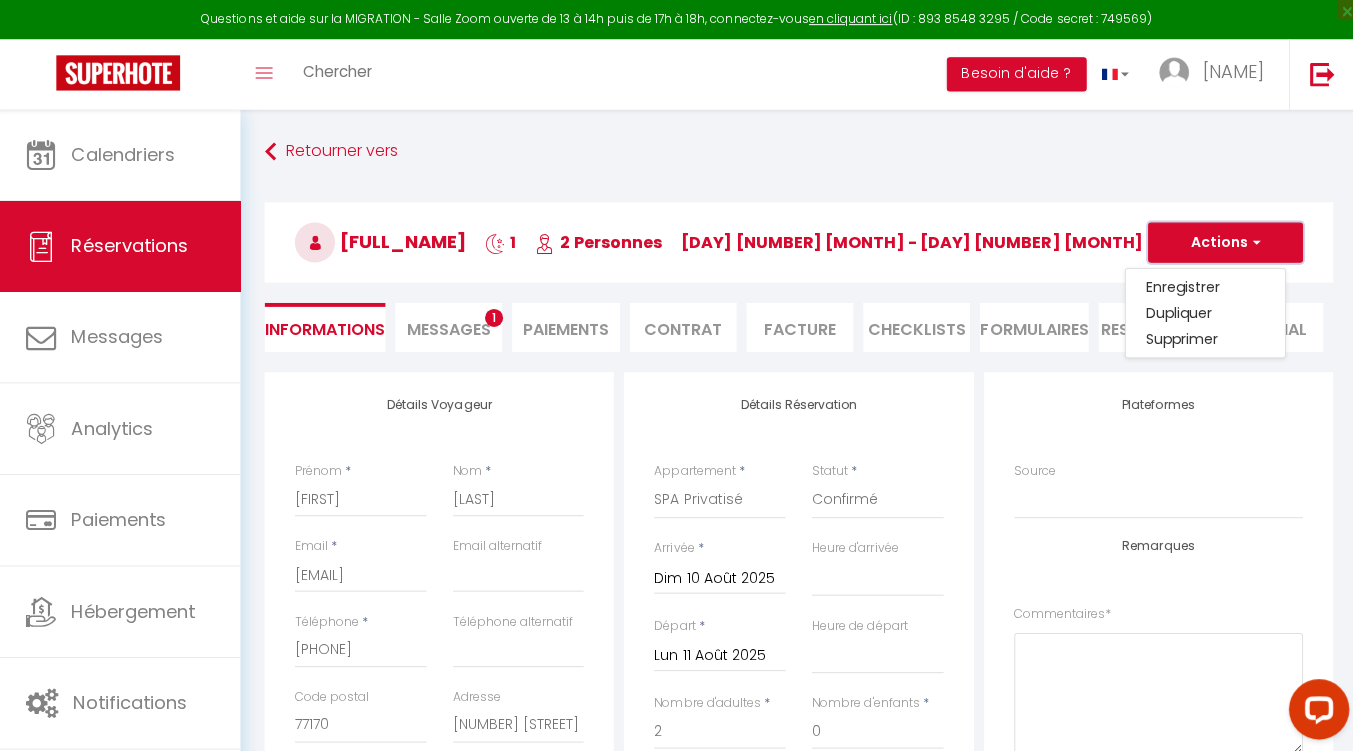 scroll, scrollTop: 0, scrollLeft: 0, axis: both 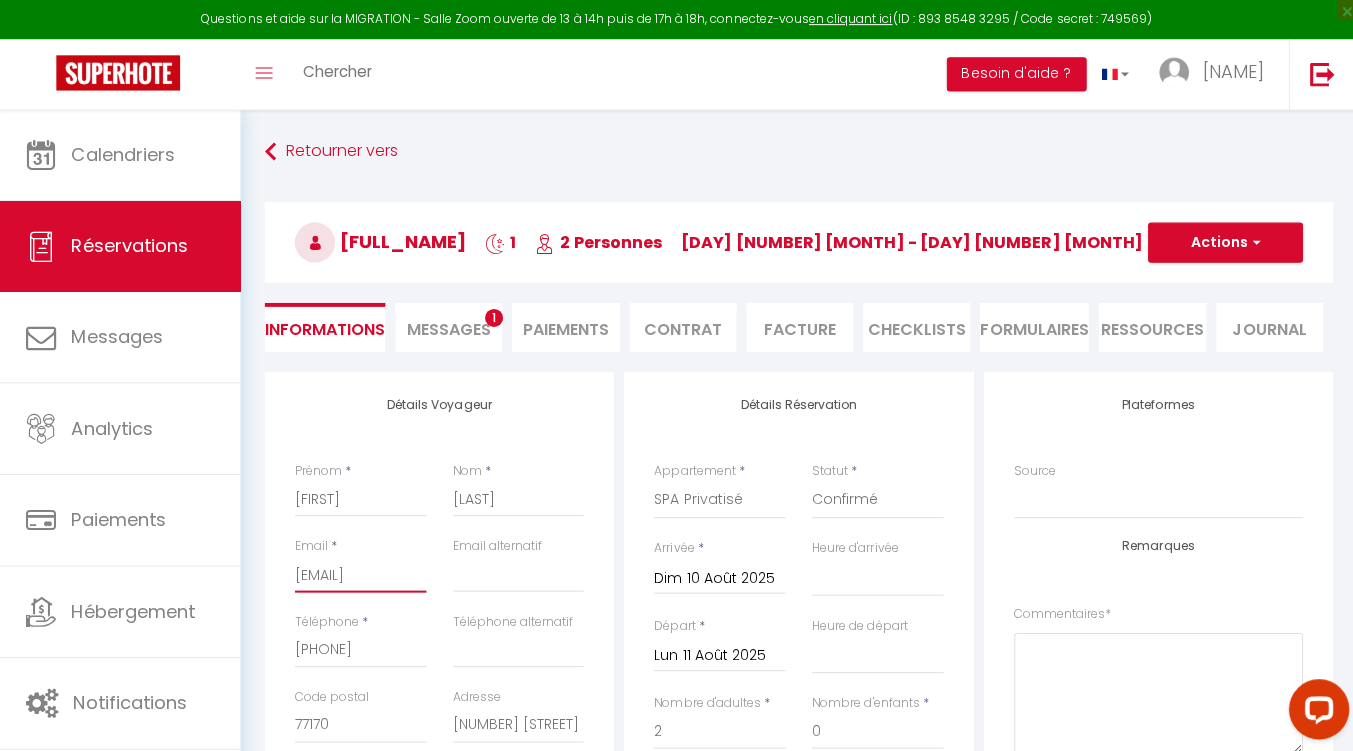 click on "[EMAIL]" at bounding box center (362, 571) 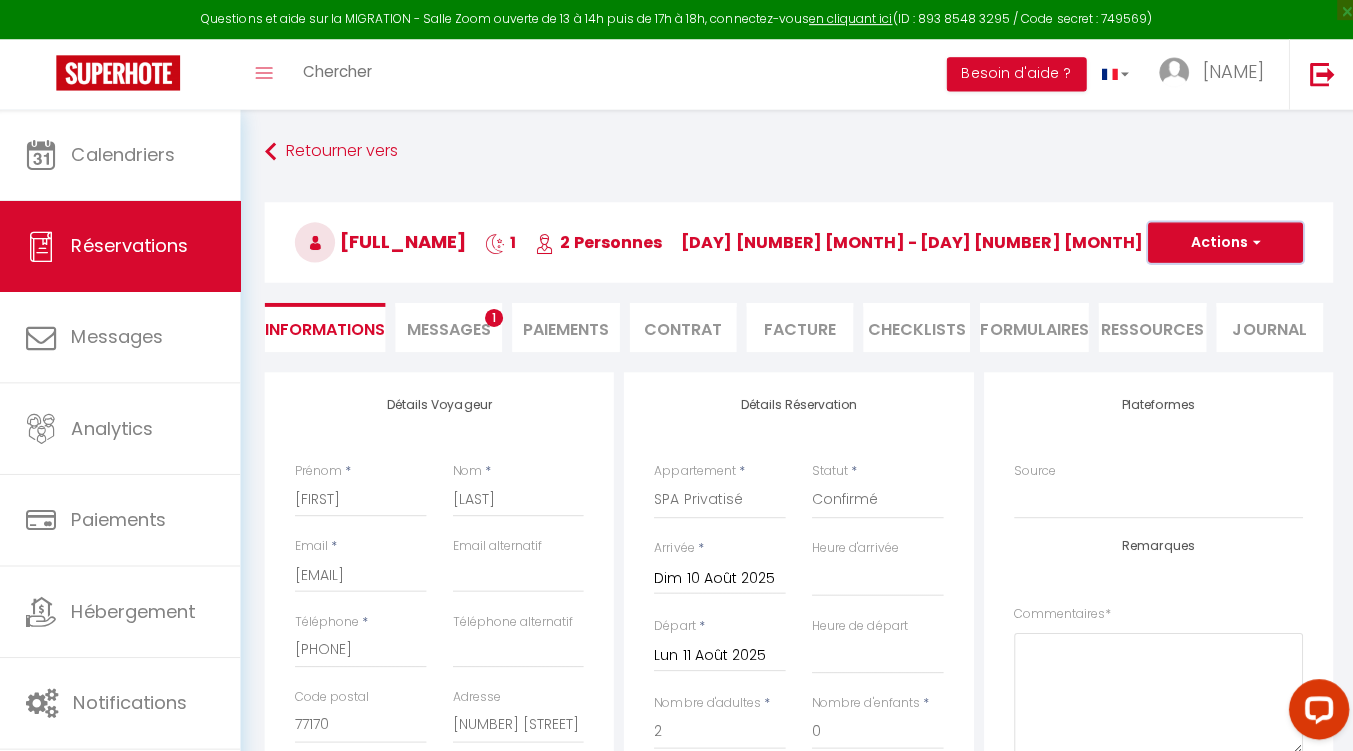 click on "Actions" at bounding box center (1222, 241) 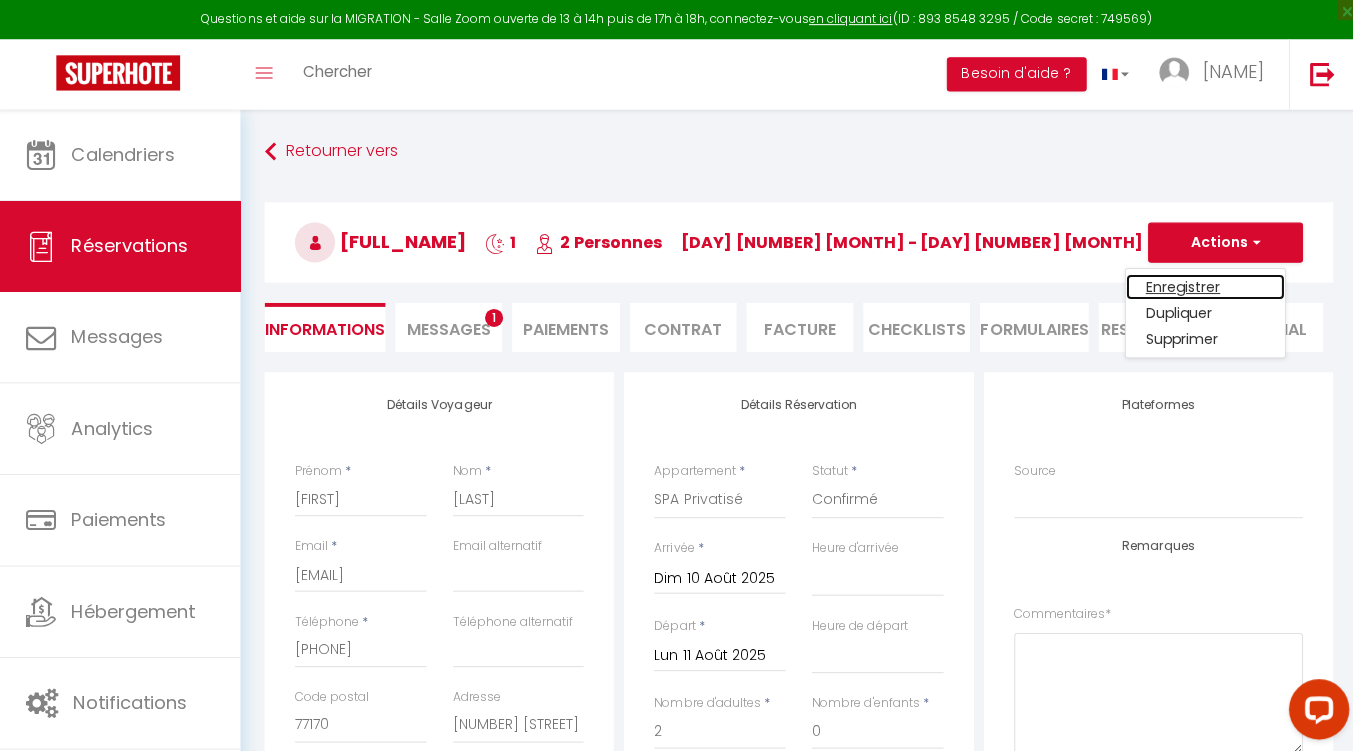 click on "Enregistrer" at bounding box center [1202, 285] 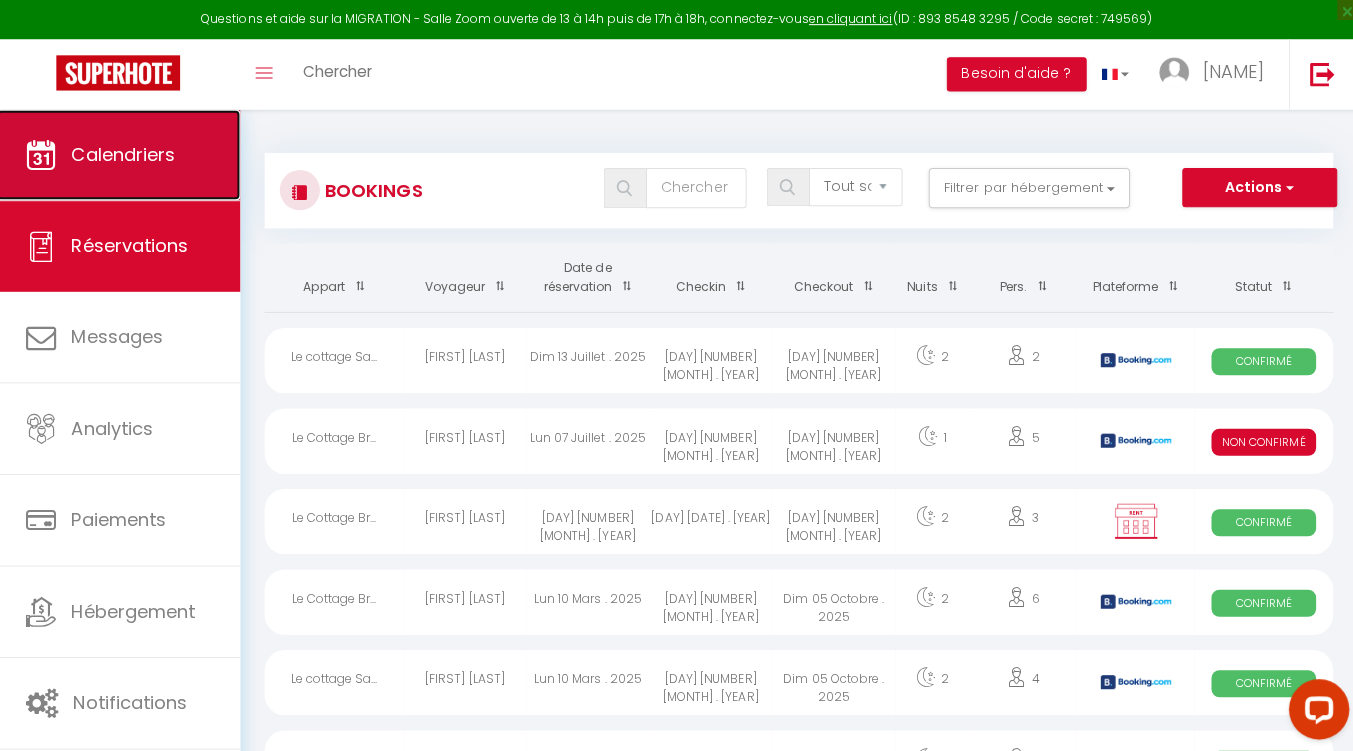 click on "Calendriers" at bounding box center [126, 153] 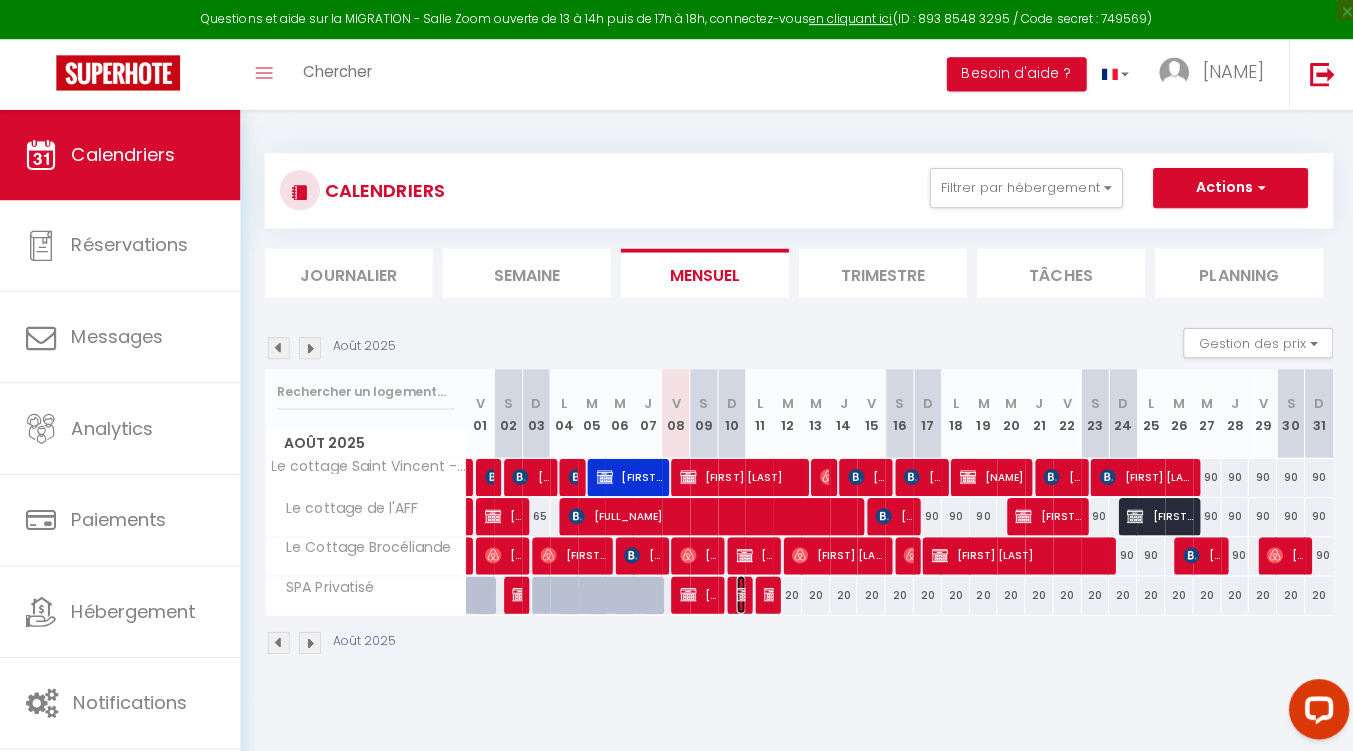 click at bounding box center (744, 591) 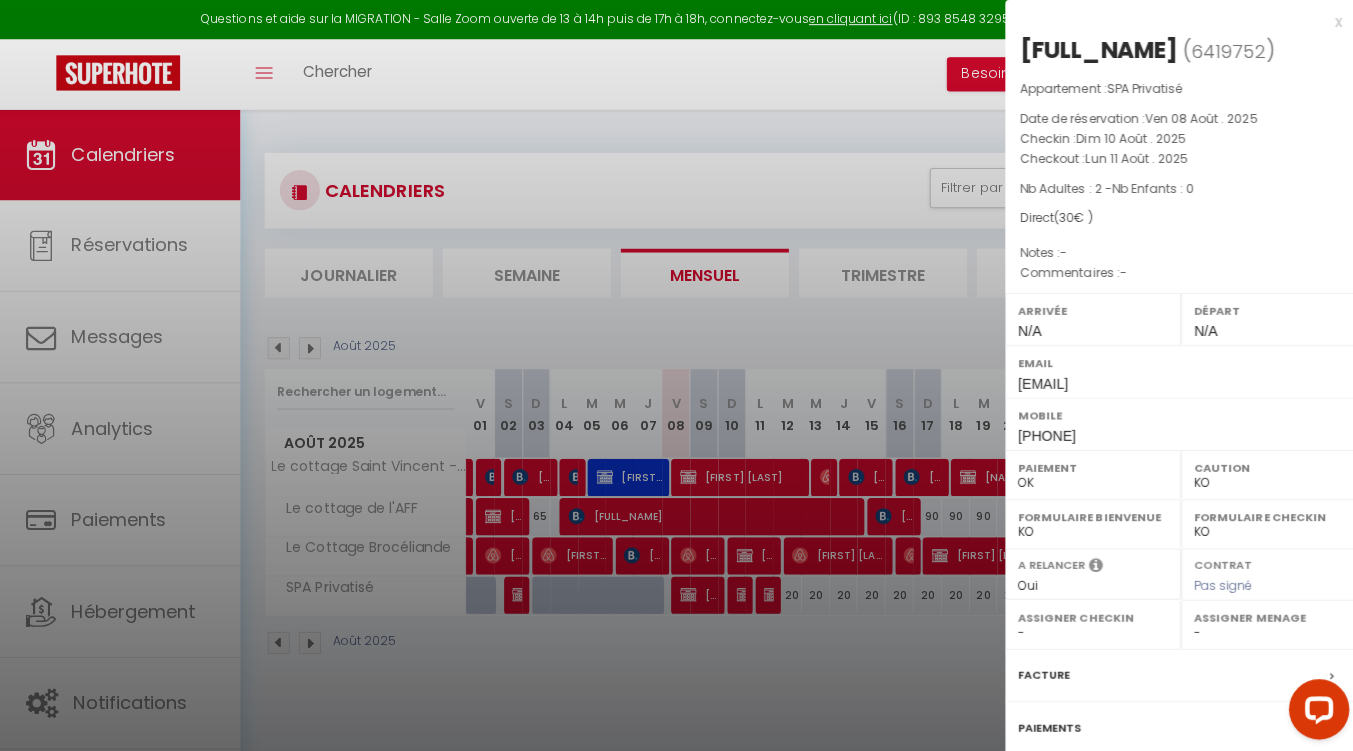 click on "[EMAIL]" at bounding box center [1041, 381] 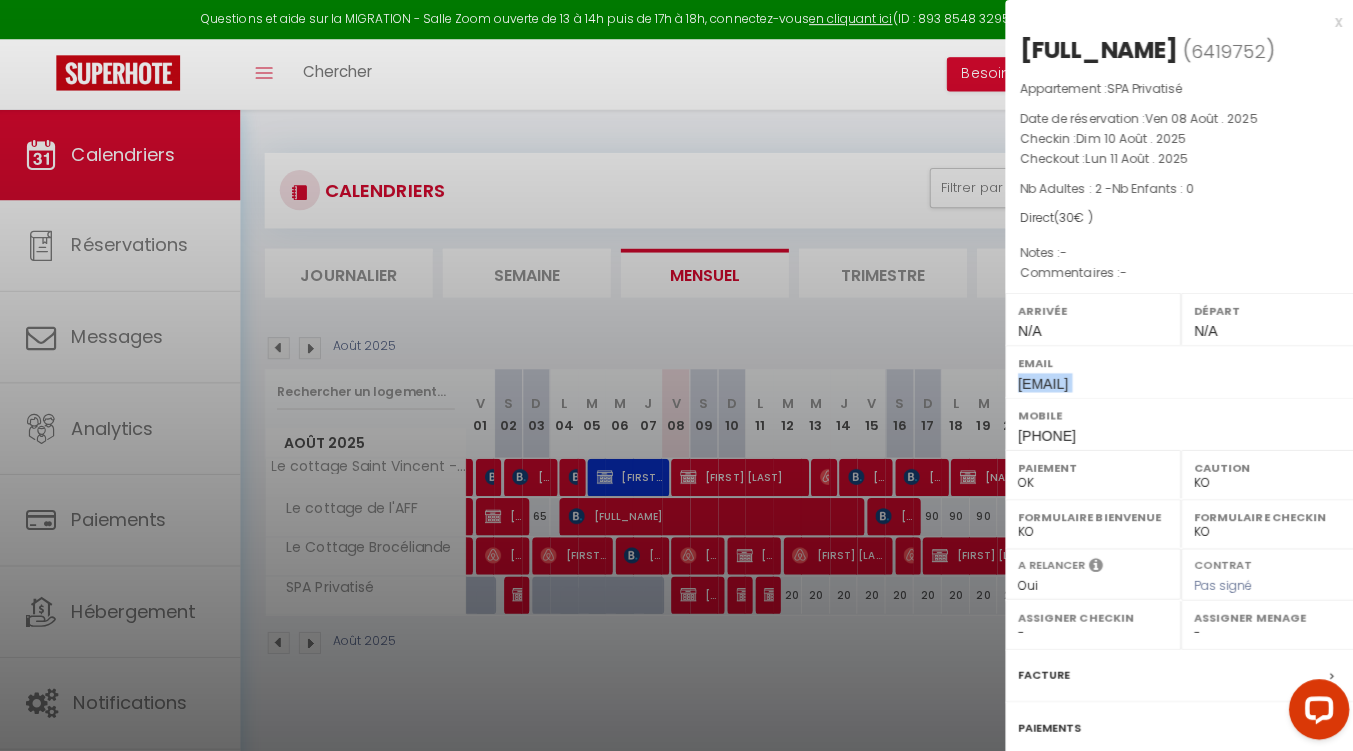 click on "[EMAIL]" at bounding box center (1041, 381) 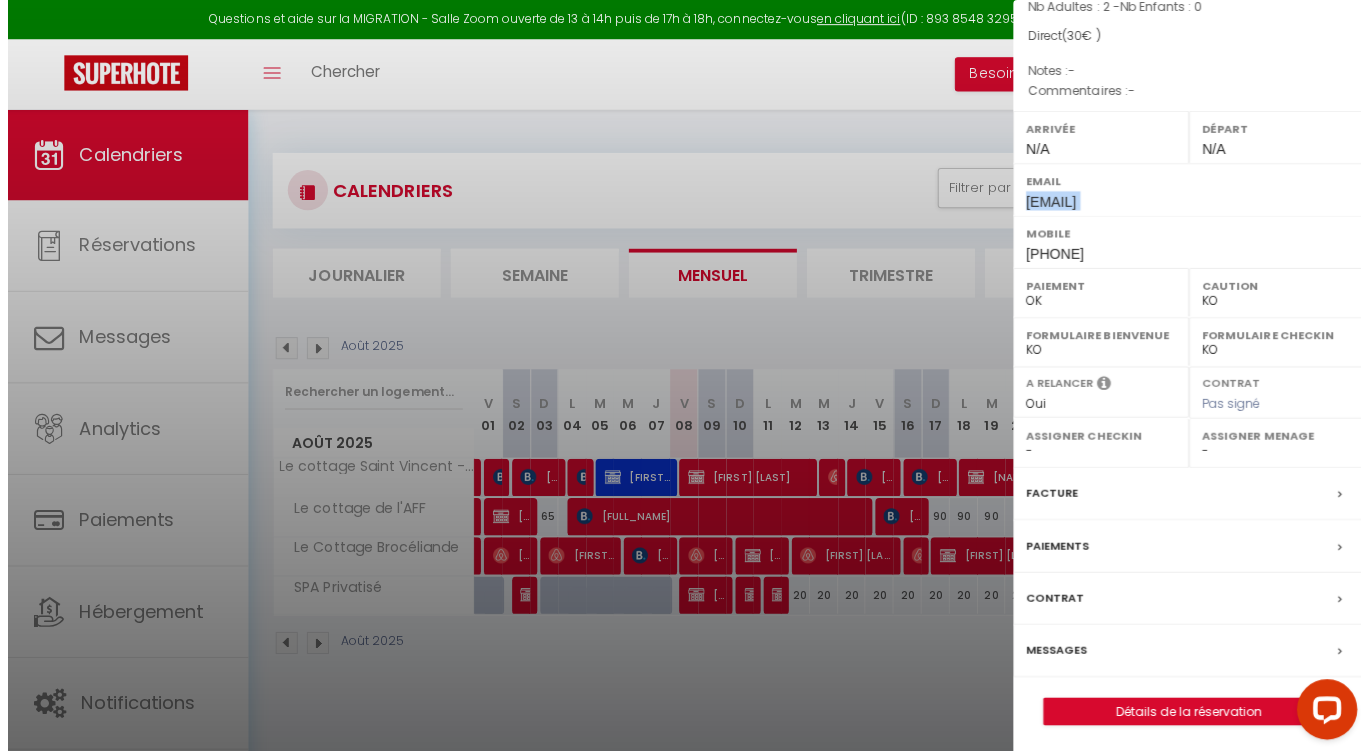 scroll, scrollTop: 213, scrollLeft: 0, axis: vertical 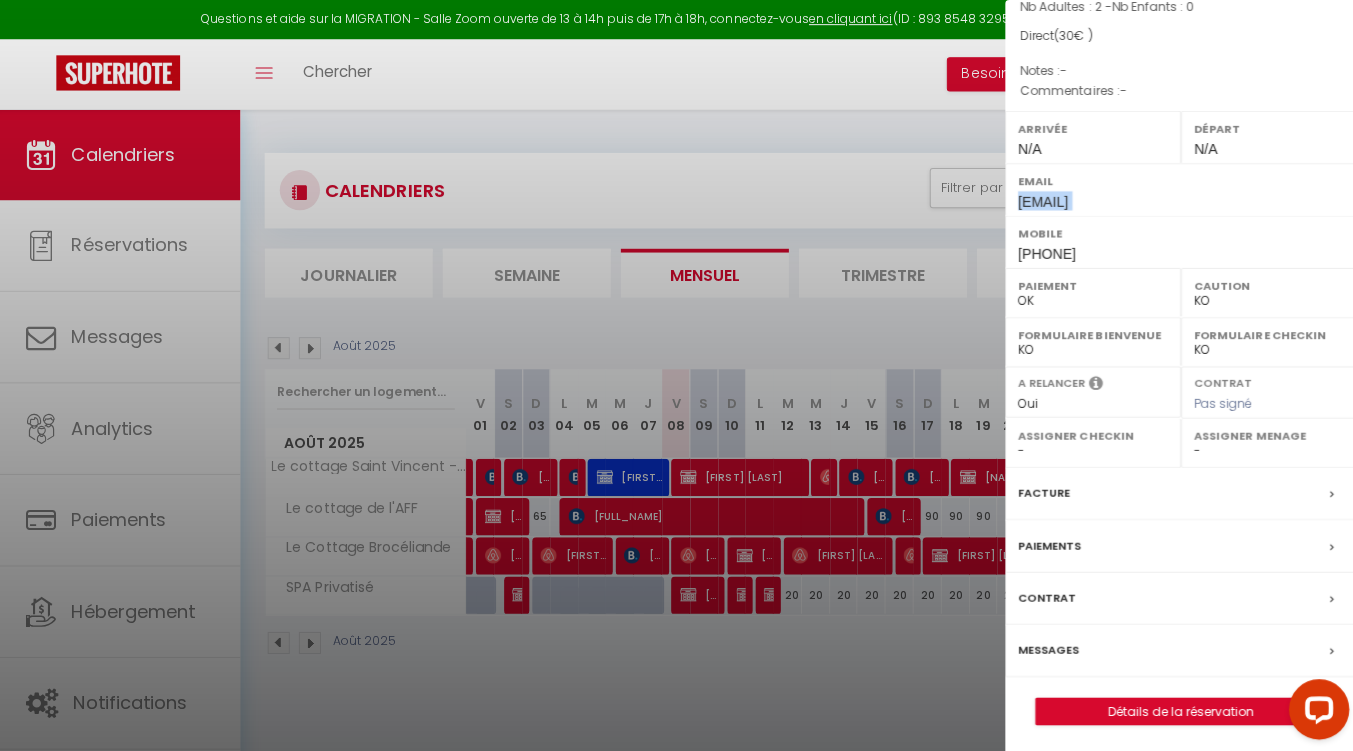 click on "Paiements" at bounding box center [1178, 543] 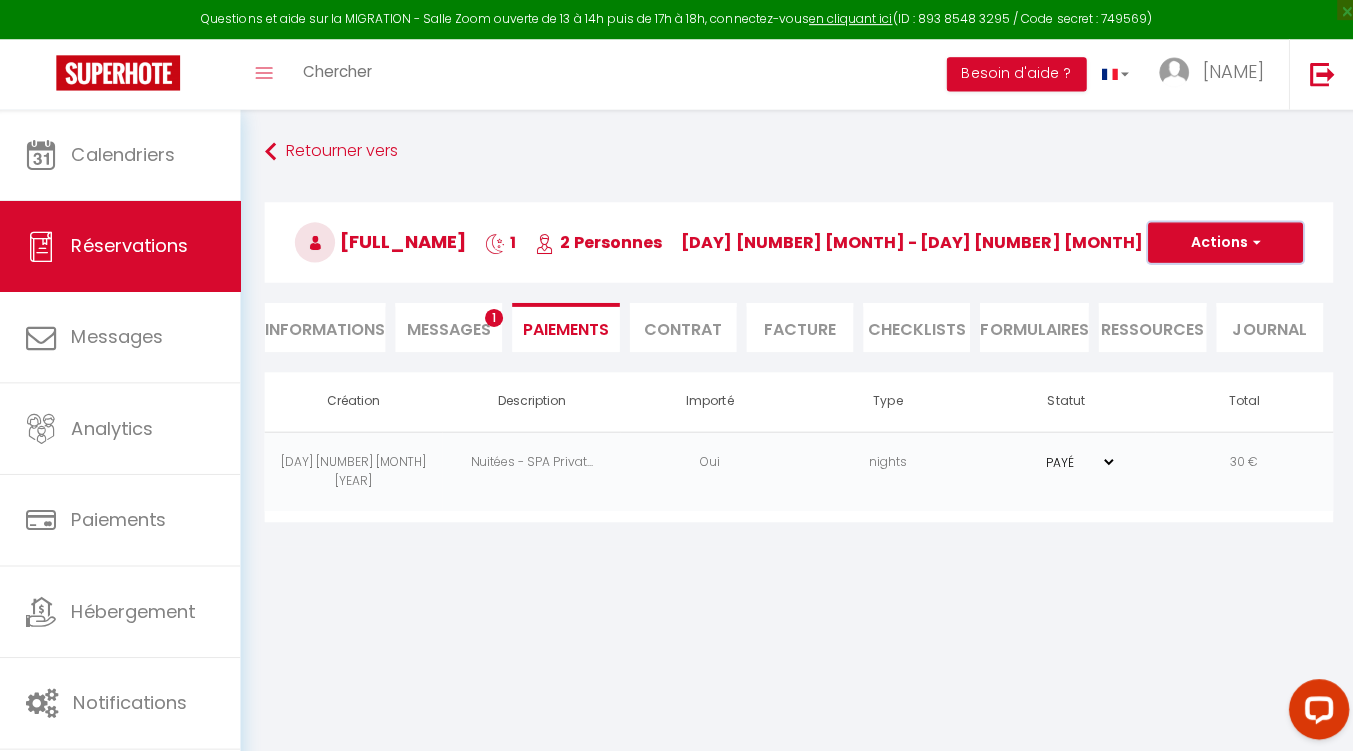 click on "Actions" at bounding box center [1222, 241] 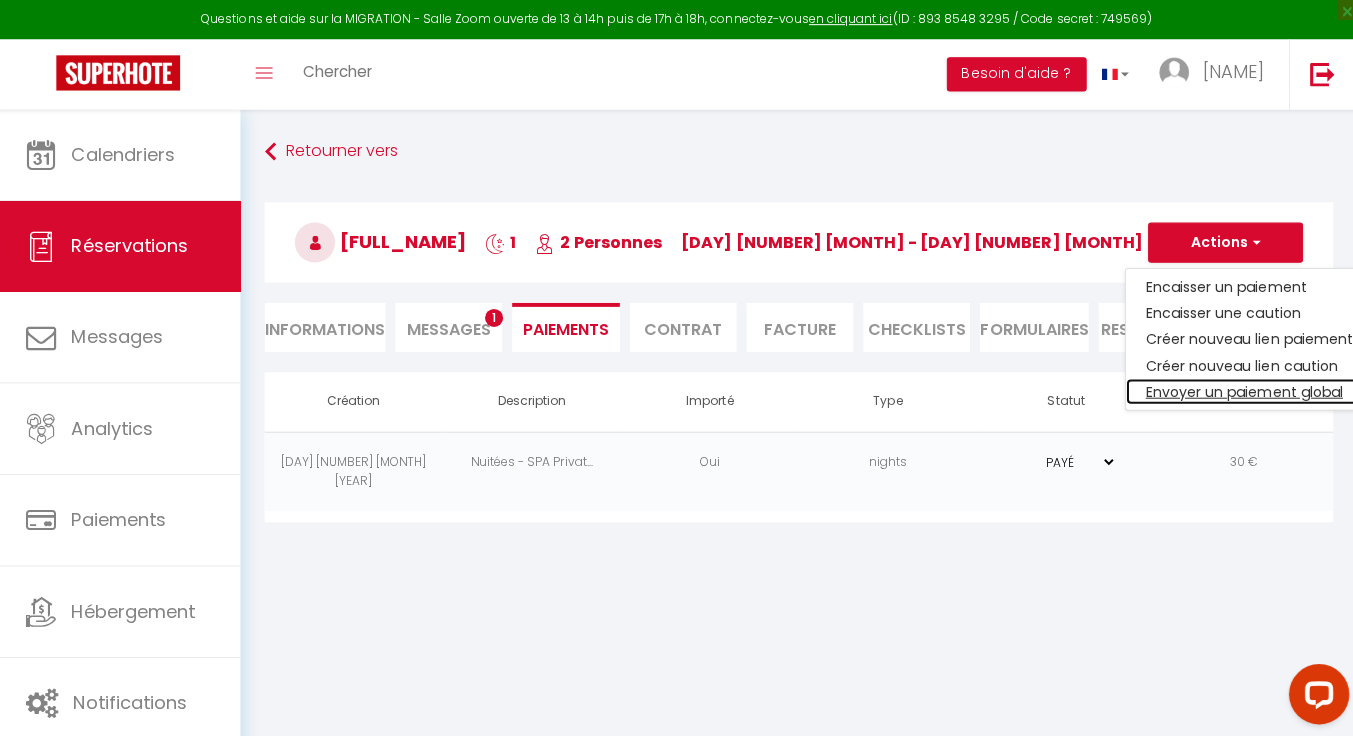 click on "Envoyer un paiement global" at bounding box center (1246, 389) 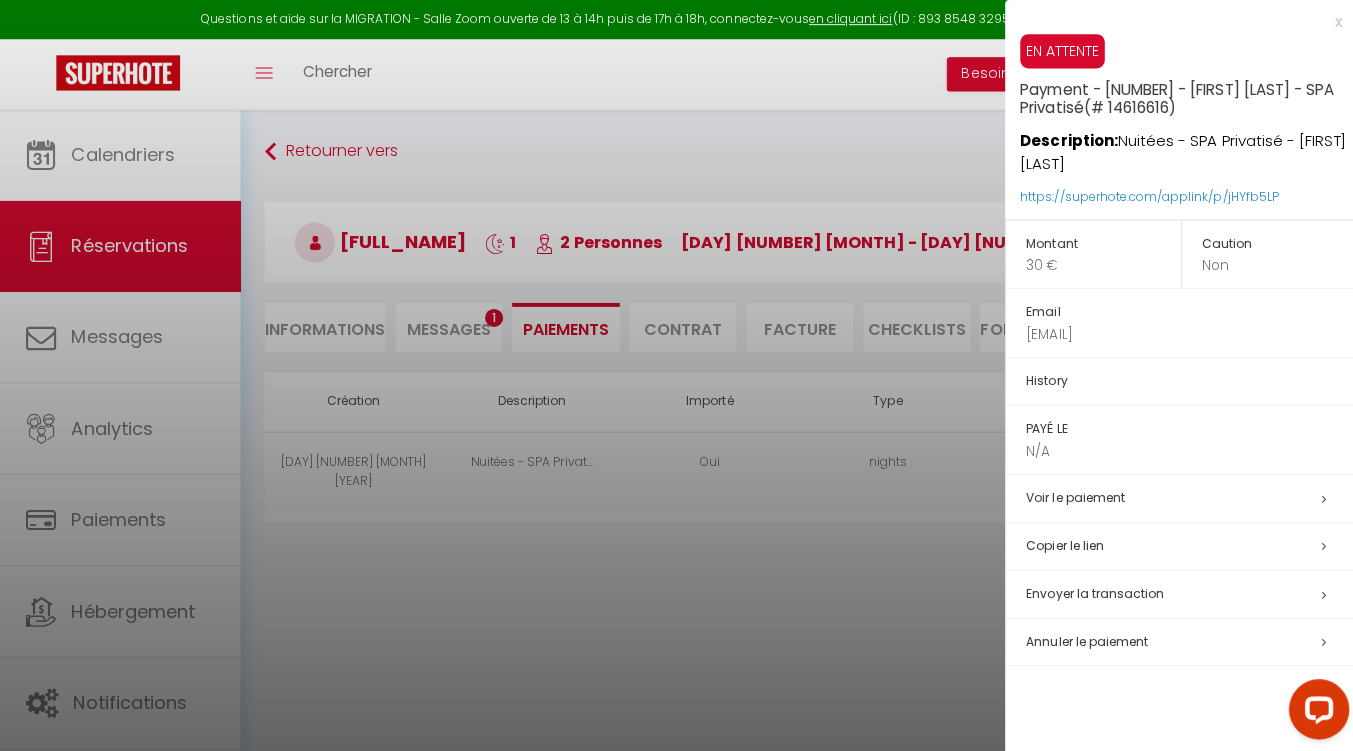 click on "Envoyer la transaction" at bounding box center [1188, 590] 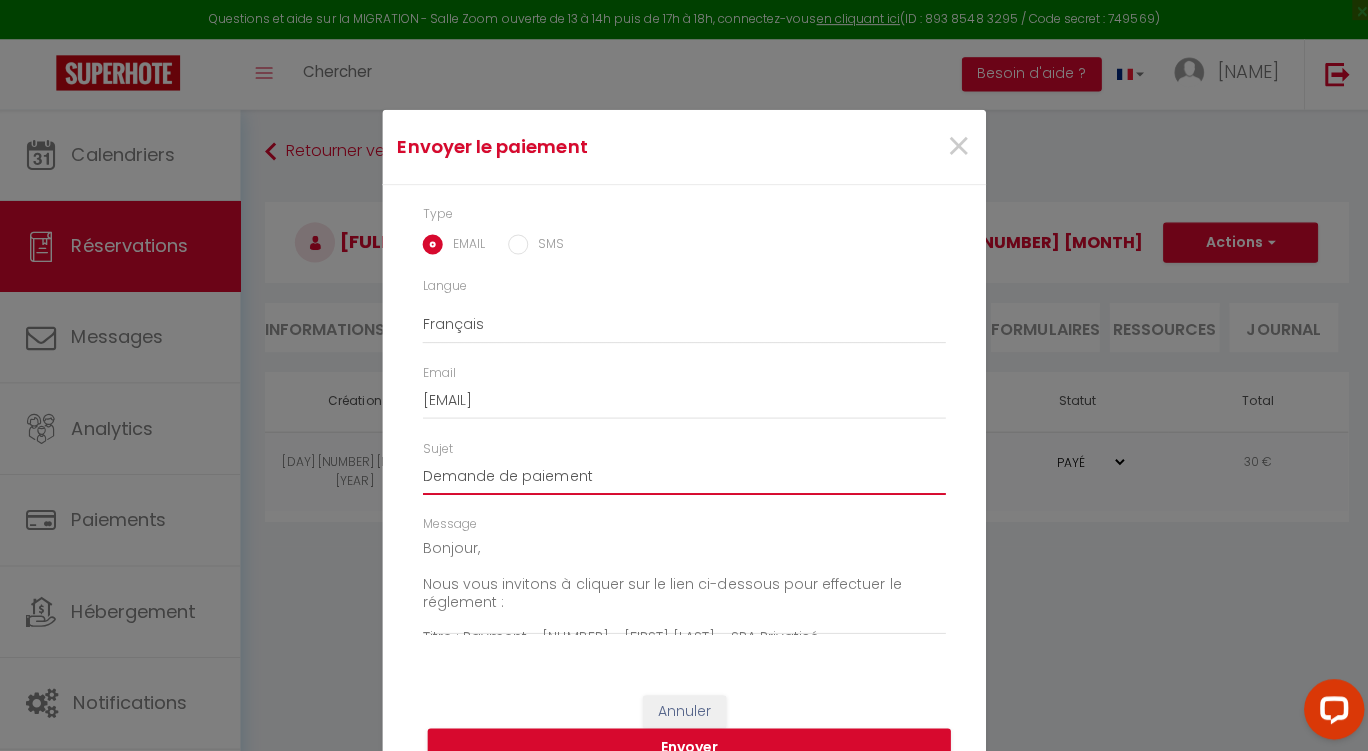 click on "Demande de paiement" at bounding box center [684, 474] 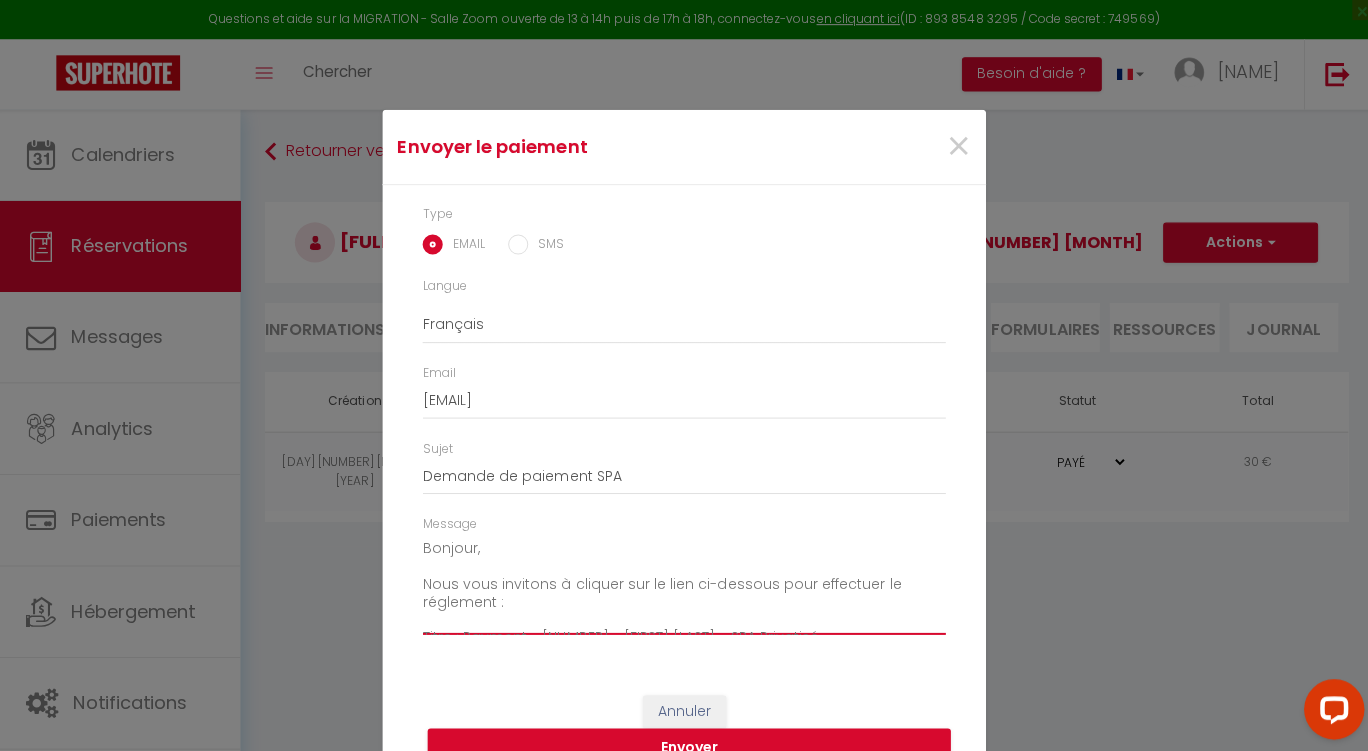 click on "Bonjour,
Nous vous invitons à cliquer sur le lien ci-dessous pour effectuer le réglement :
Titre : Payment - [NUMBER] - [FIRST] [LAST] - SPA Privatisé
Description : Nuitées - SPA Privatisé - [FIRST] [LAST]
Lien : https://superhote.com/applink/p/jHYfb5LP
A très vite,
--
SPA Privatisé" at bounding box center (684, 580) 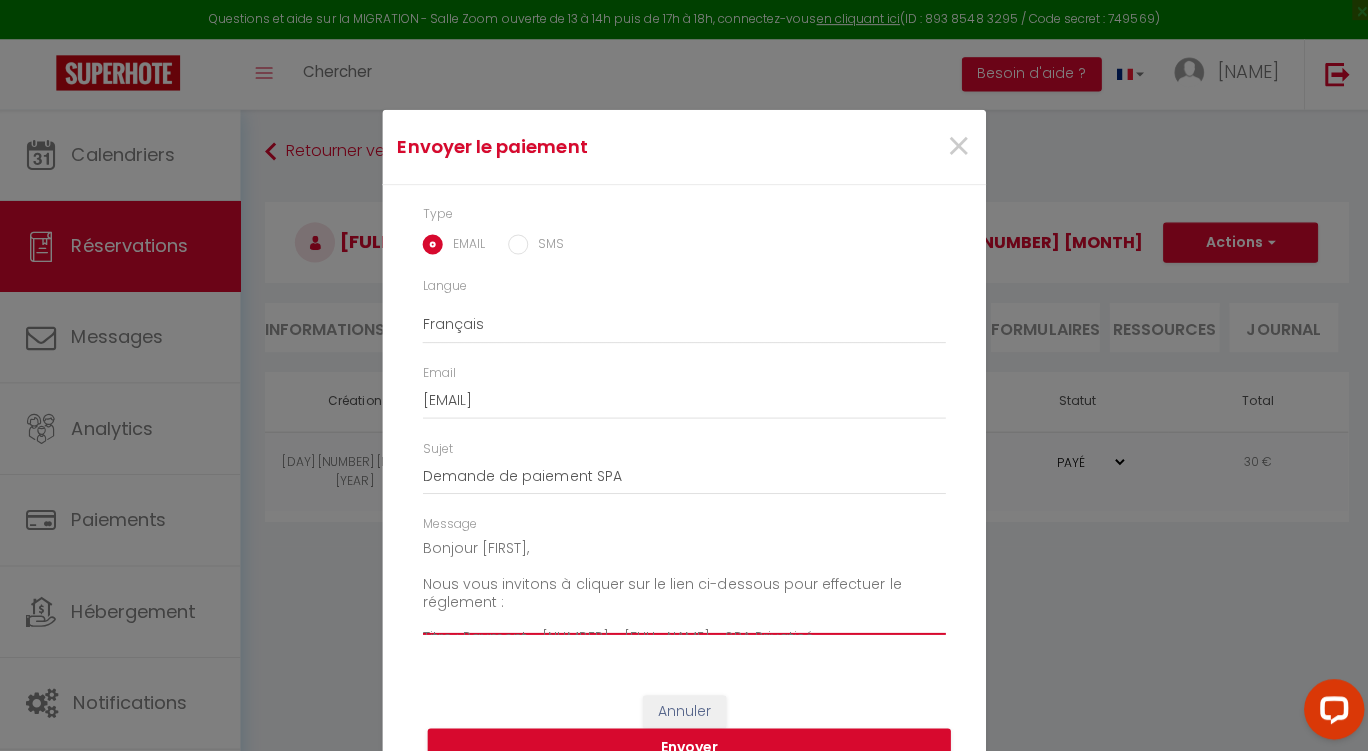 click on "Bonjour [FIRST],
Nous vous invitons à cliquer sur le lien ci-dessous pour effectuer le réglement :
Titre : Payment - [NUMBER] - [FULL_NAME] - SPA Privatisé
Description : Nuitées - SPA Privatisé - [FULL_NAME]
Lien : https://superhote.com/applink/p/[REDACTED]
A très vite,
--
SPA Privatisé" at bounding box center (684, 580) 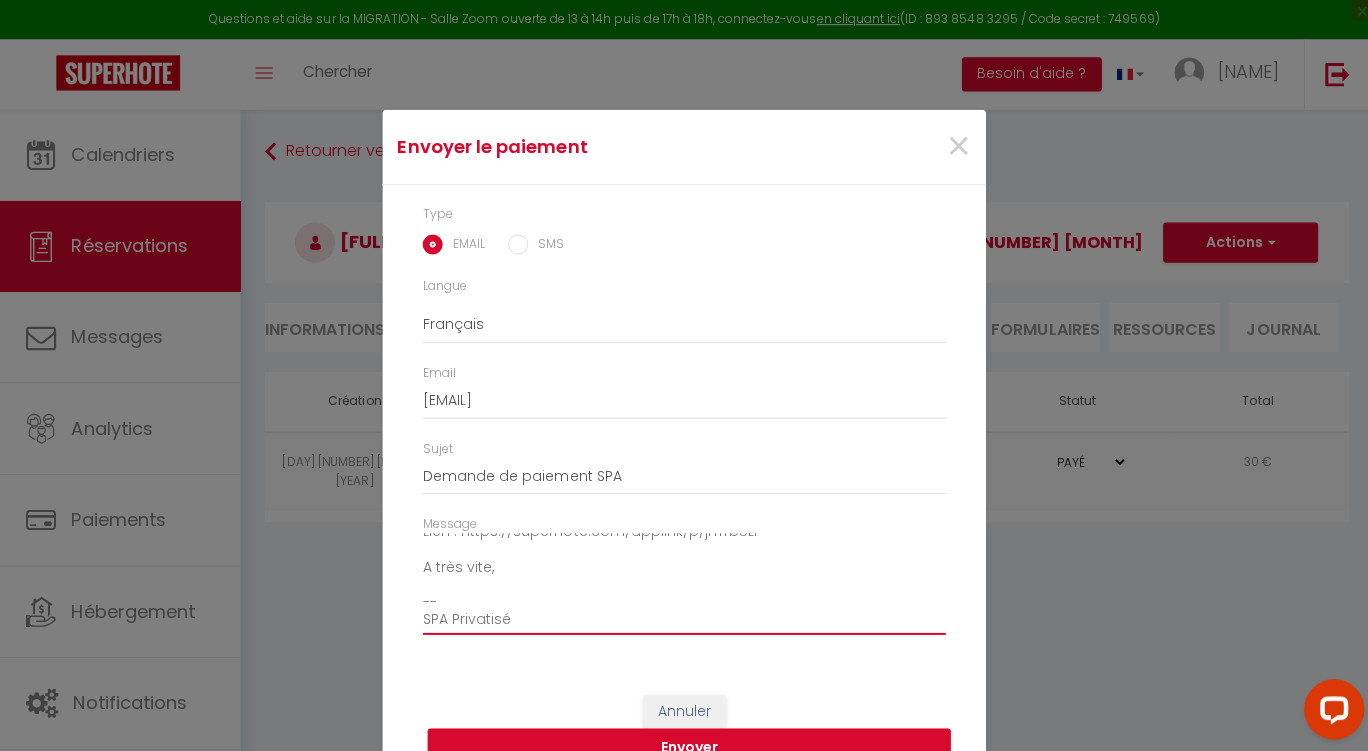 scroll, scrollTop: 138, scrollLeft: 0, axis: vertical 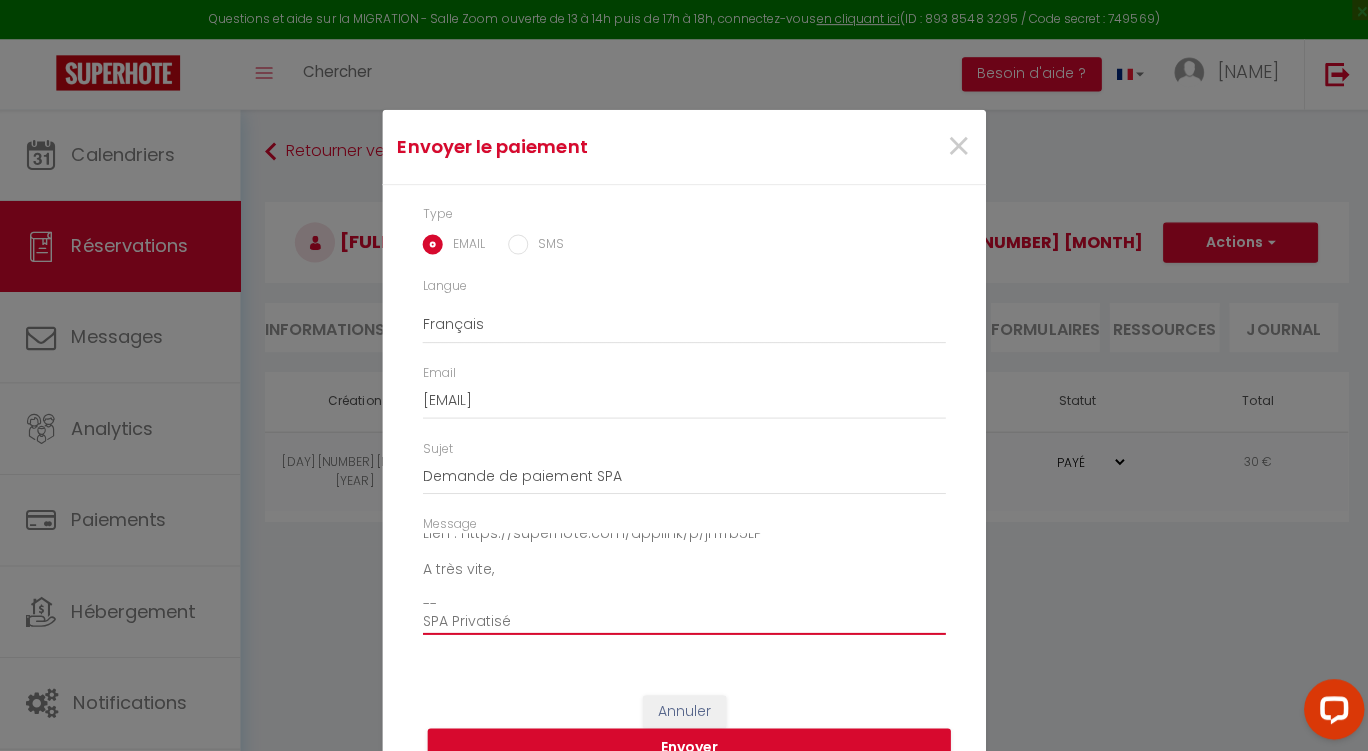 click on "Bonjour [FIRST],
Nous vous invitons à cliquer sur le lien ci-dessous pour effectuer le règlement :
Titre : Payment - 6419752 - [FIRST] [LAST] - SPA Privatisé
Description : Nuitées - SPA Privatisé - [FIRST] [LAST]
Lien : https://superhote.com/applink/p/jHYfb5LP
A très vite,
--
SPA Privatisé" at bounding box center [684, 580] 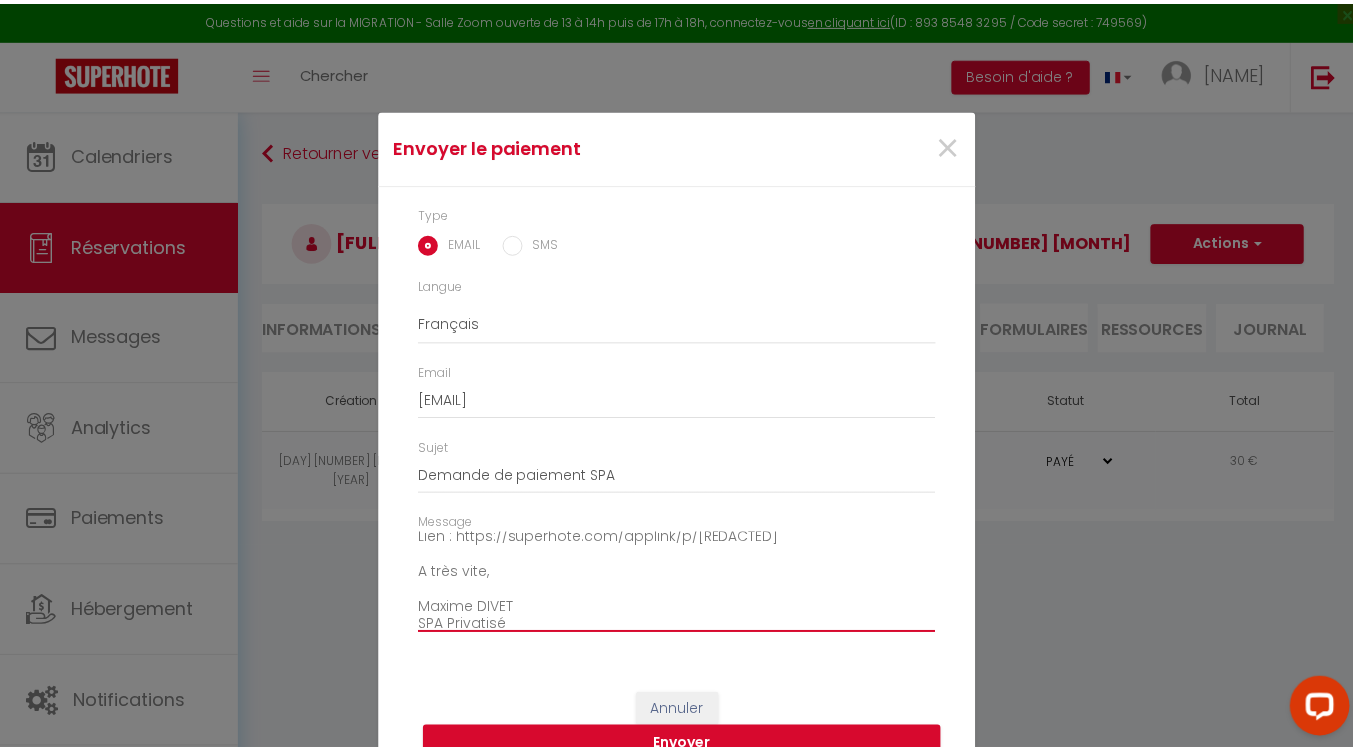 scroll, scrollTop: 140, scrollLeft: 0, axis: vertical 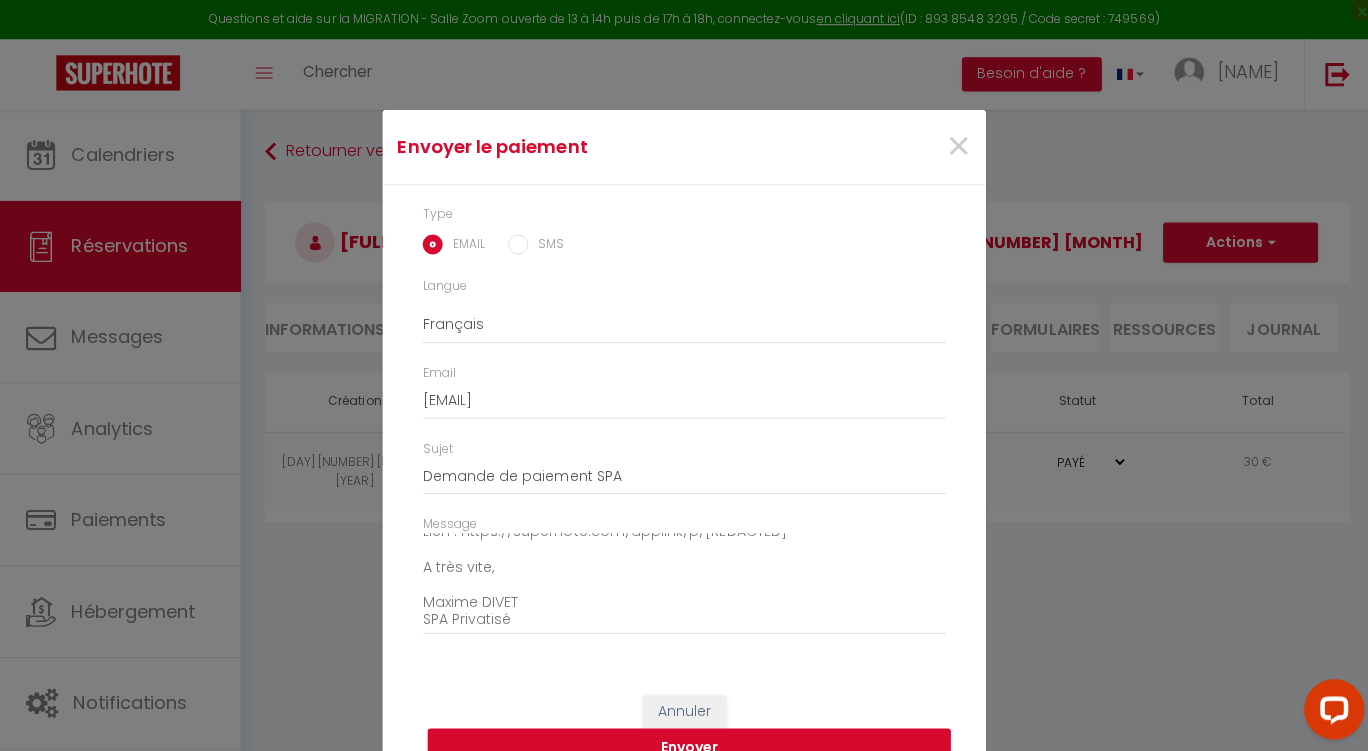click on "Envoyer" at bounding box center (689, 743) 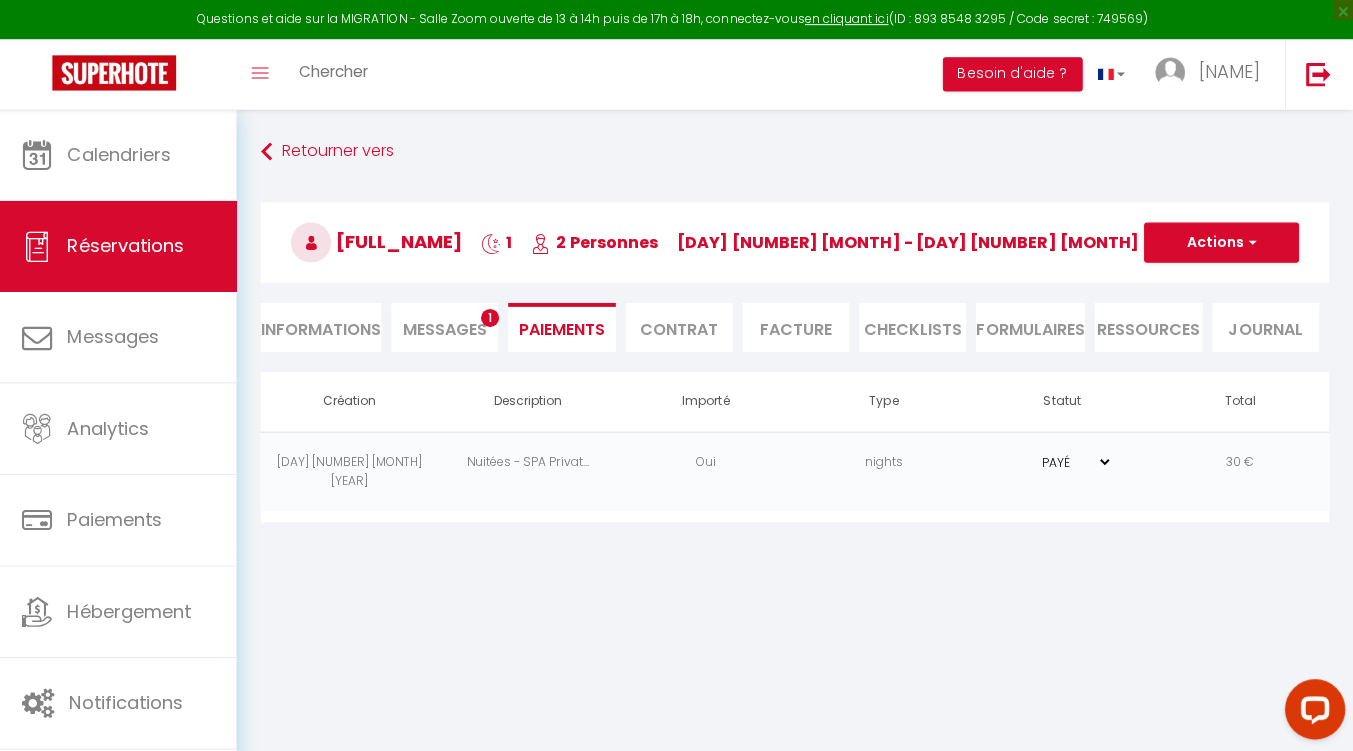 scroll, scrollTop: 0, scrollLeft: 0, axis: both 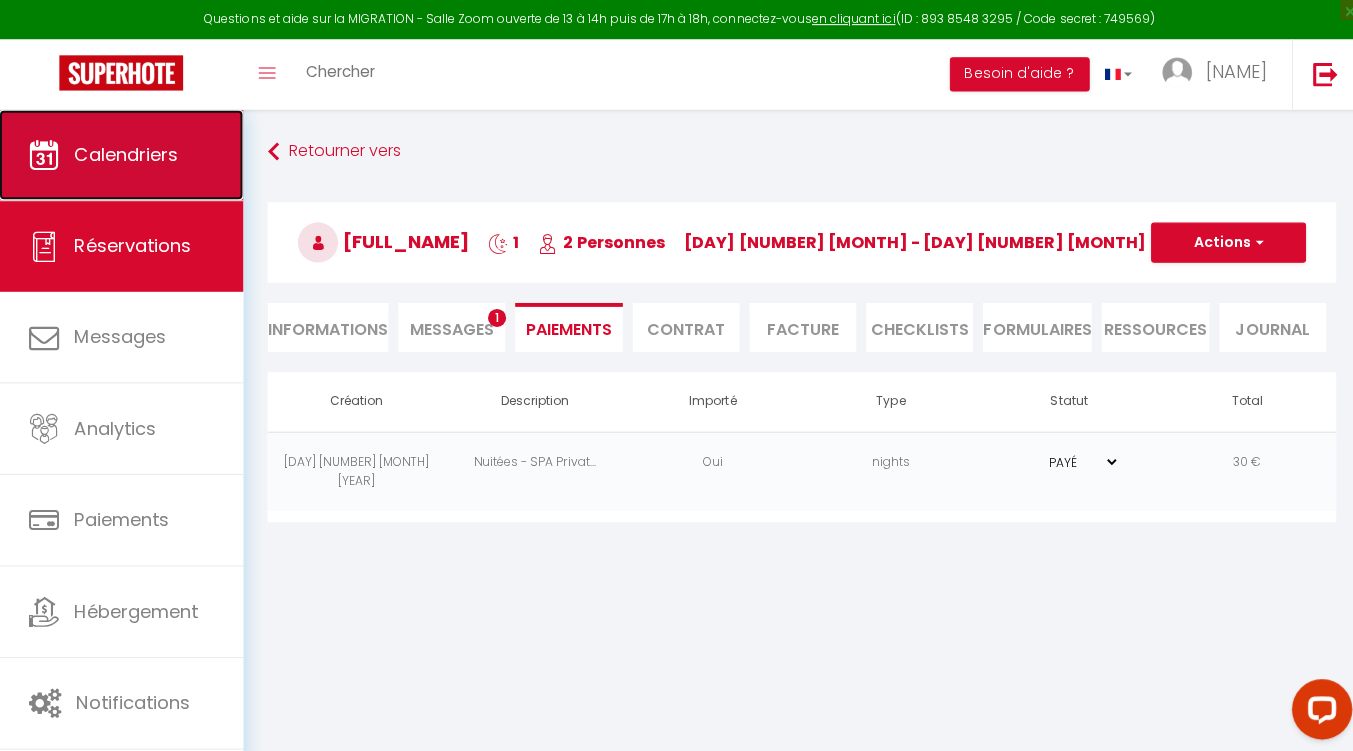 click on "Calendriers" at bounding box center (121, 154) 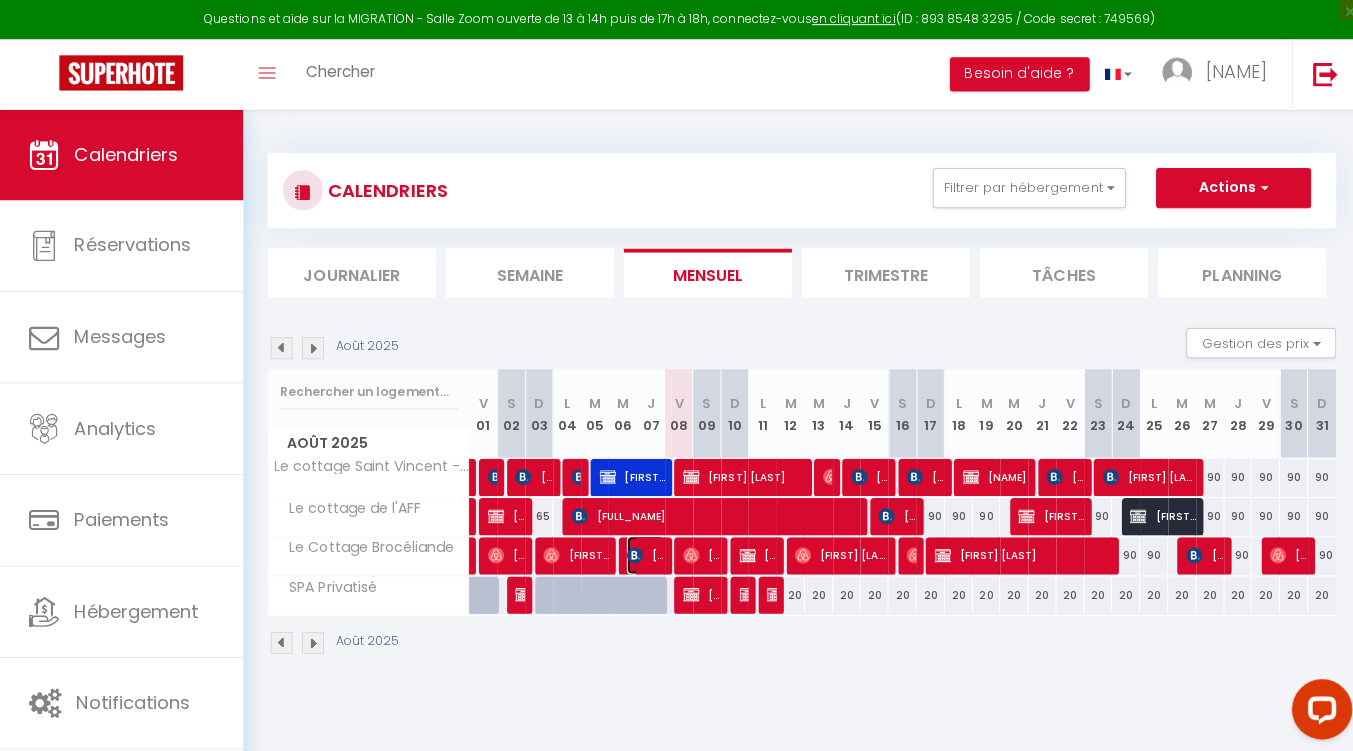 click on "[FIRST] [LAST]" at bounding box center [642, 552] 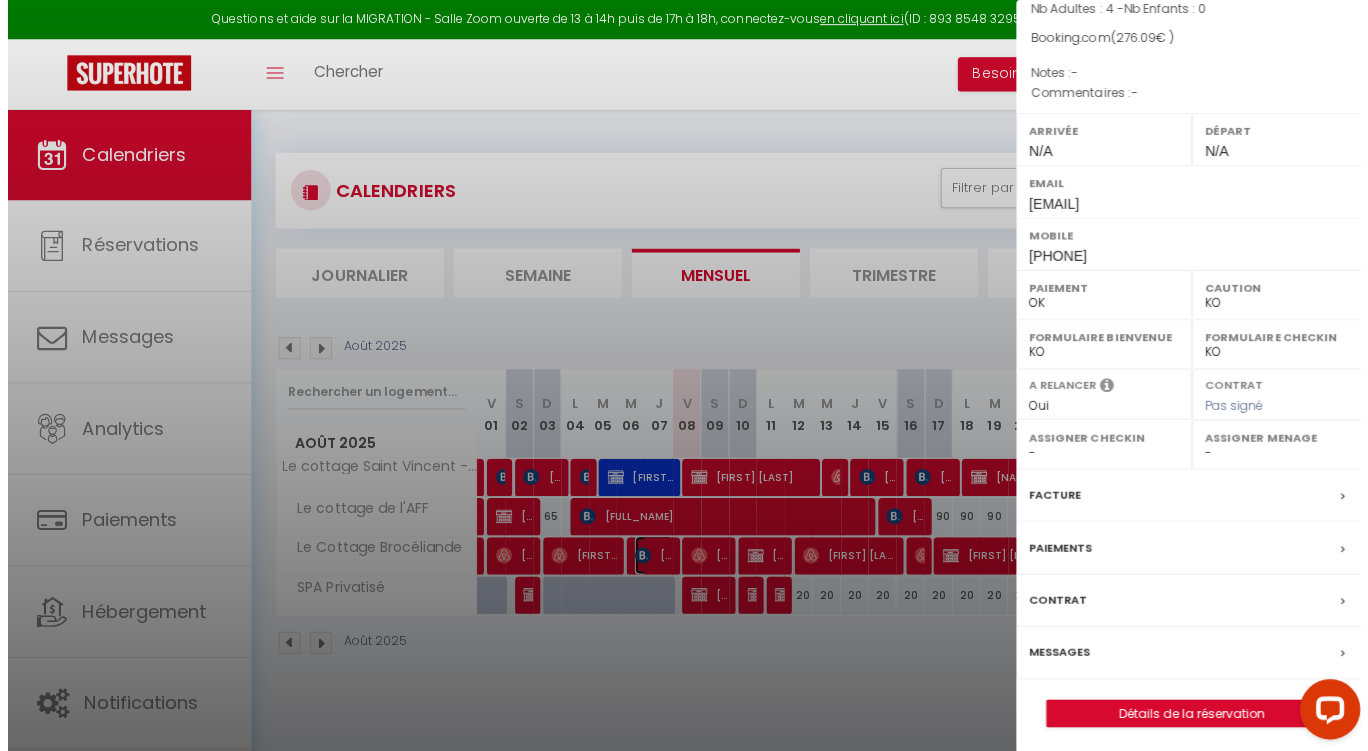 scroll, scrollTop: 181, scrollLeft: 0, axis: vertical 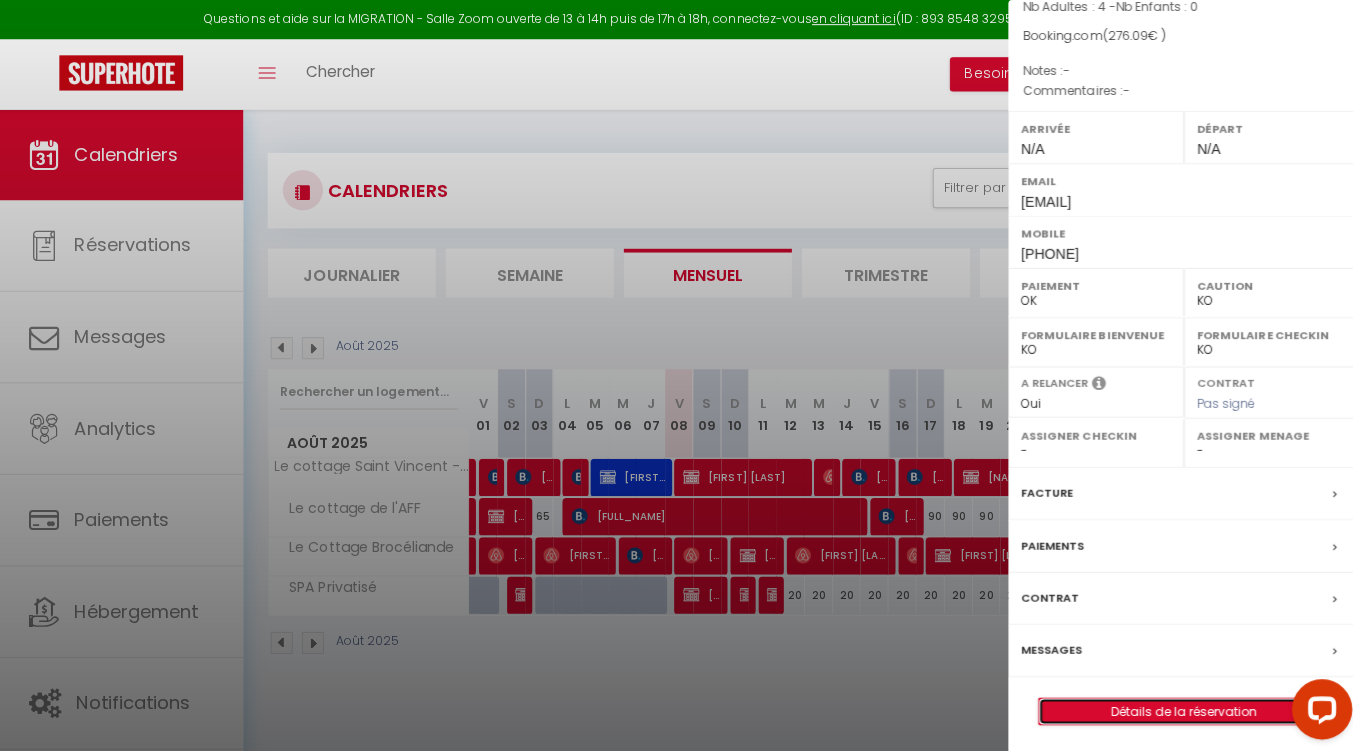 click on "Détails de la réservation" at bounding box center (1178, 707) 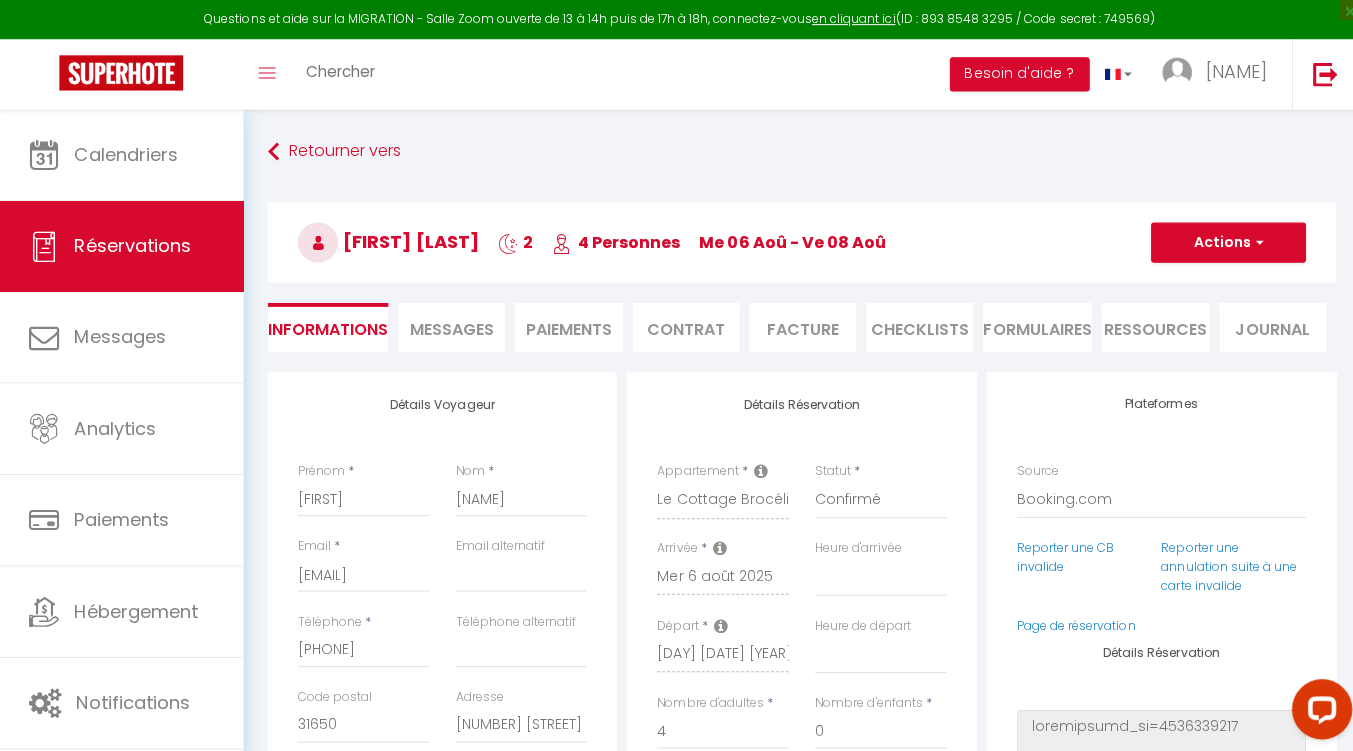 click on "CHECKLISTS" at bounding box center [915, 325] 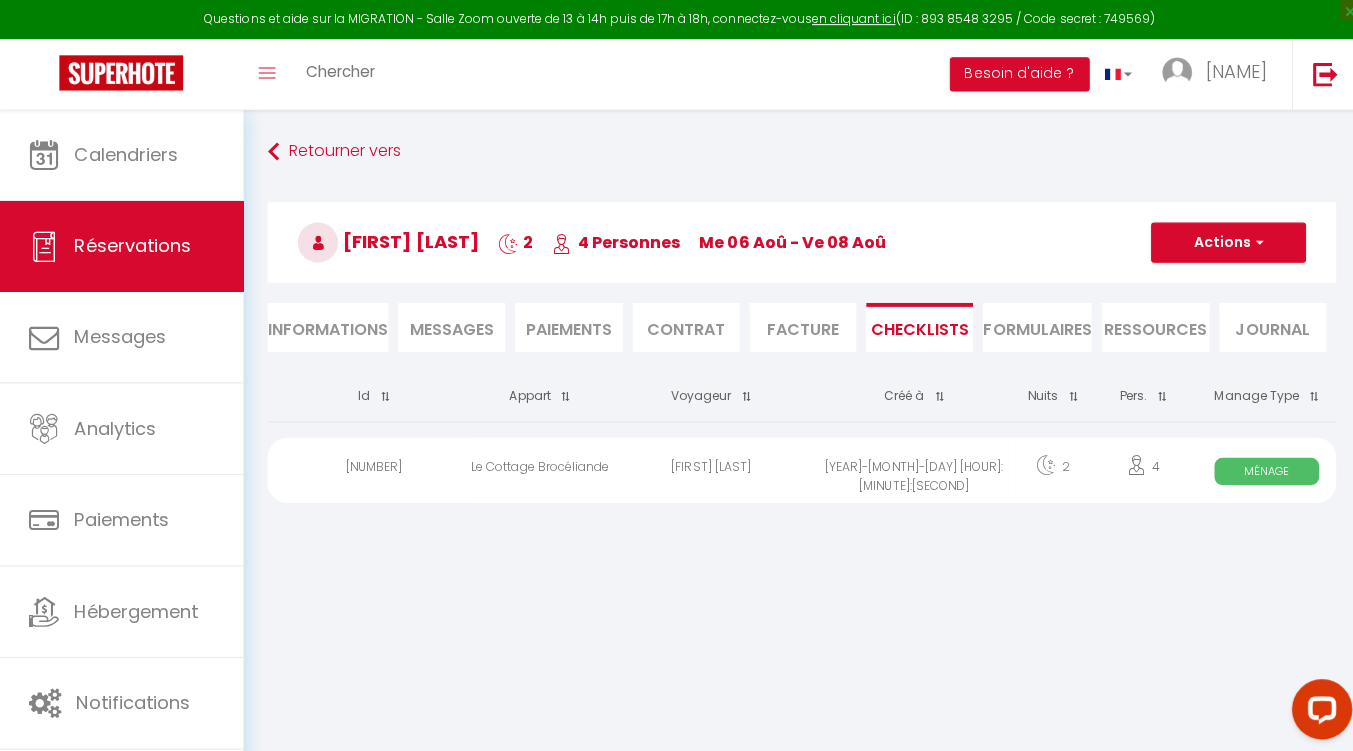 click on "[FIRST] [LAST]" at bounding box center (708, 467) 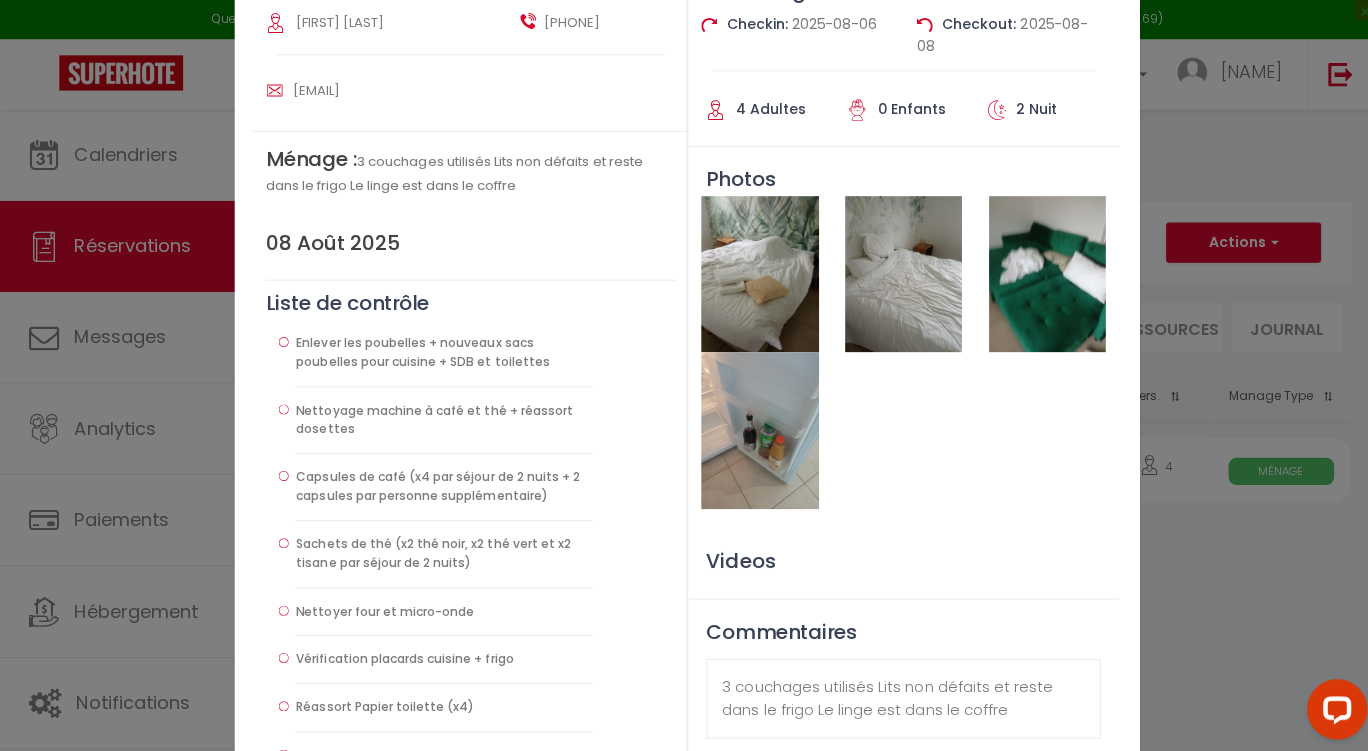 scroll, scrollTop: 155, scrollLeft: 0, axis: vertical 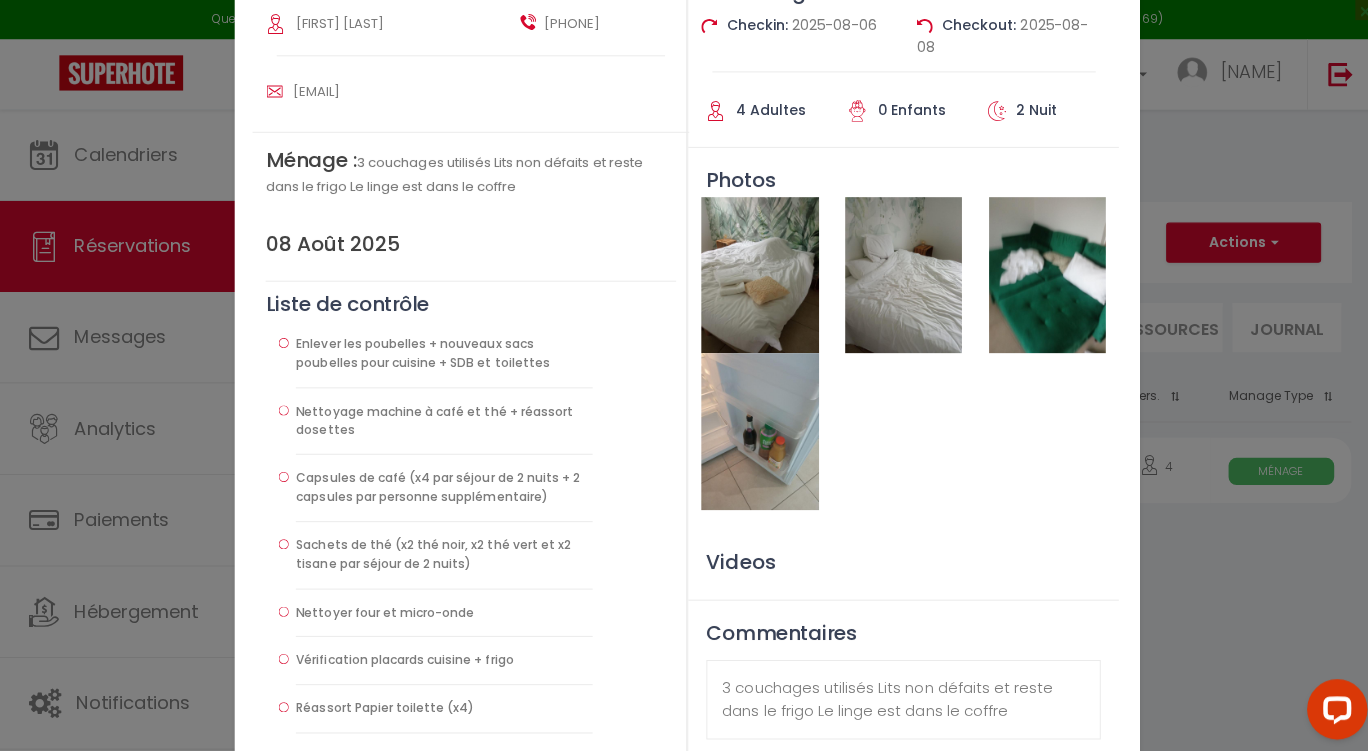 click at bounding box center [756, 428] 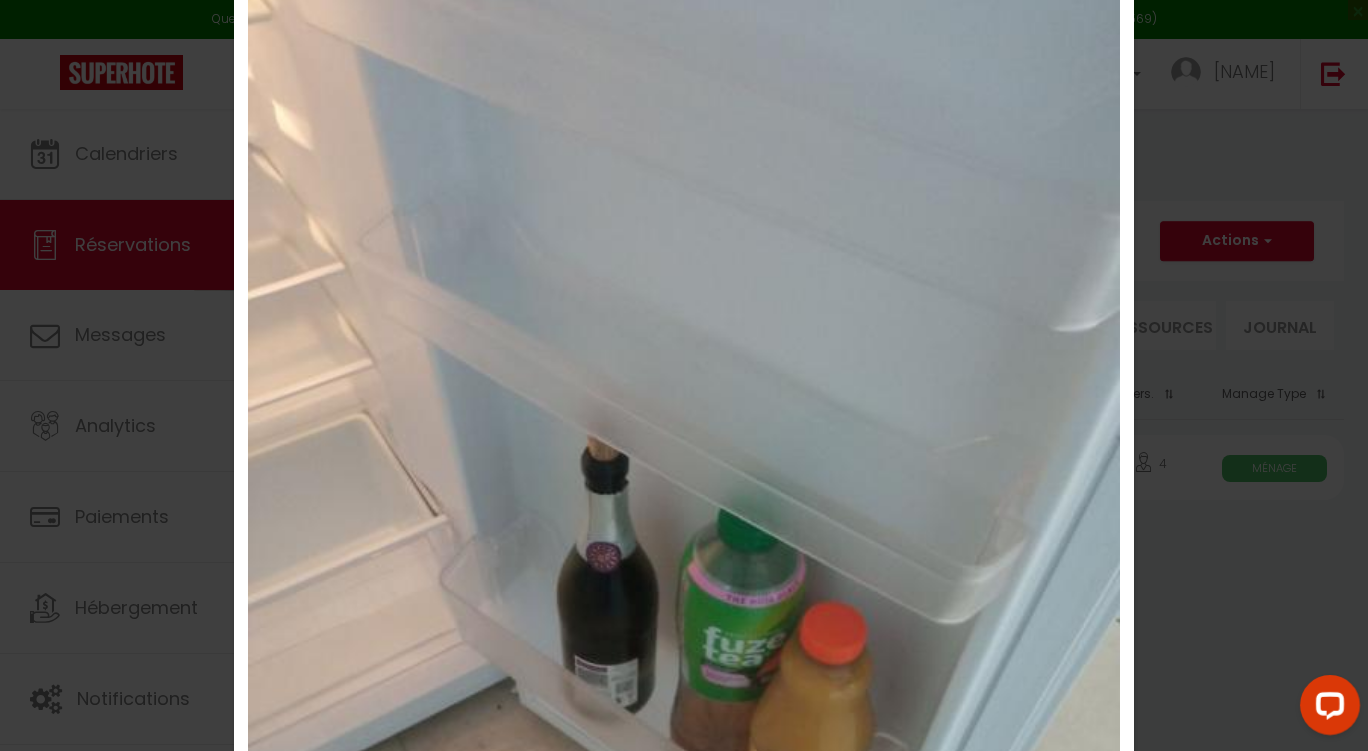 scroll, scrollTop: 0, scrollLeft: 0, axis: both 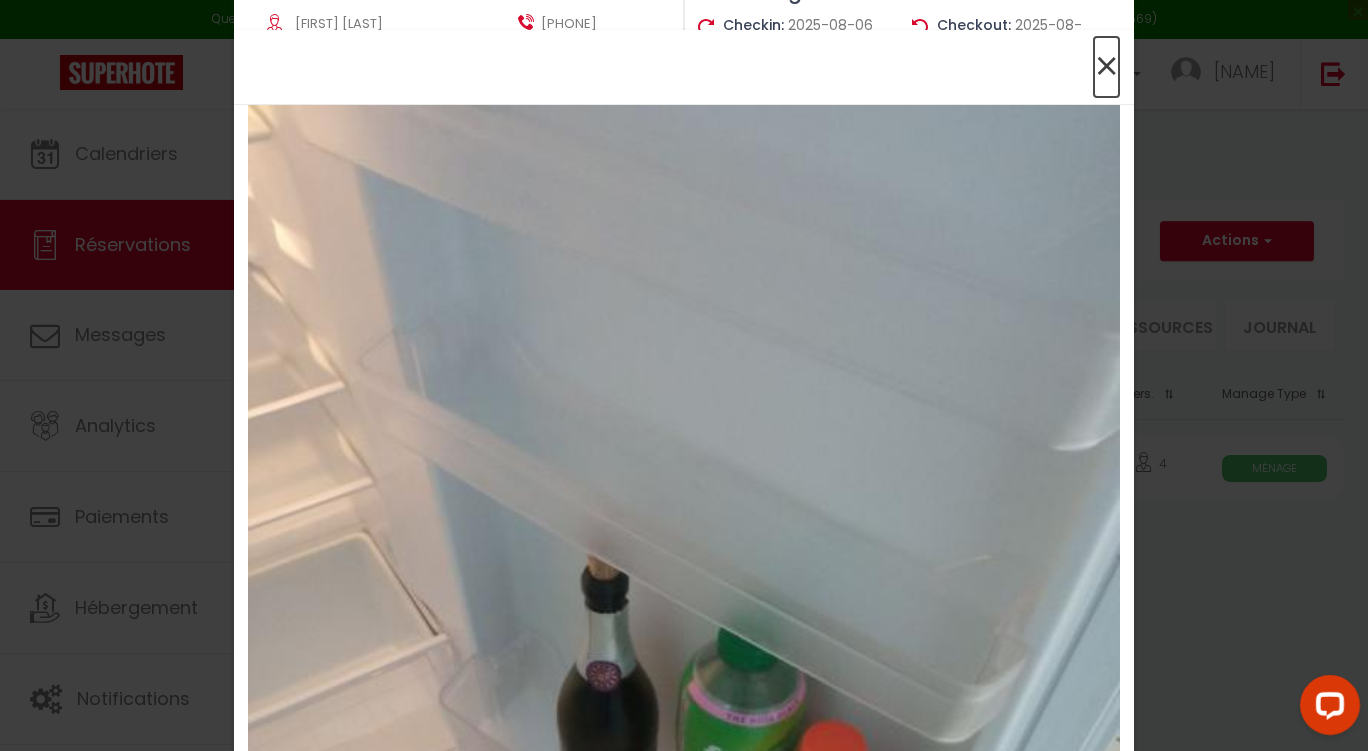 click on "×" at bounding box center (1106, 67) 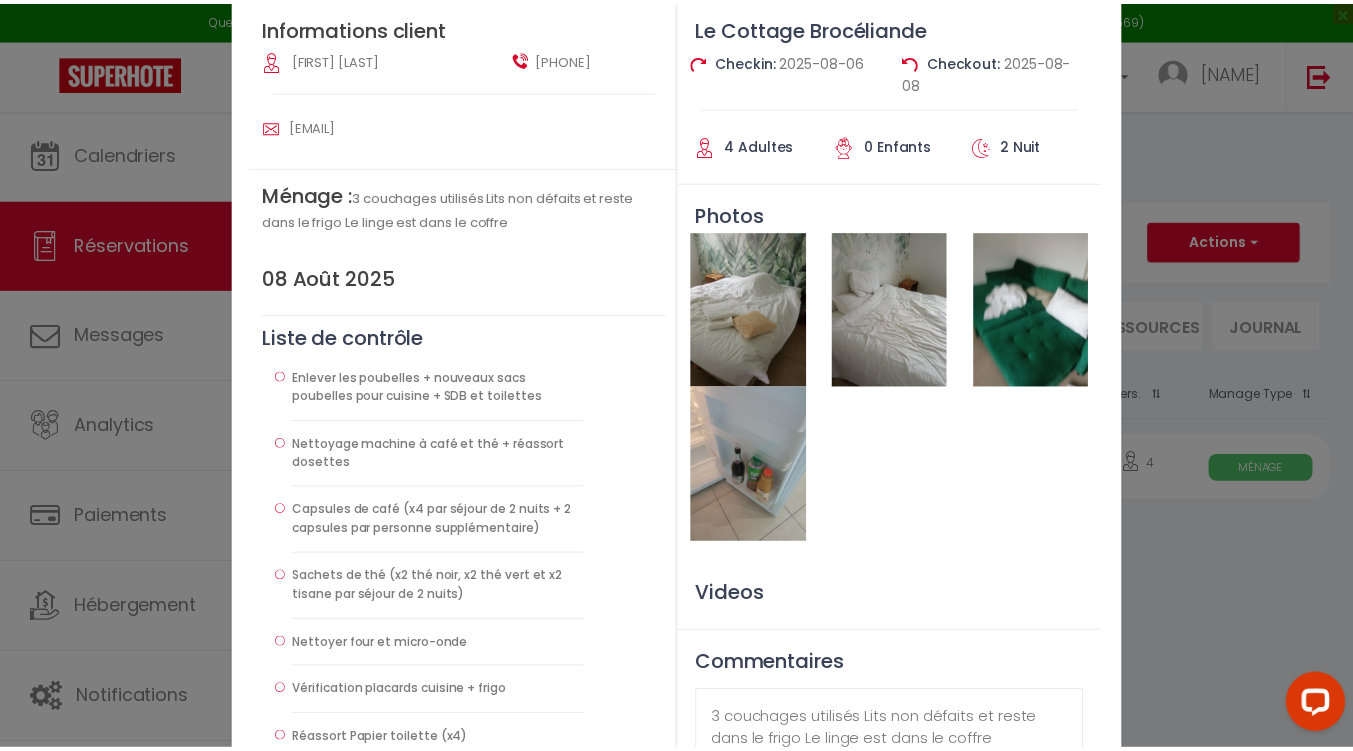 scroll, scrollTop: 0, scrollLeft: 0, axis: both 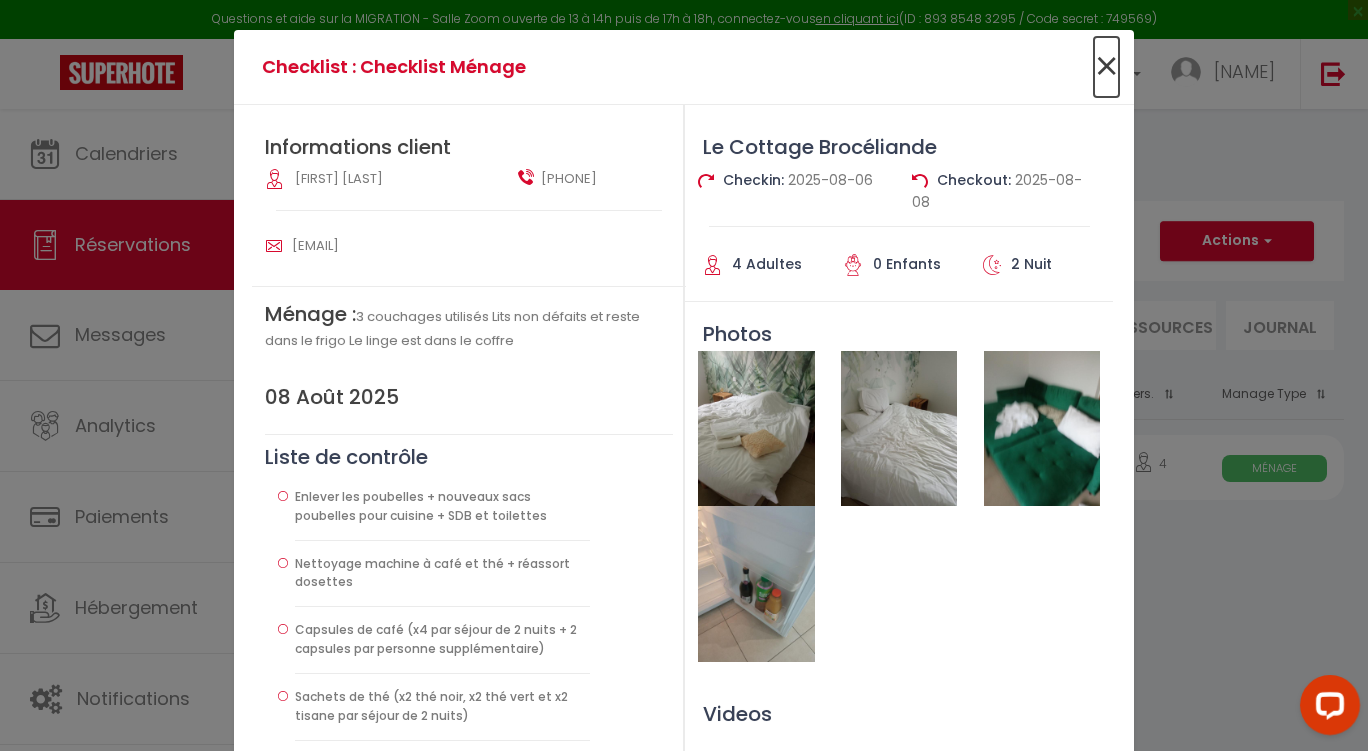 click on "×" at bounding box center (1106, 67) 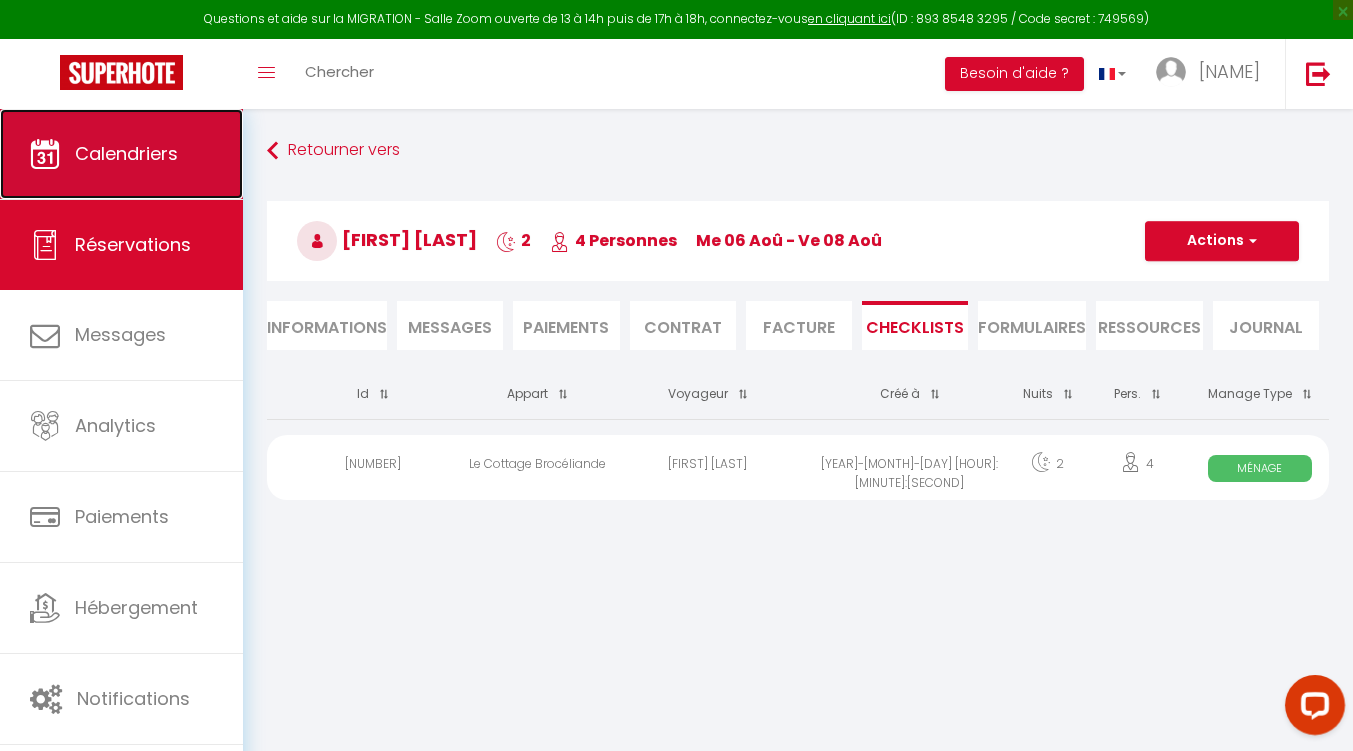 click on "Calendriers" at bounding box center (126, 153) 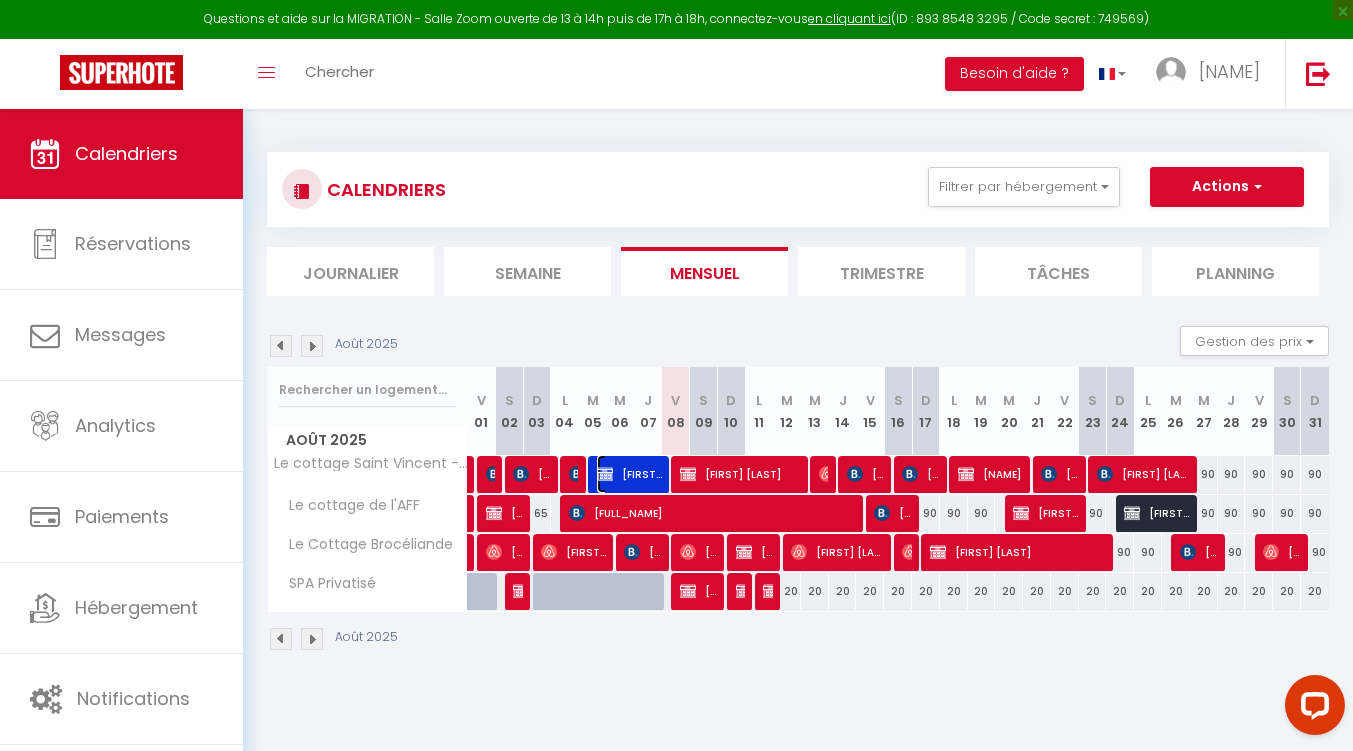 click on "[FIRST] [LAST]" at bounding box center [629, 474] 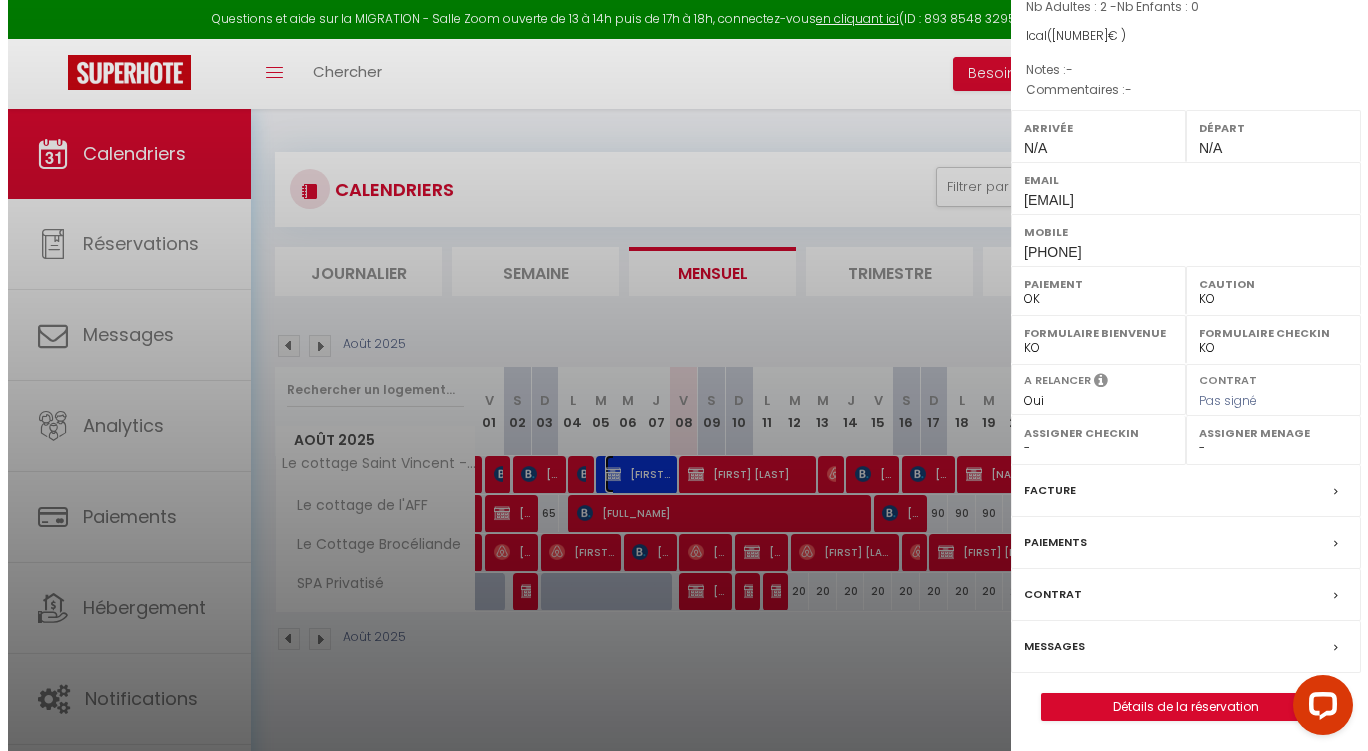scroll, scrollTop: 233, scrollLeft: 0, axis: vertical 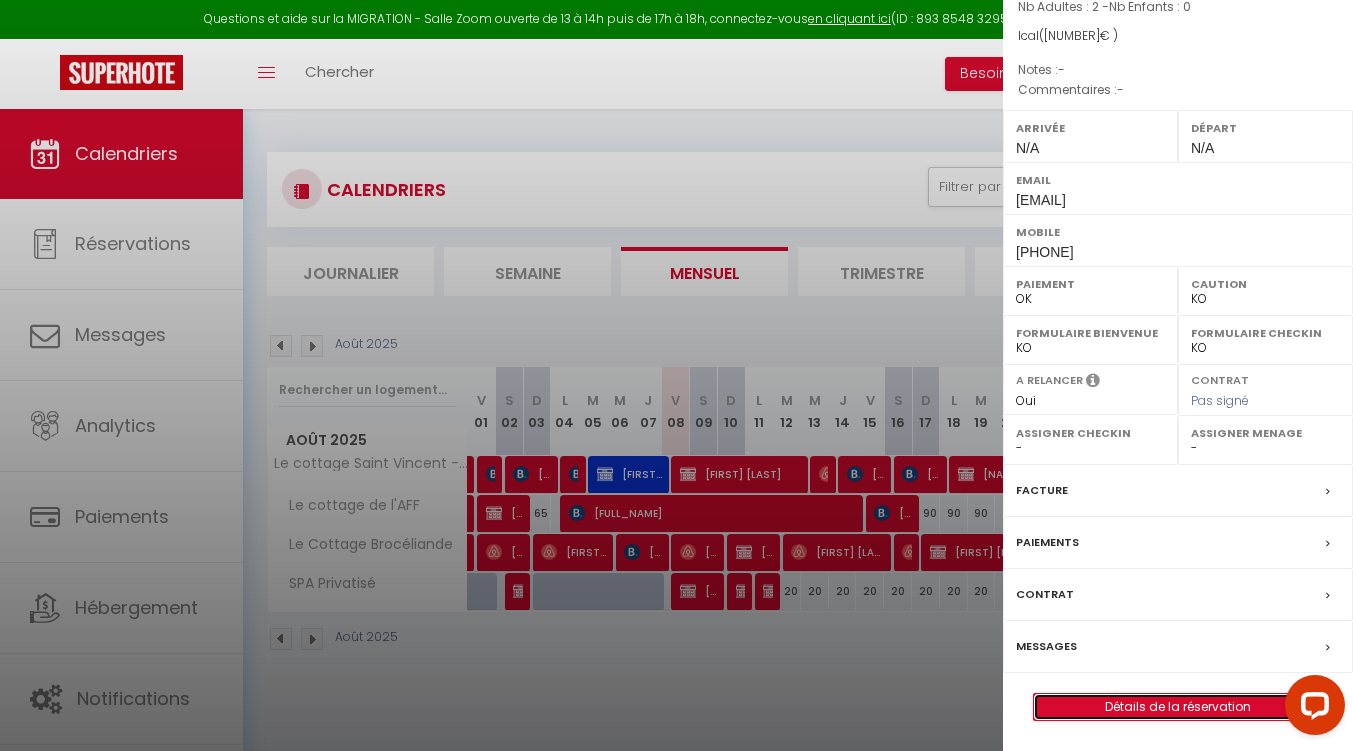 click on "Détails de la réservation" at bounding box center [1178, 707] 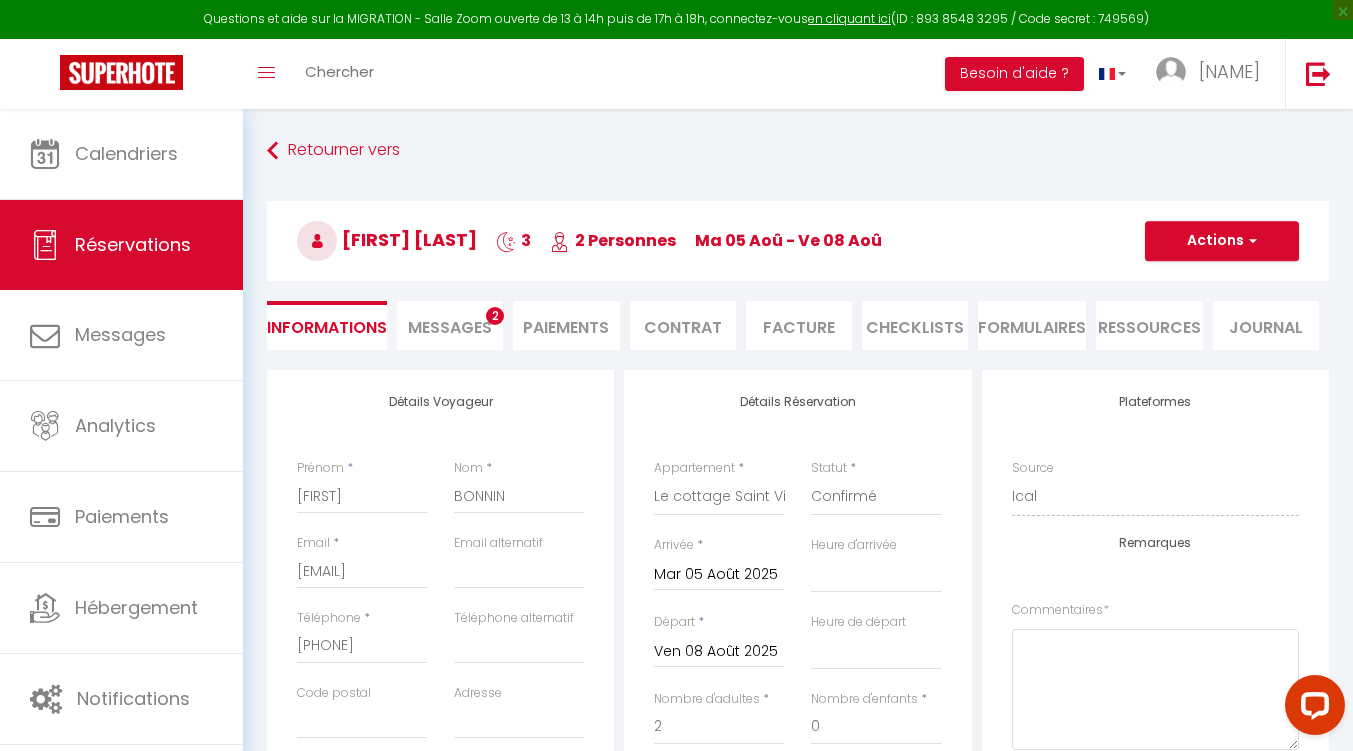 click on "CHECKLISTS" at bounding box center [915, 325] 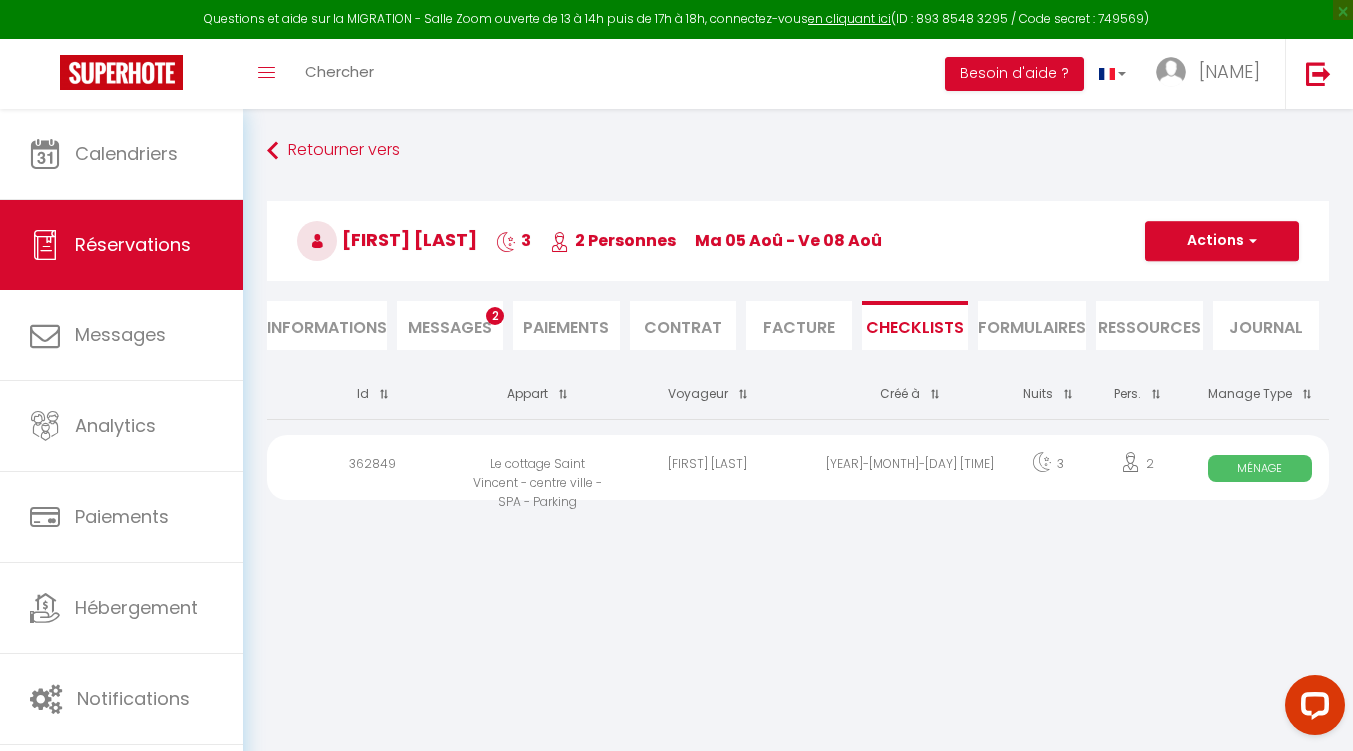 click on "[YEAR]-[MONTH]-[DAY] [TIME]" at bounding box center (910, 467) 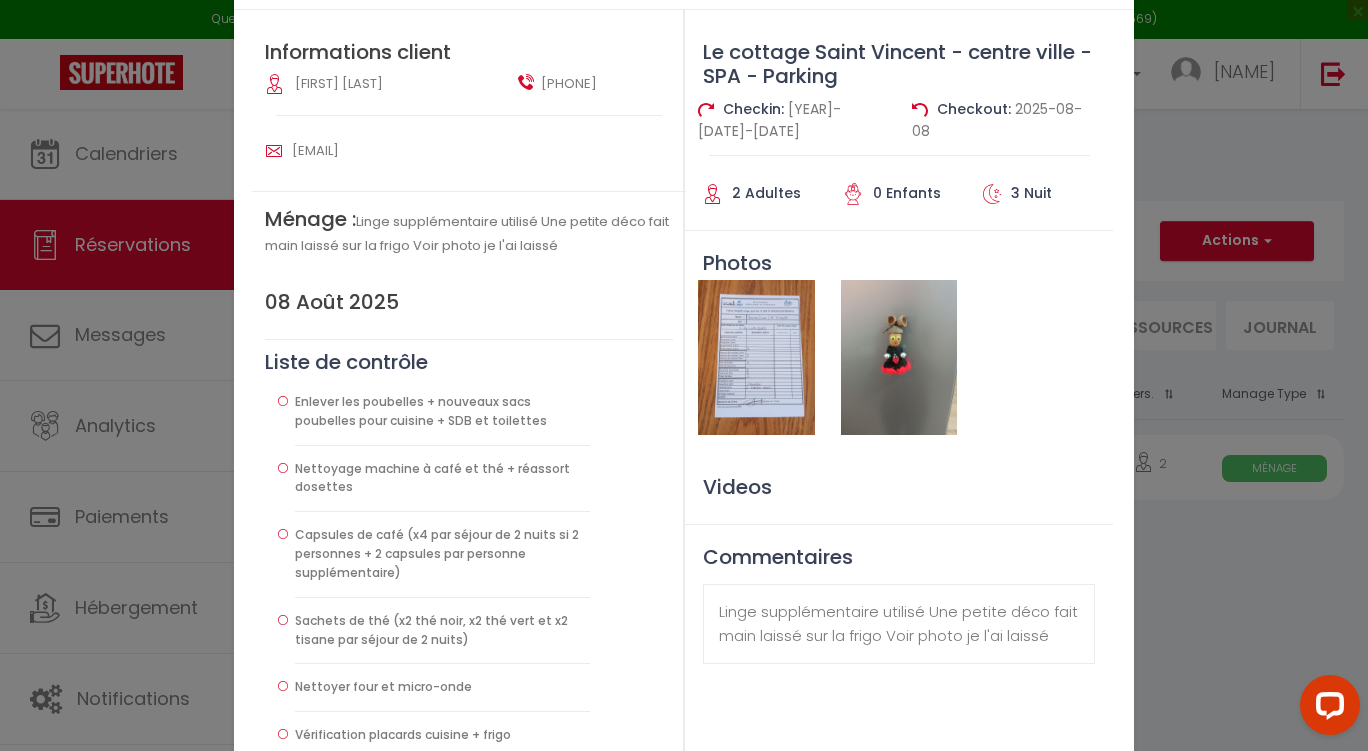 scroll, scrollTop: 108, scrollLeft: 0, axis: vertical 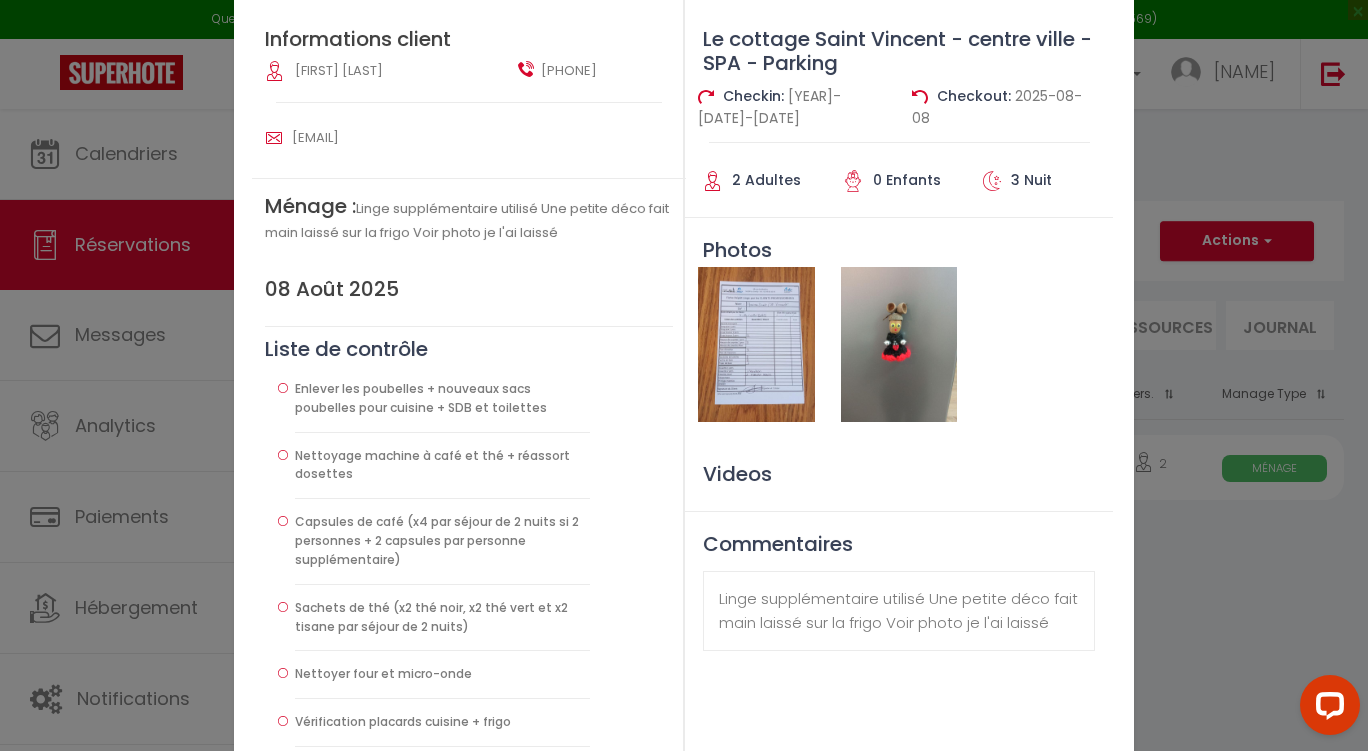 click at bounding box center [756, 344] 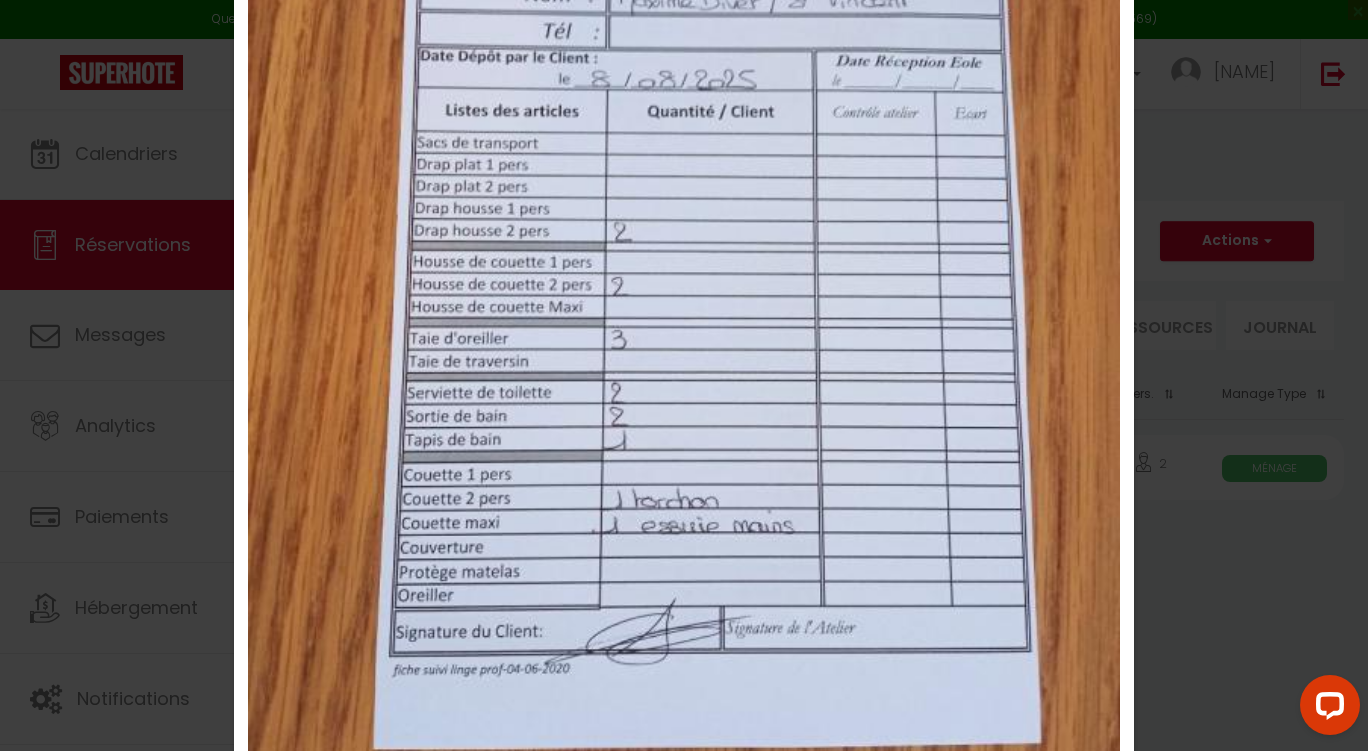 scroll, scrollTop: 0, scrollLeft: 0, axis: both 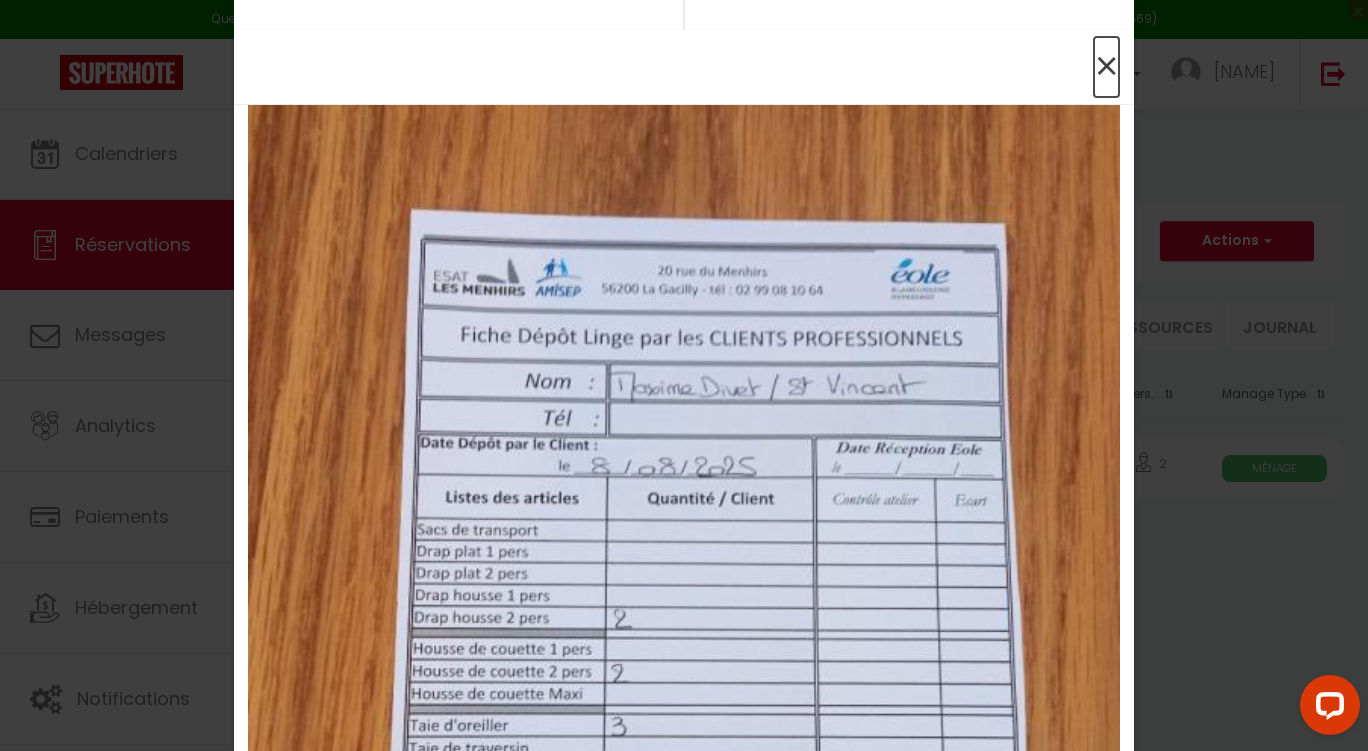 click on "×" at bounding box center (1106, 67) 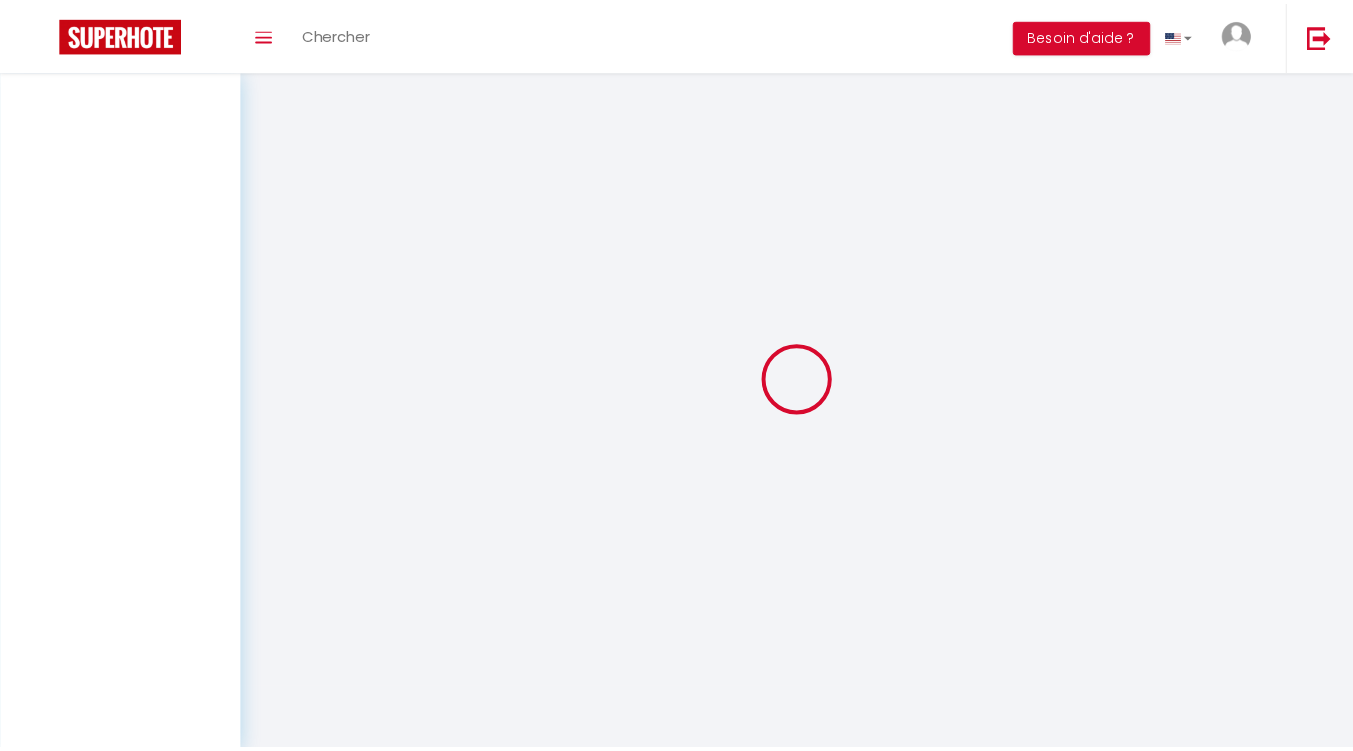 scroll, scrollTop: 0, scrollLeft: 0, axis: both 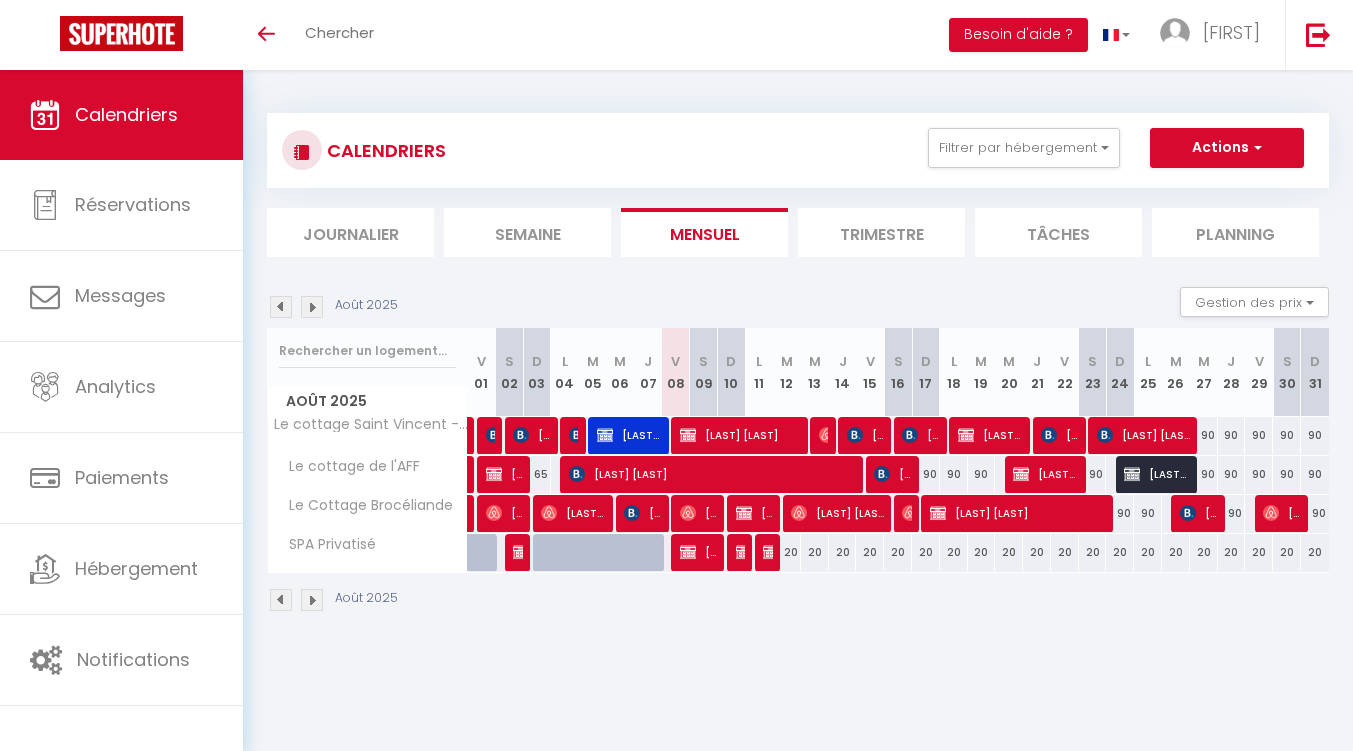 click on "Notifications" at bounding box center [133, 659] 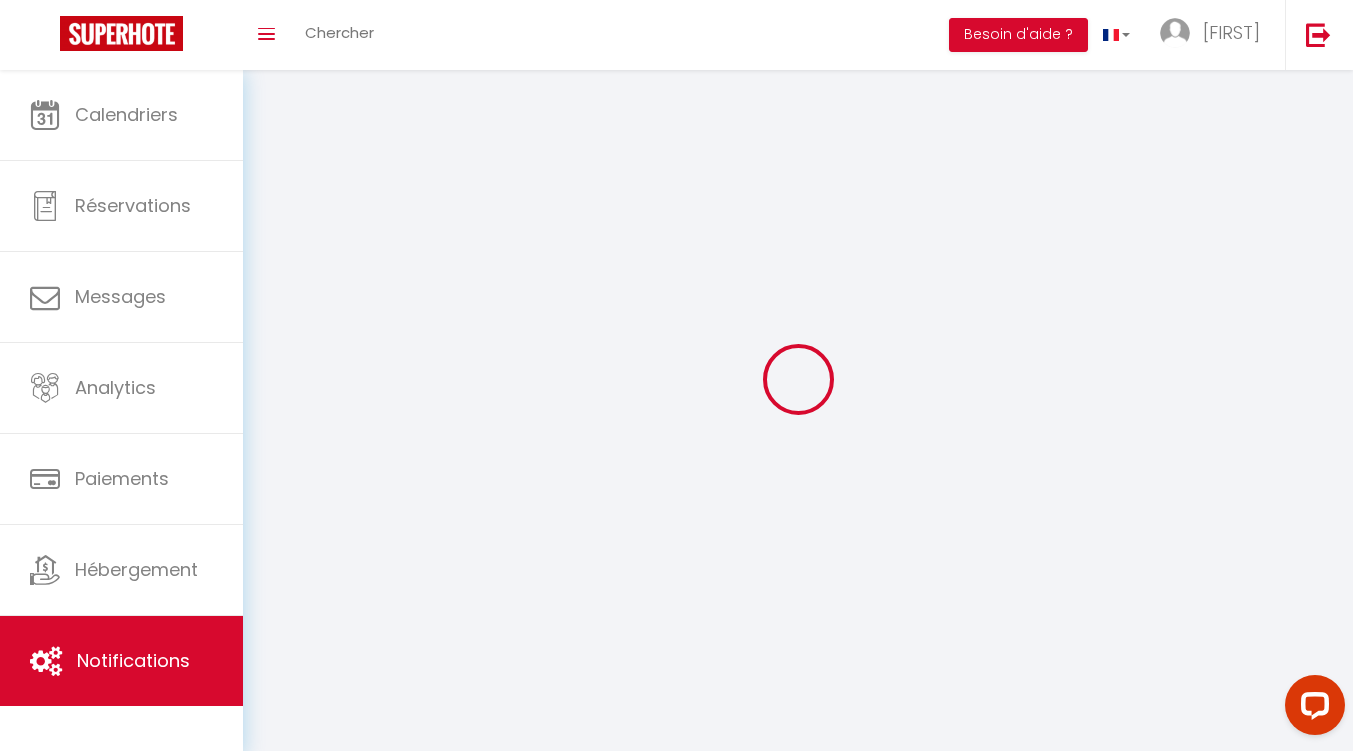 scroll, scrollTop: 0, scrollLeft: 0, axis: both 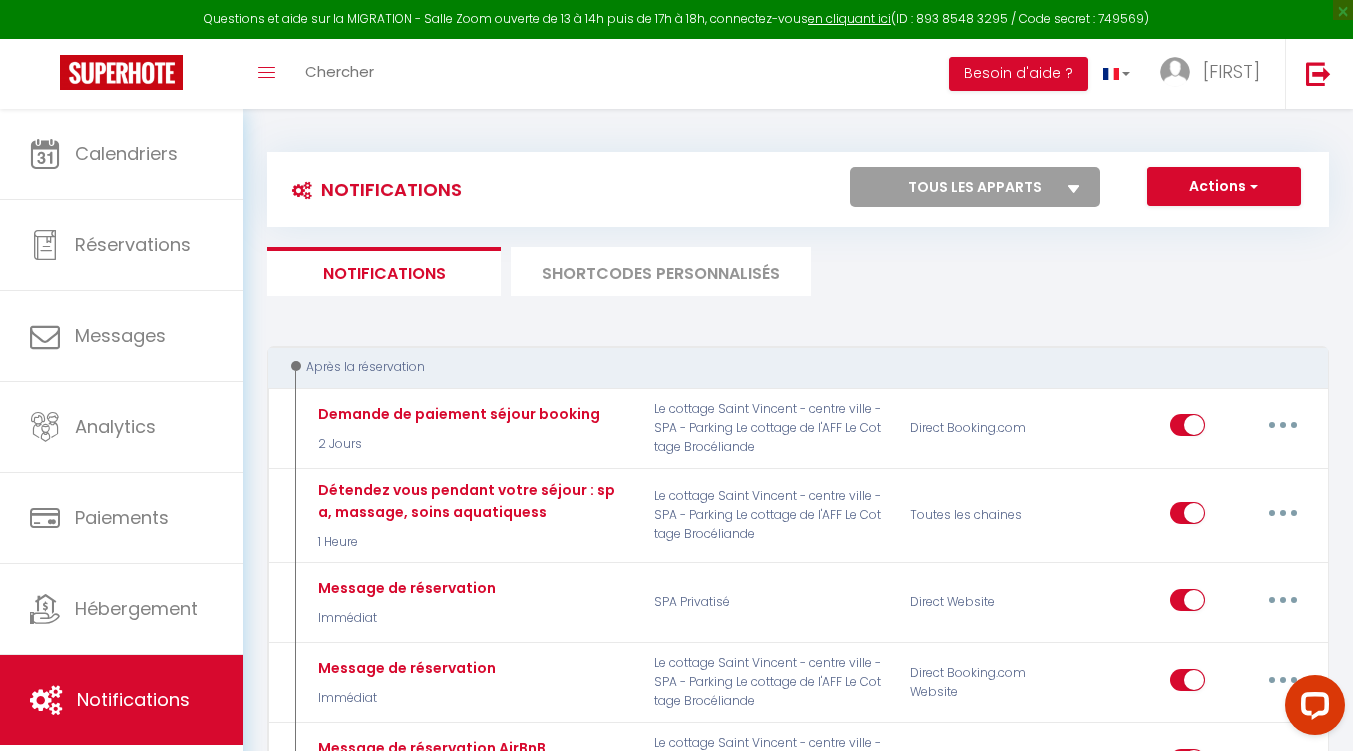 select 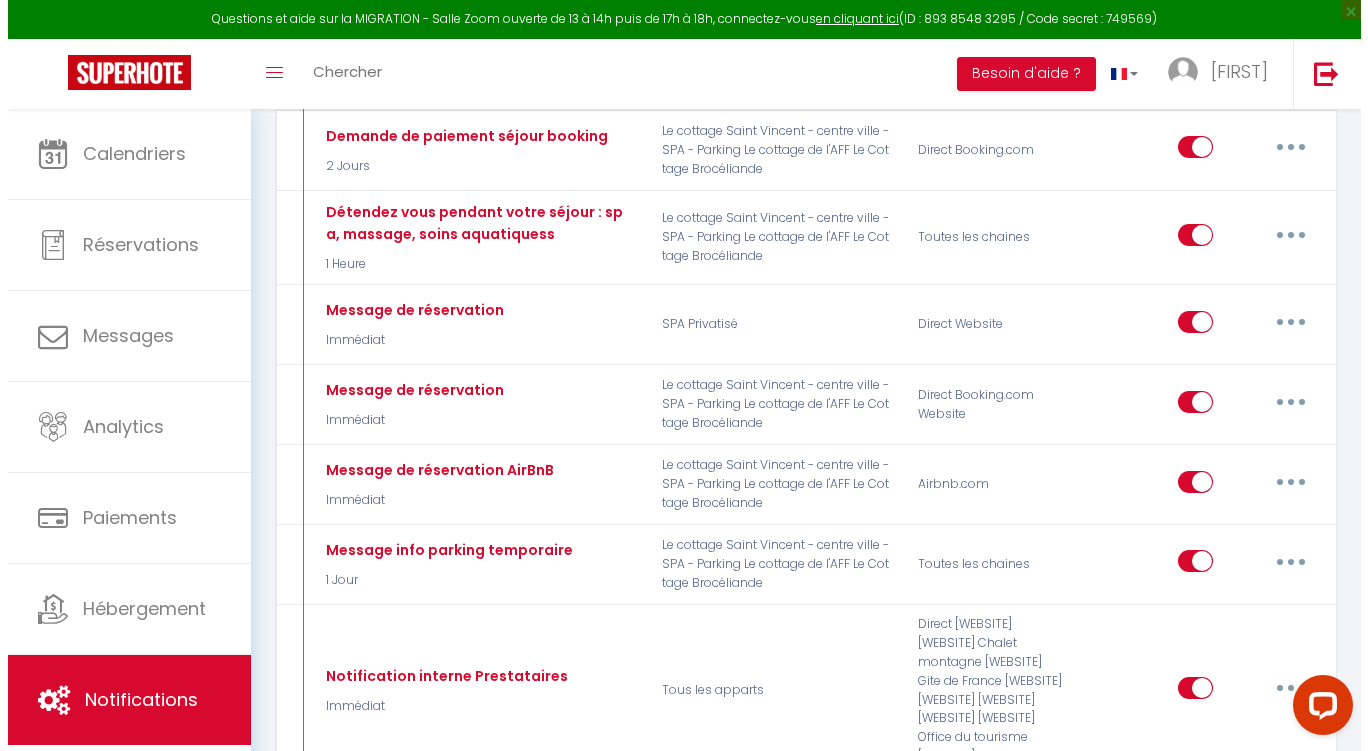 scroll, scrollTop: 283, scrollLeft: 0, axis: vertical 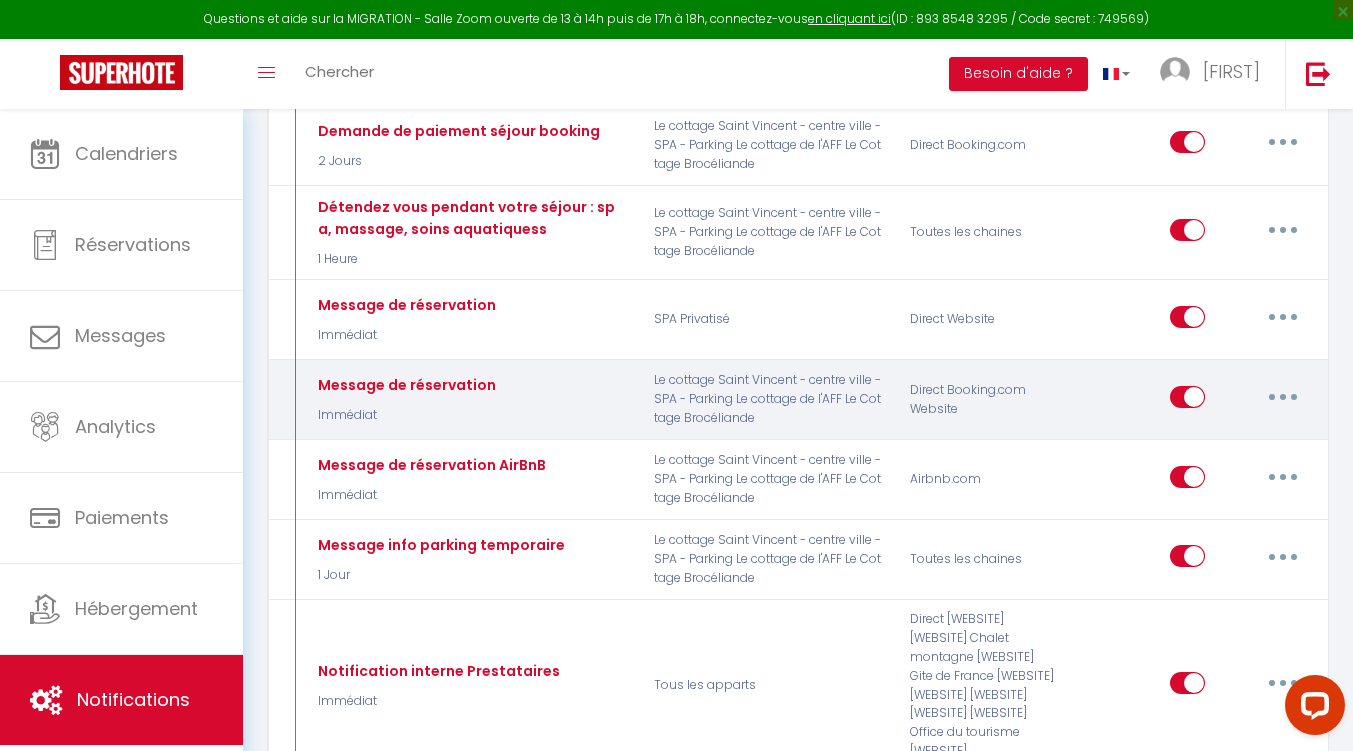 click at bounding box center [1283, 397] 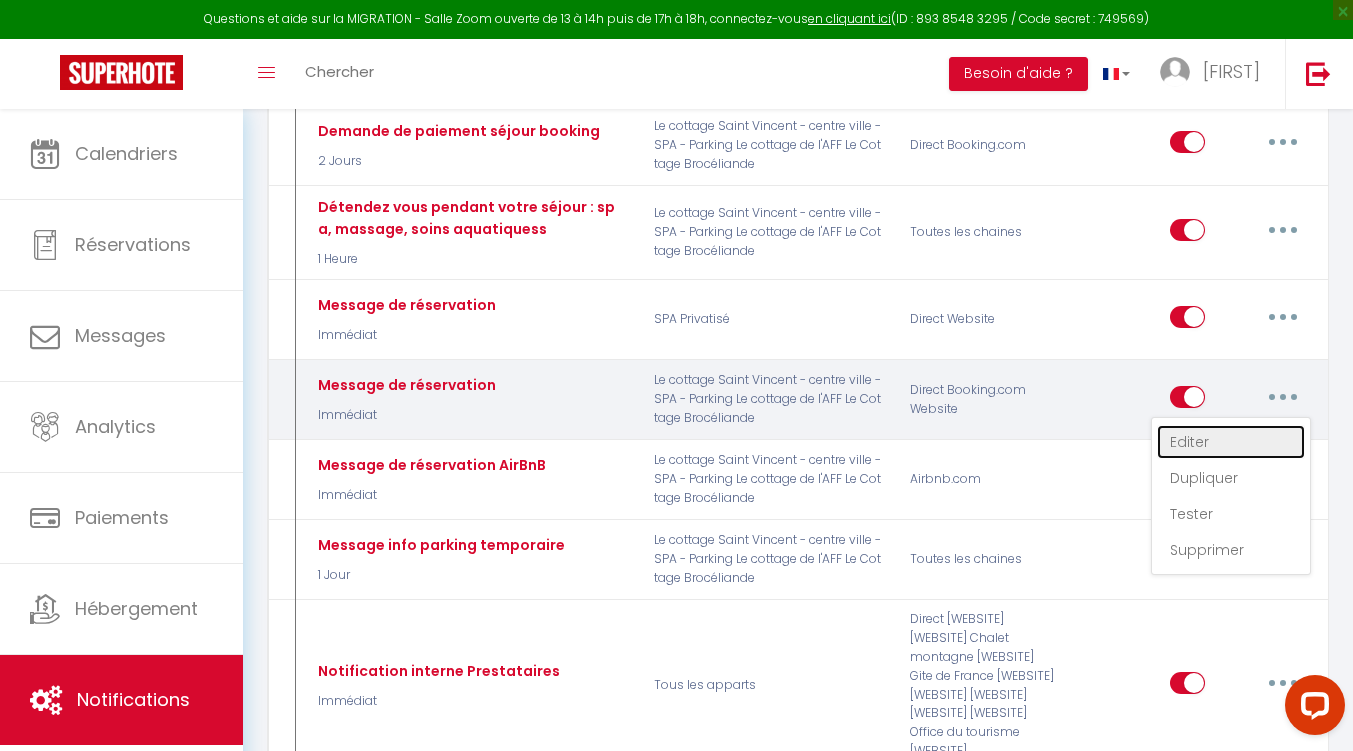 click on "Editer" at bounding box center [1231, 442] 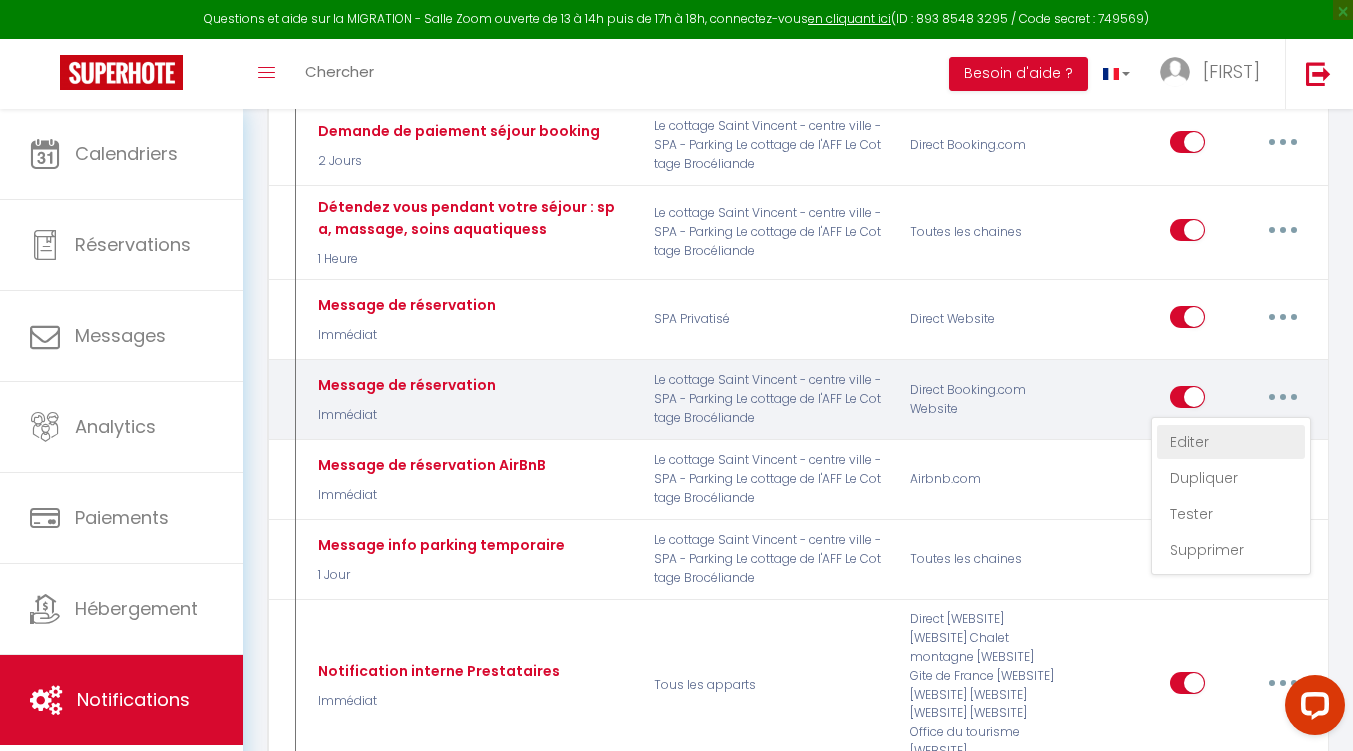 type on "Message de  réservation" 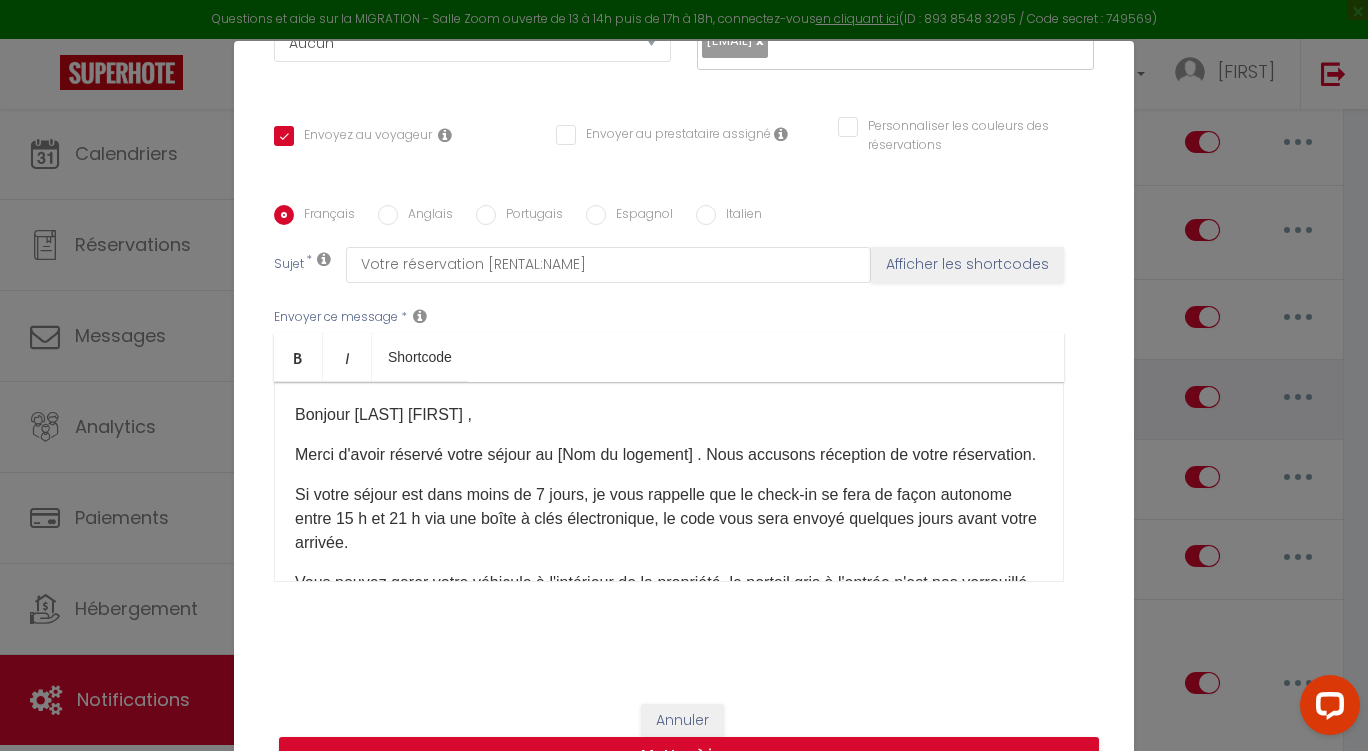 scroll, scrollTop: 368, scrollLeft: 0, axis: vertical 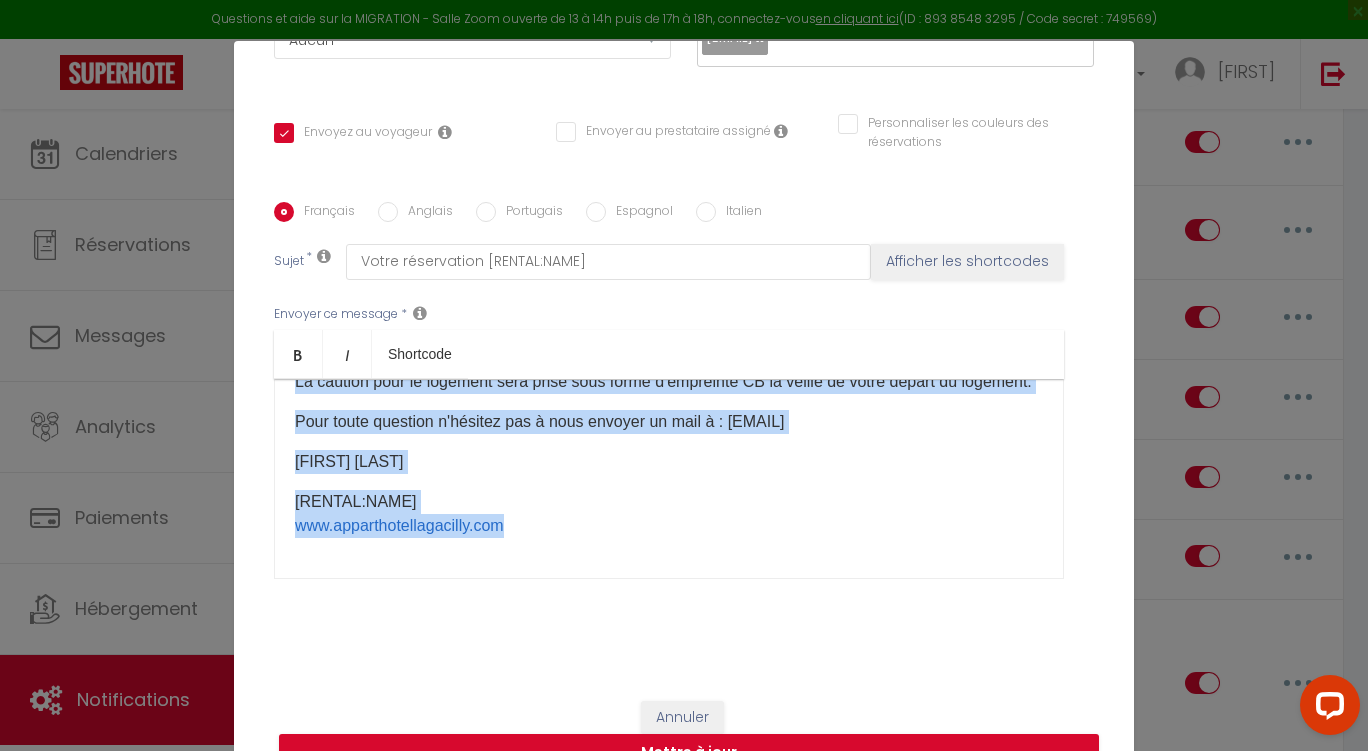 drag, startPoint x: 284, startPoint y: 440, endPoint x: 672, endPoint y: 604, distance: 421.23627 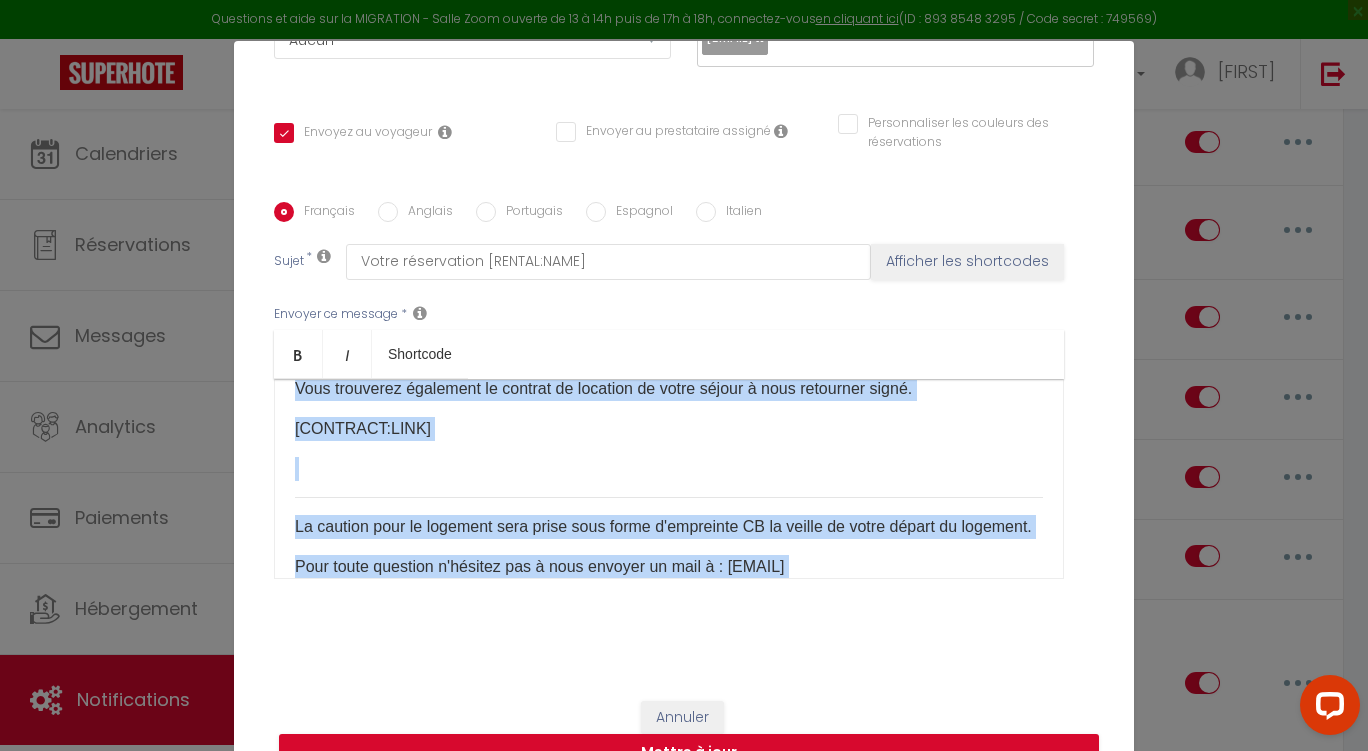 scroll, scrollTop: 449, scrollLeft: 0, axis: vertical 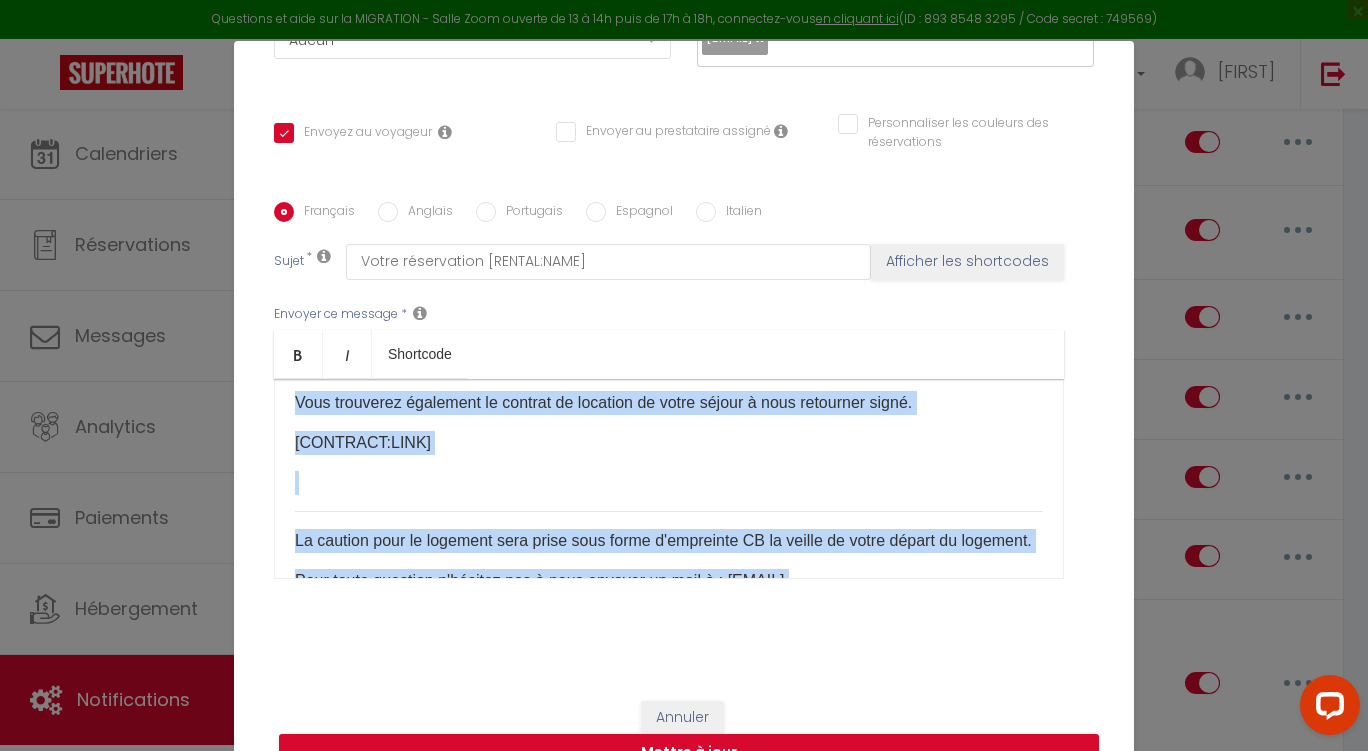 click on "Modifier la notification   ×   Titre   *     Message de  réservation   Pour cet hébergement
Sélectionner les hébergements
Tous les apparts
Autres
Le cottage Saint Vincent - centre ville - SPA - Parking
Le cottage de l'AFF
Le Cottage Brocéliande
SPA Privatisé
Lorsque cet événement se produit   *      Après la réservation   Avant Checkin (à partir de 12h00)   Après Checkin (à partir de 12h00)   Avant Checkout (à partir de 12h00)   Après Checkout (à partir de 12h00)   Température   Co2   Bruit sonore   Paiement OK" at bounding box center [684, 375] 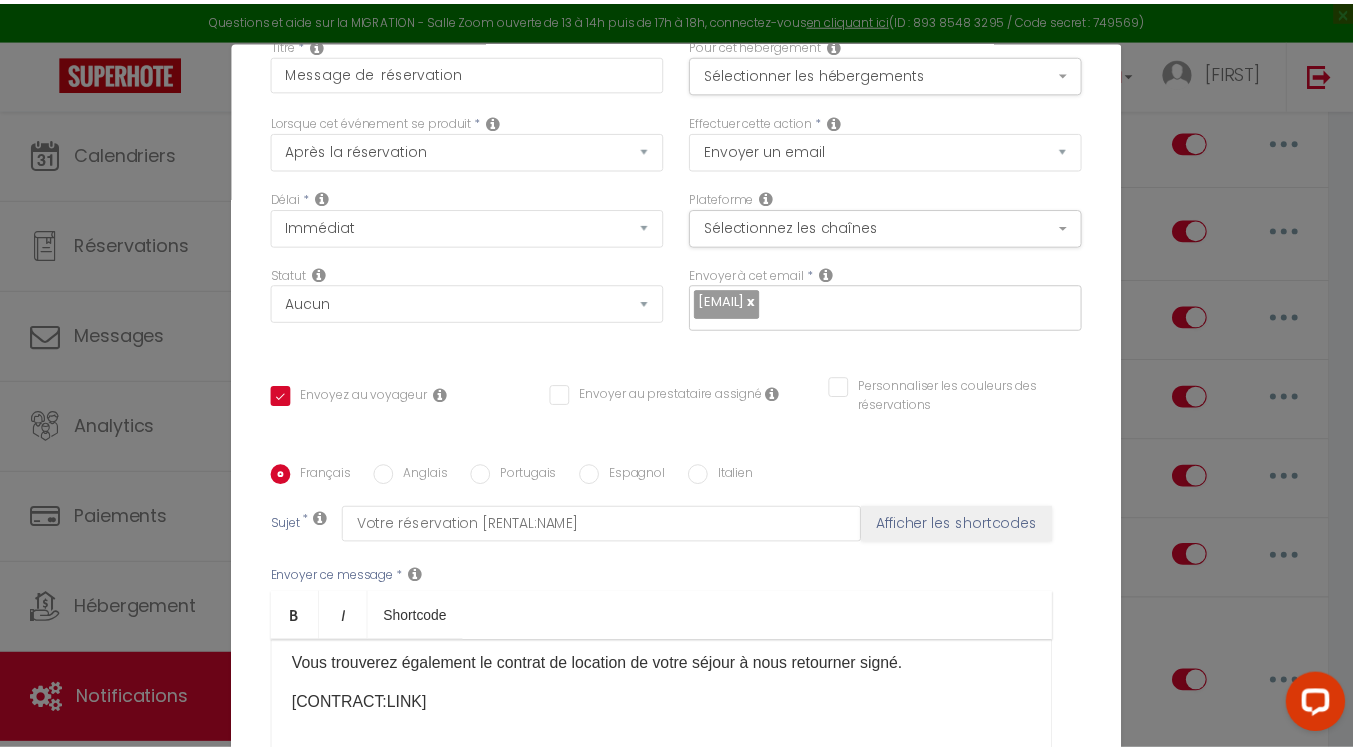 scroll, scrollTop: 0, scrollLeft: 0, axis: both 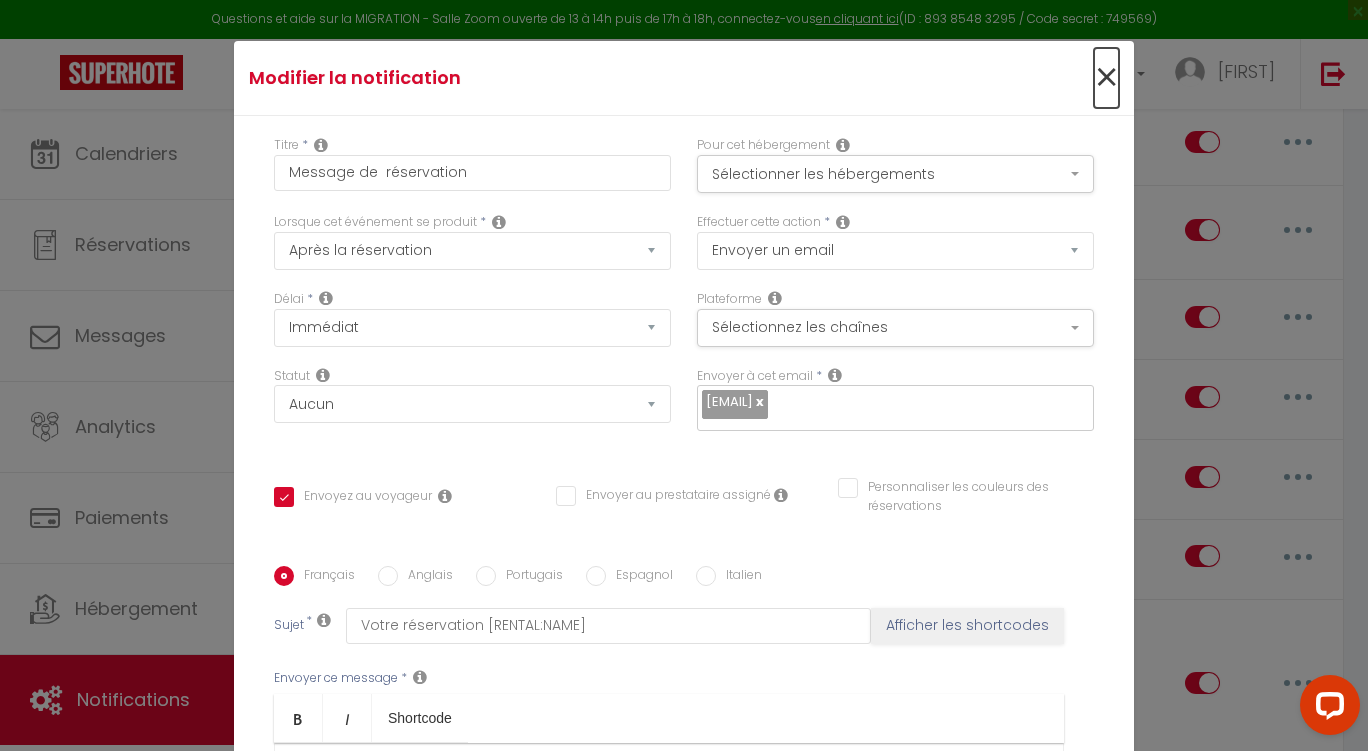click on "×" at bounding box center [1106, 78] 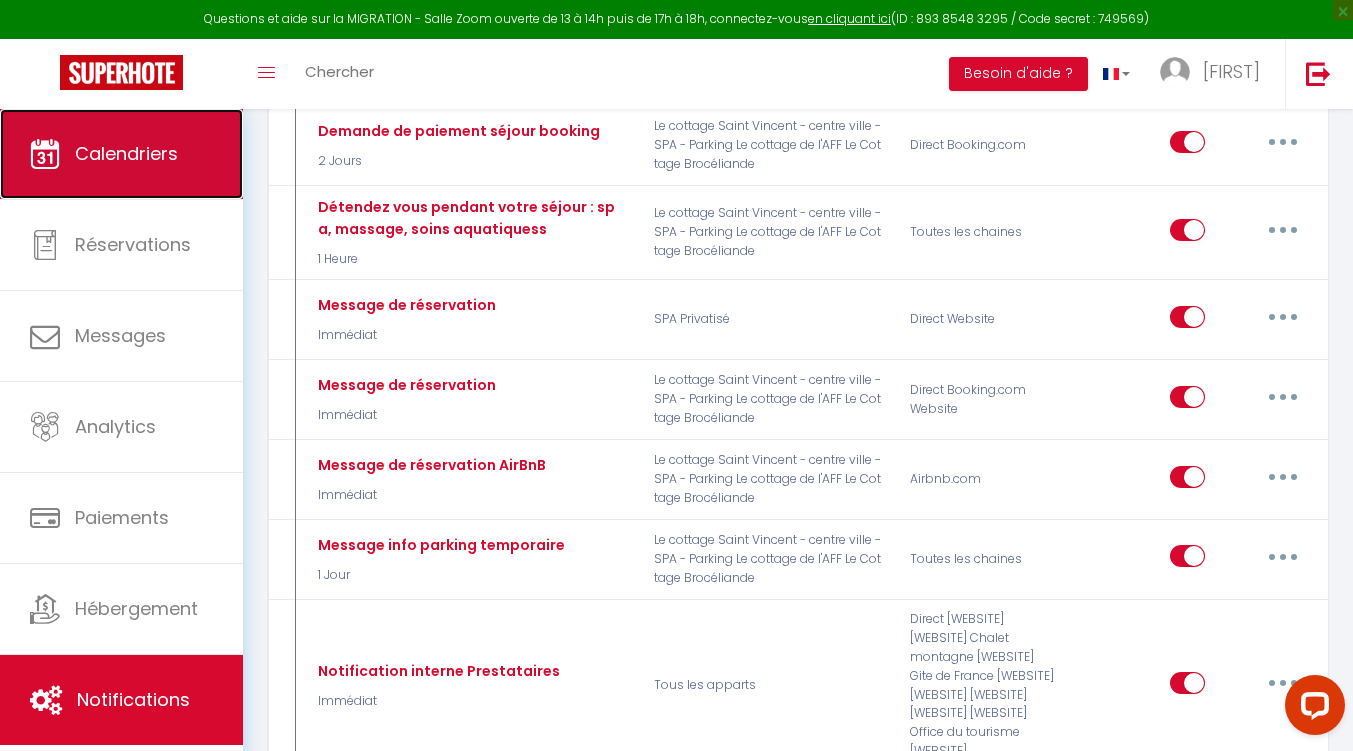 click on "Calendriers" at bounding box center (126, 153) 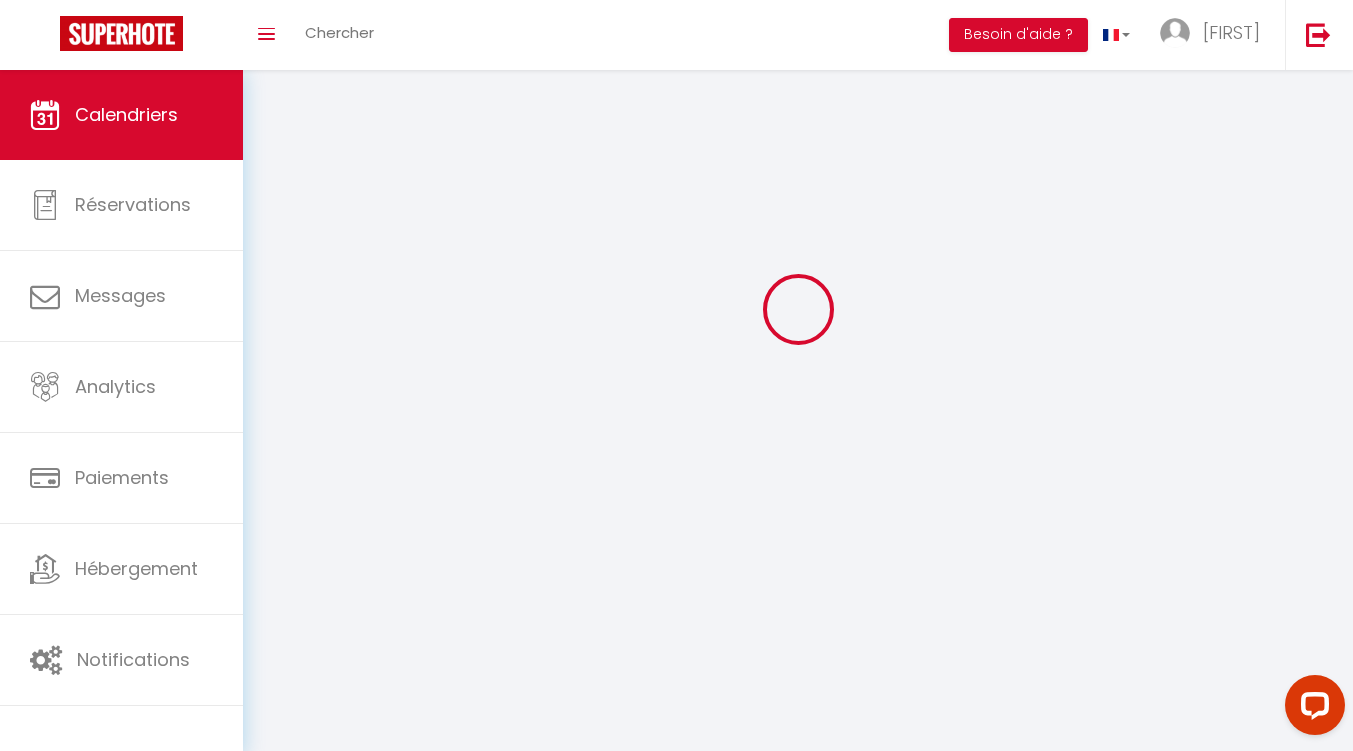scroll, scrollTop: 0, scrollLeft: 0, axis: both 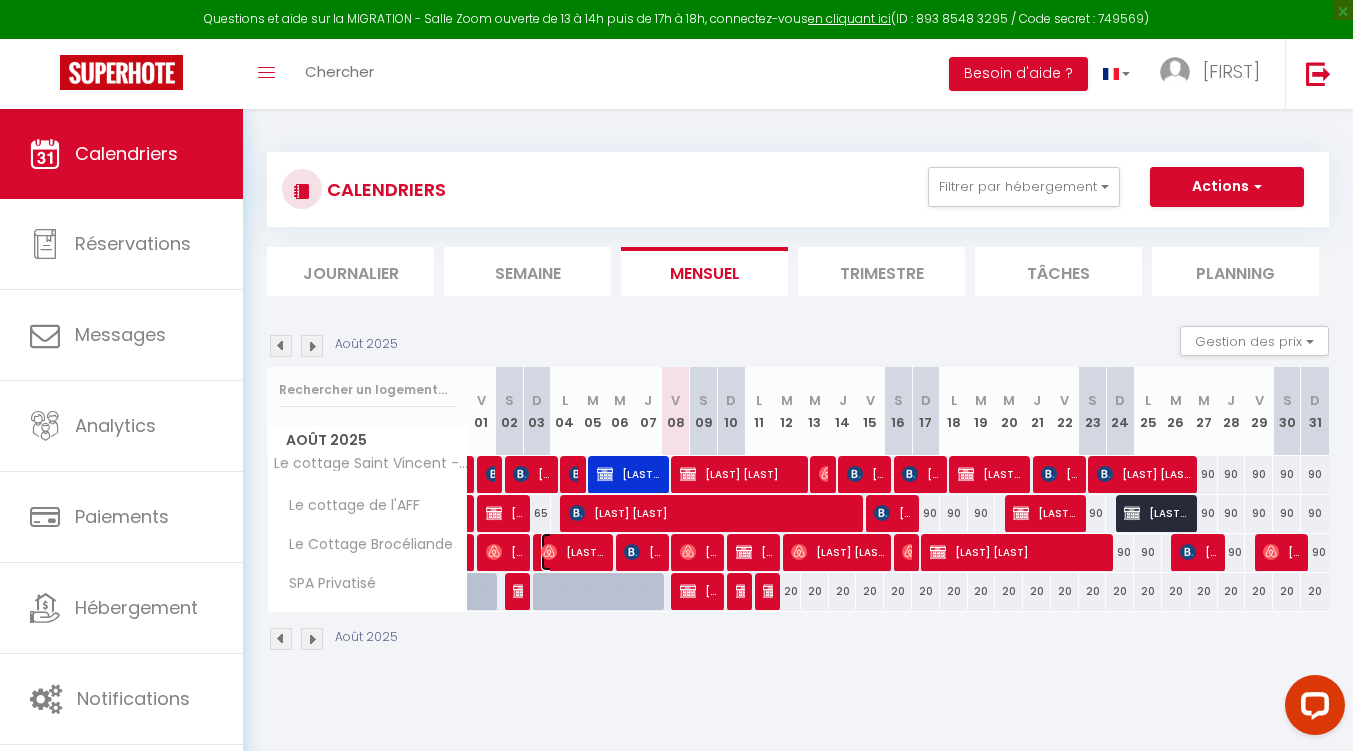 click on "[FIRST] [LAST]" at bounding box center [573, 552] 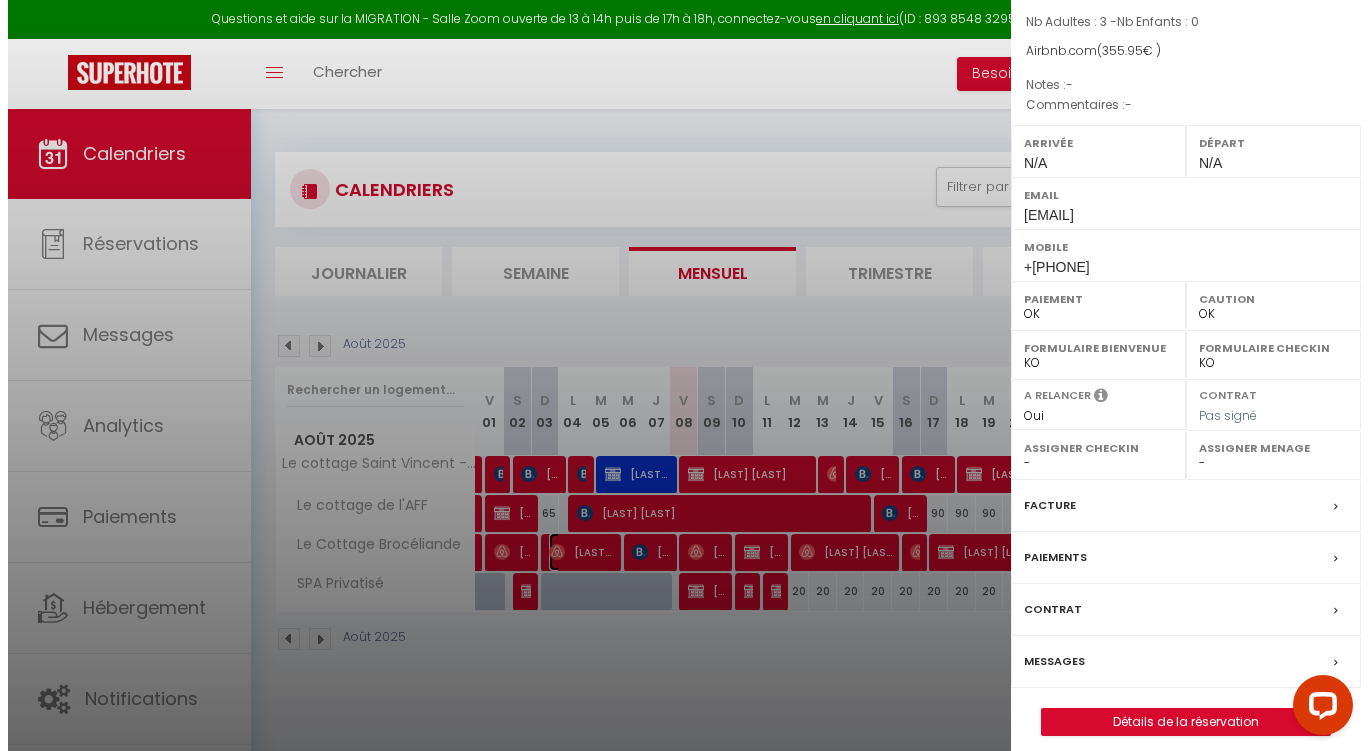 scroll, scrollTop: 213, scrollLeft: 0, axis: vertical 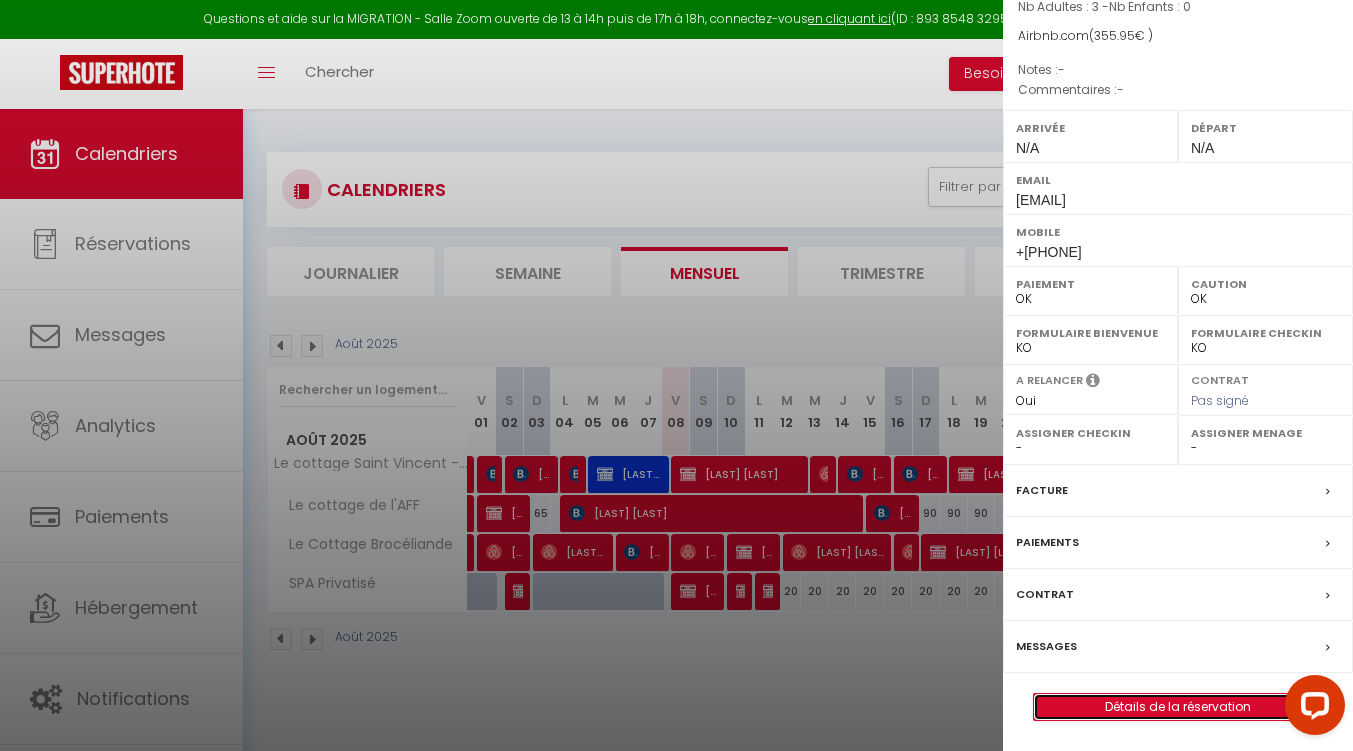 click on "Détails de la réservation" at bounding box center (1178, 707) 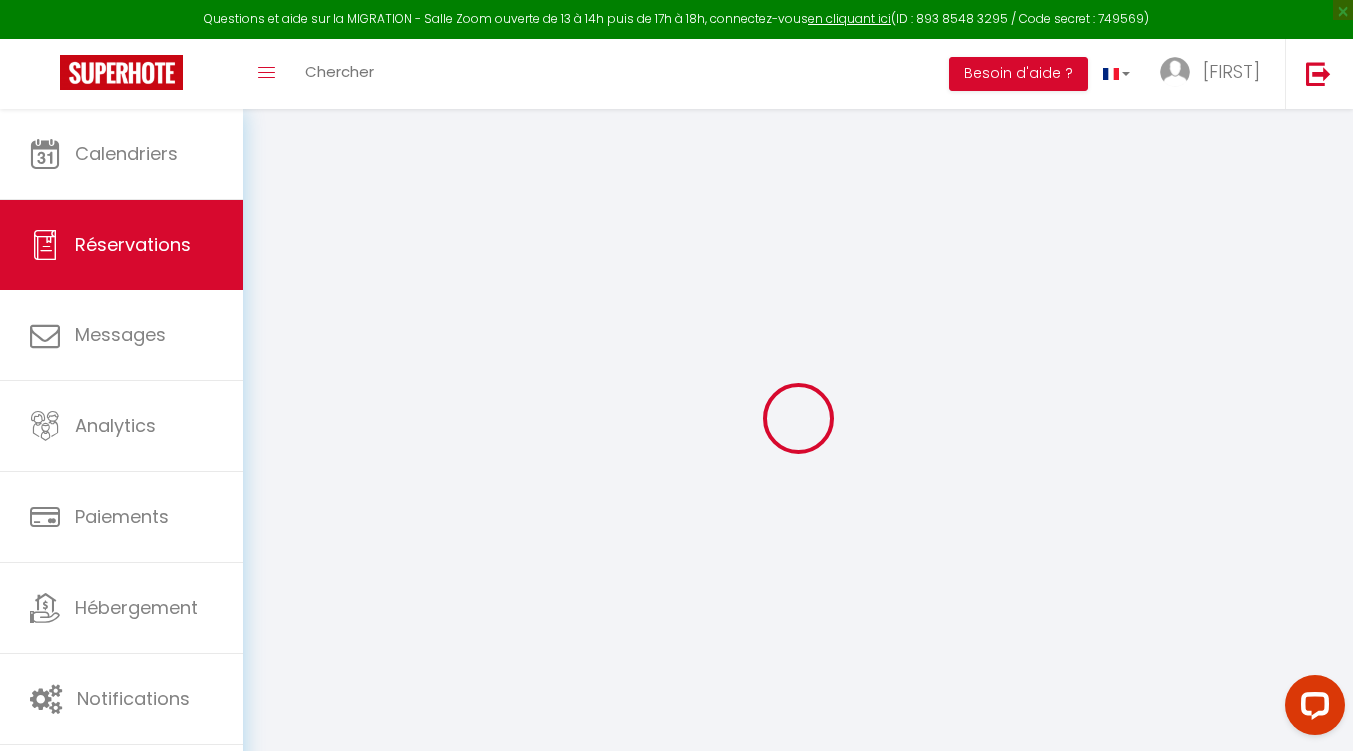 select 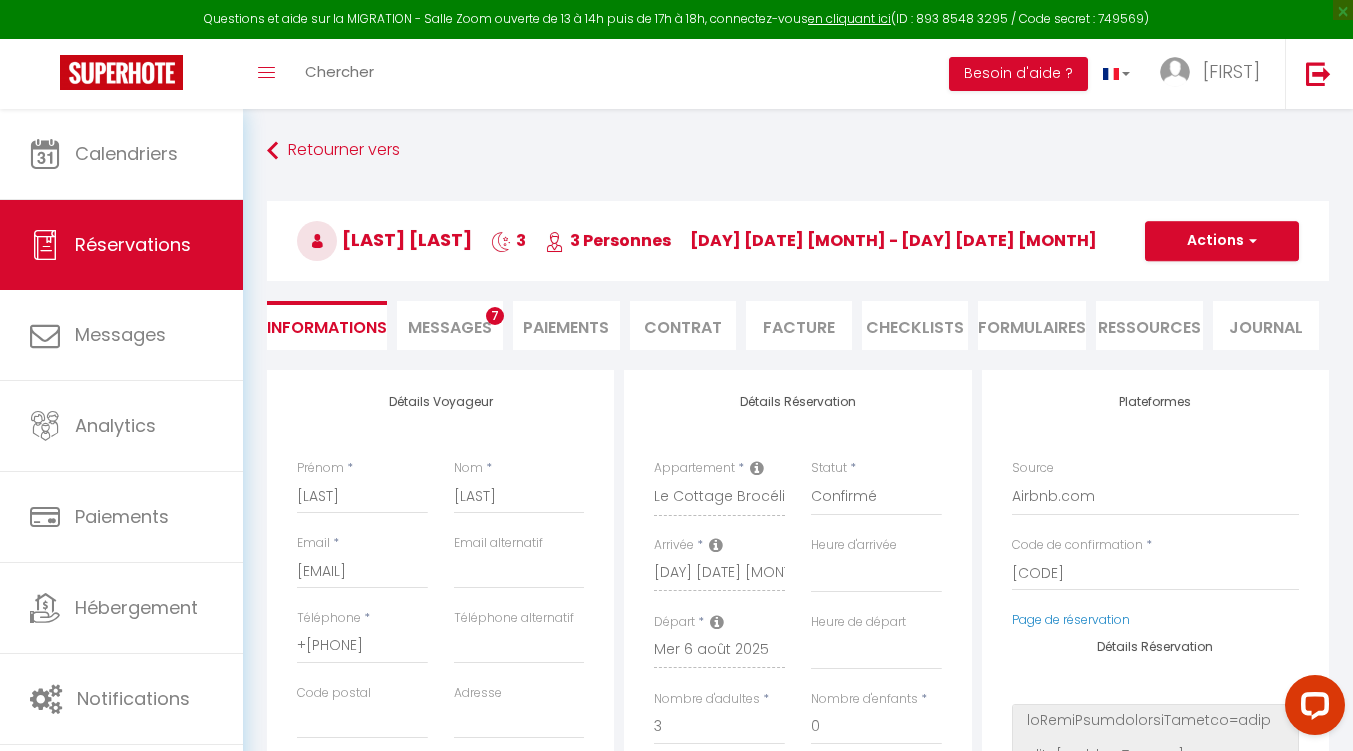 select 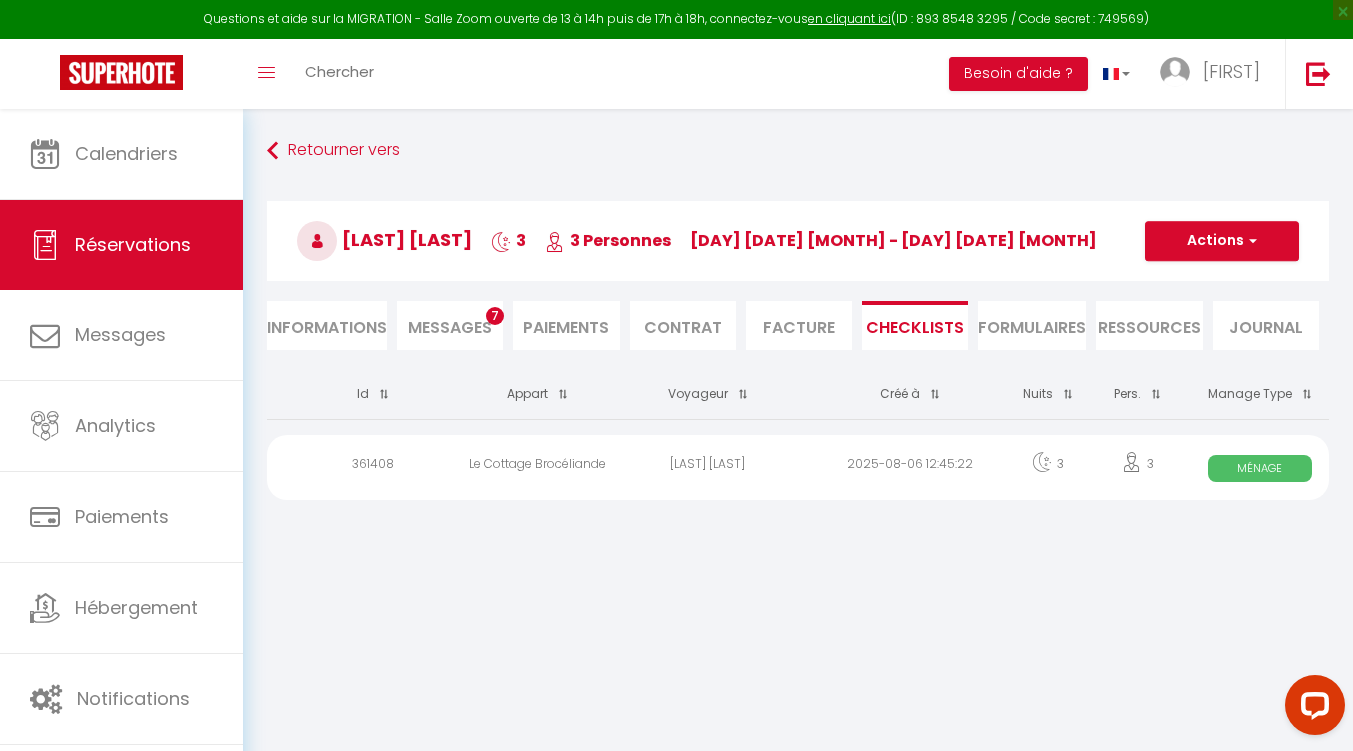 click on "2025-08-06 12:45:22" at bounding box center (910, 467) 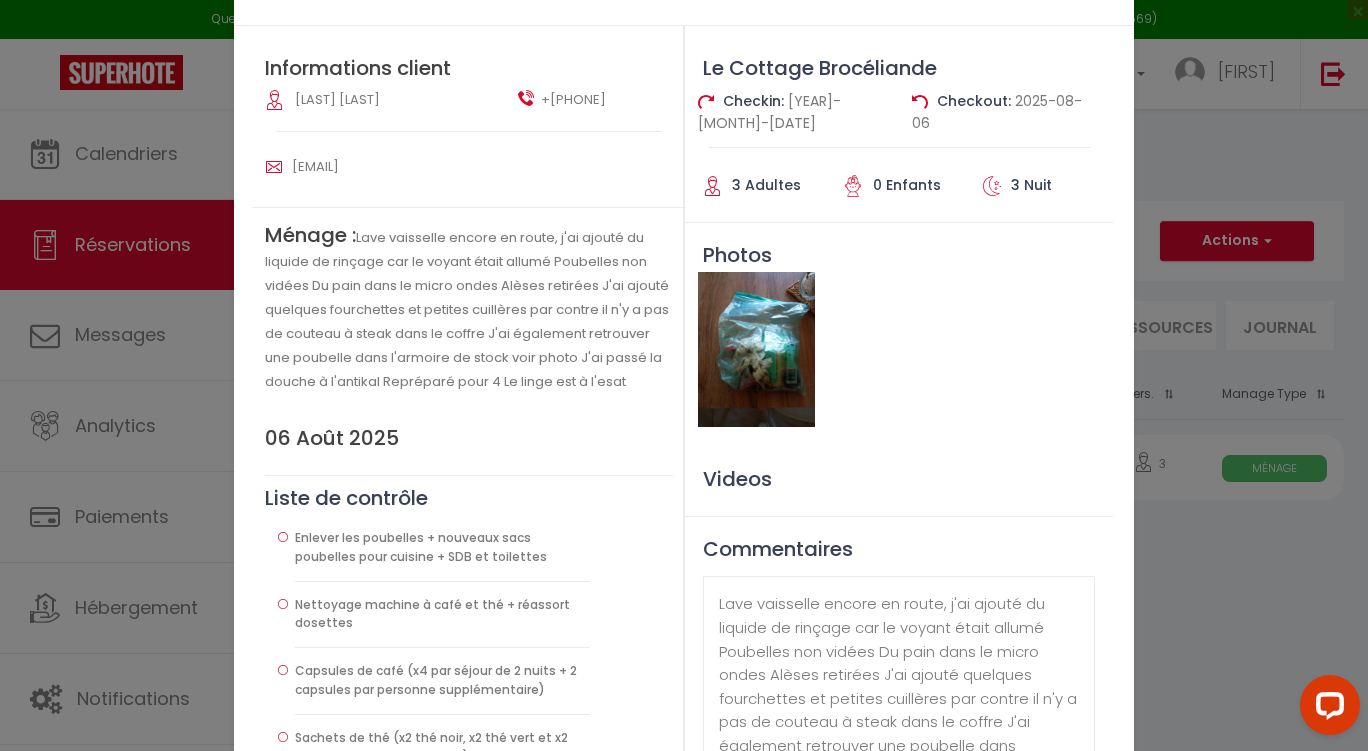 scroll, scrollTop: 149, scrollLeft: 0, axis: vertical 